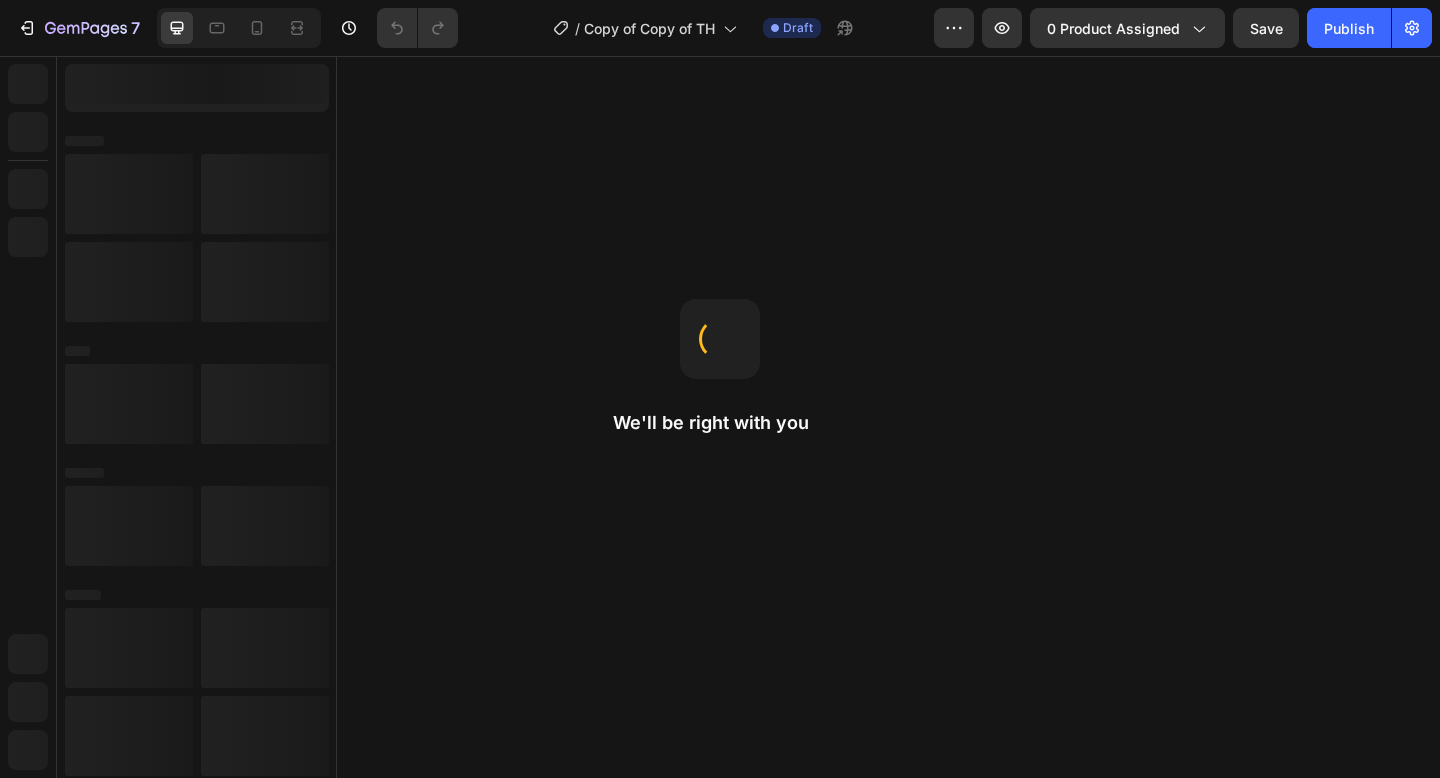 scroll, scrollTop: 0, scrollLeft: 0, axis: both 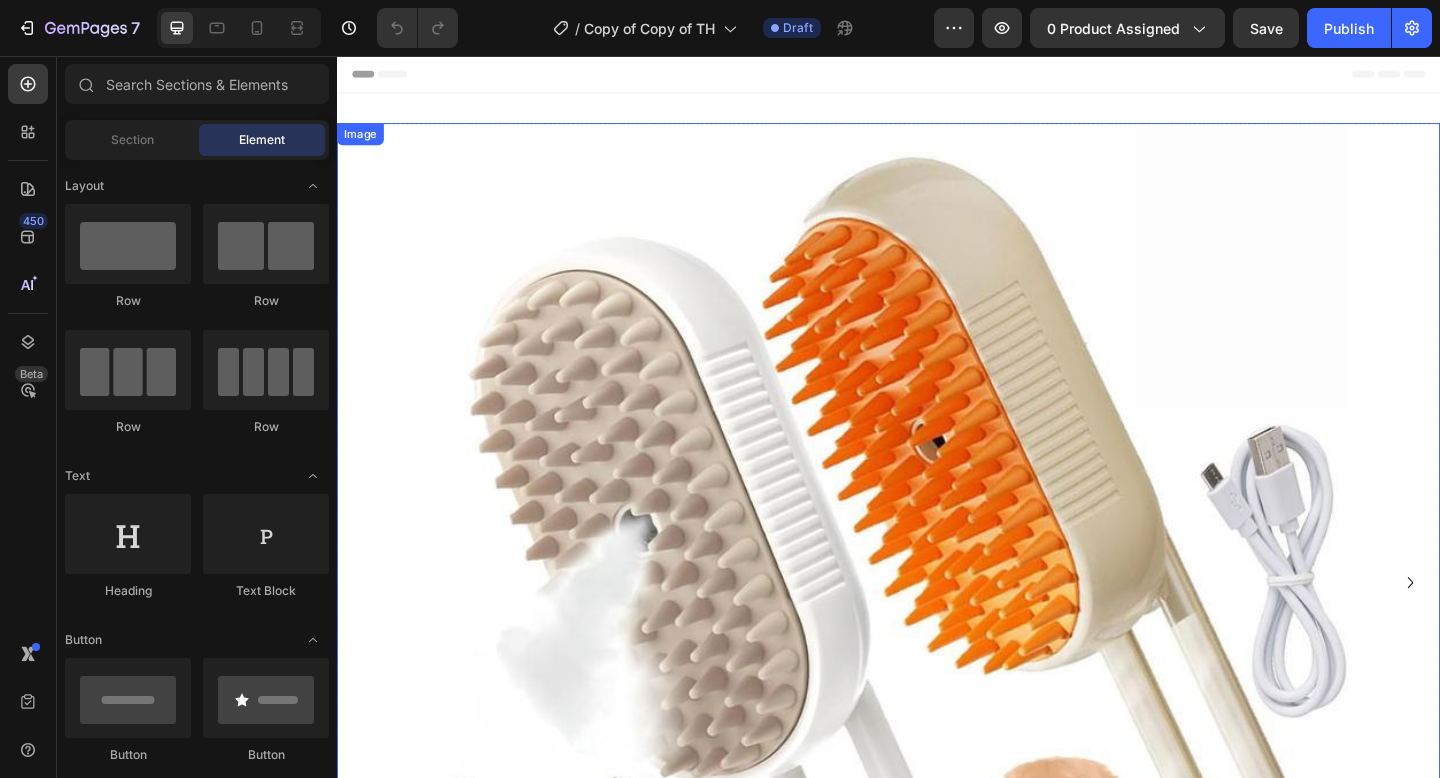 click at bounding box center [937, 629] 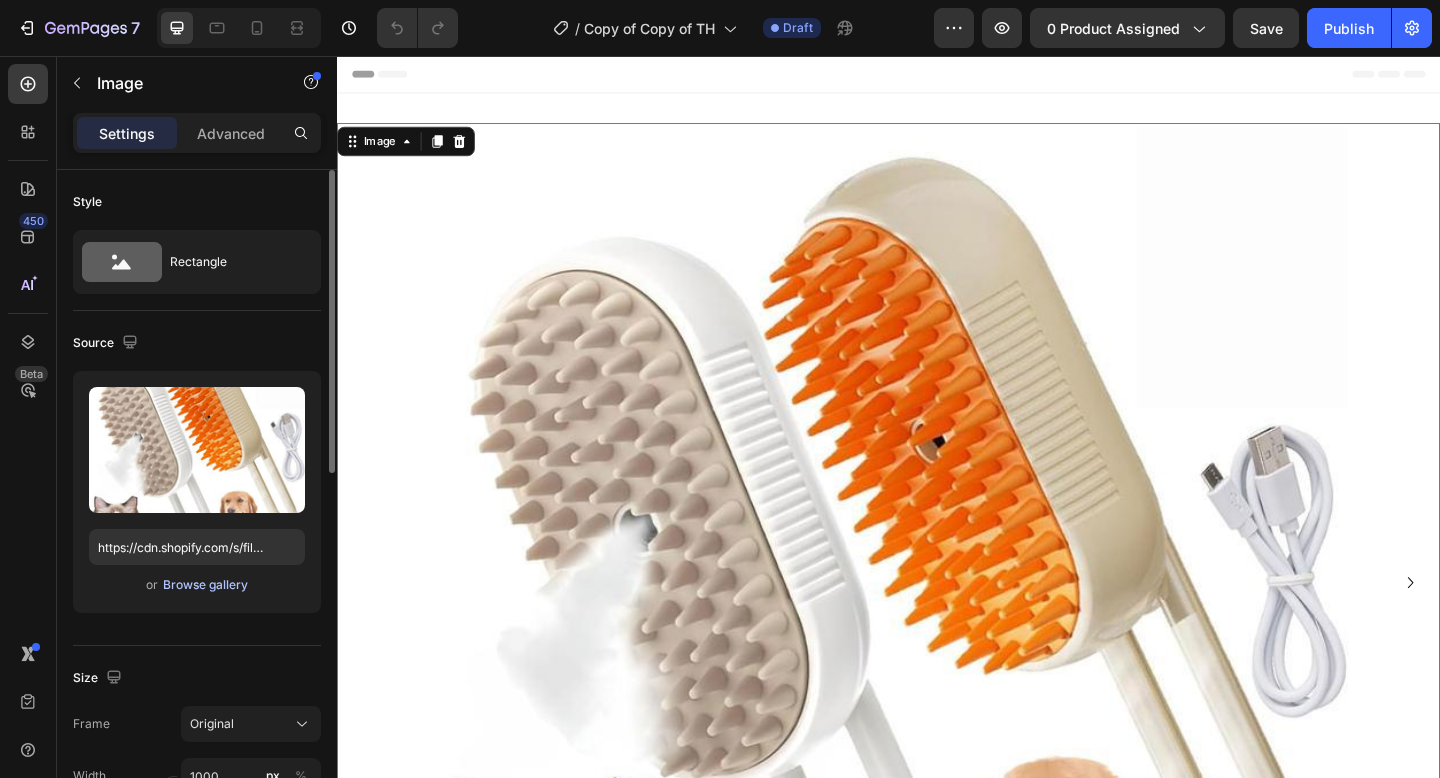 scroll, scrollTop: 0, scrollLeft: 0, axis: both 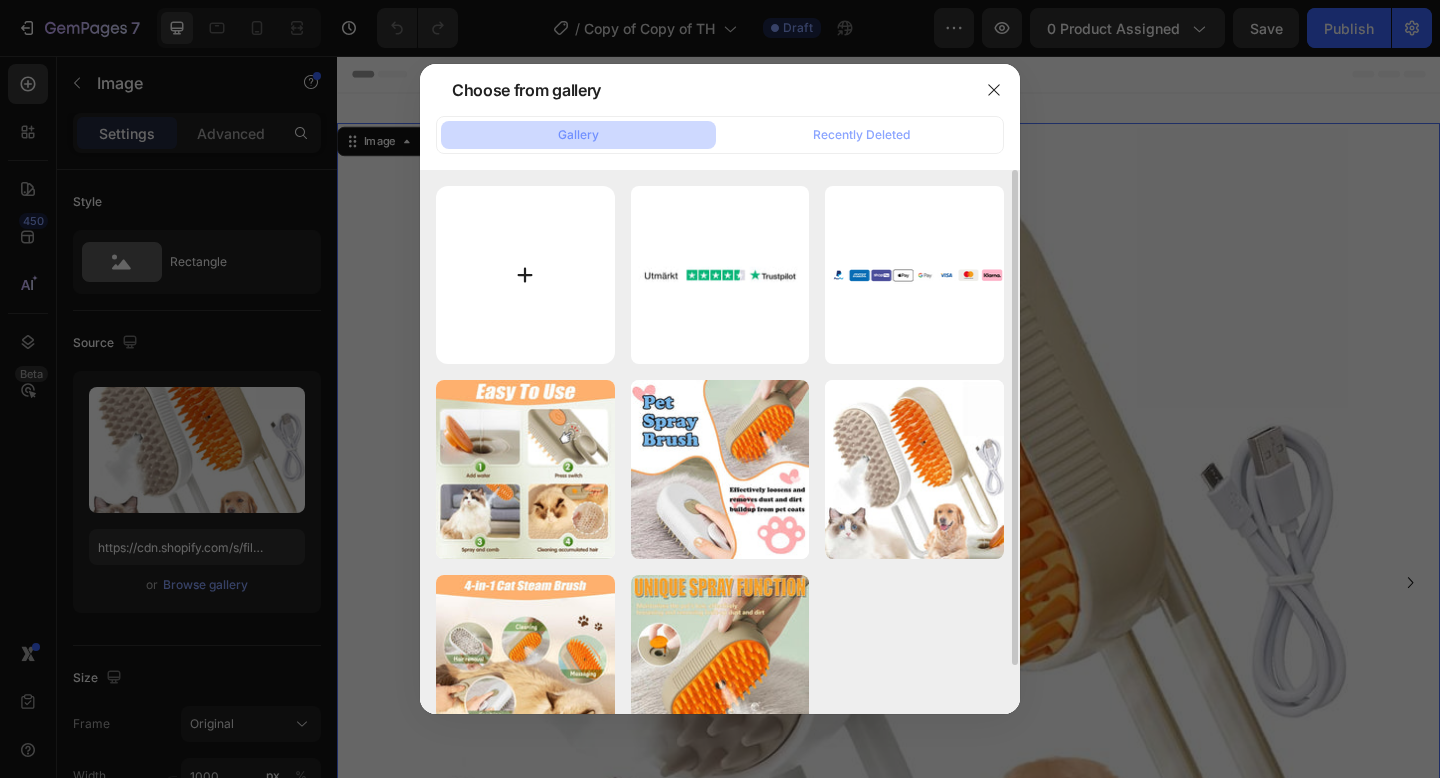 click at bounding box center (525, 275) 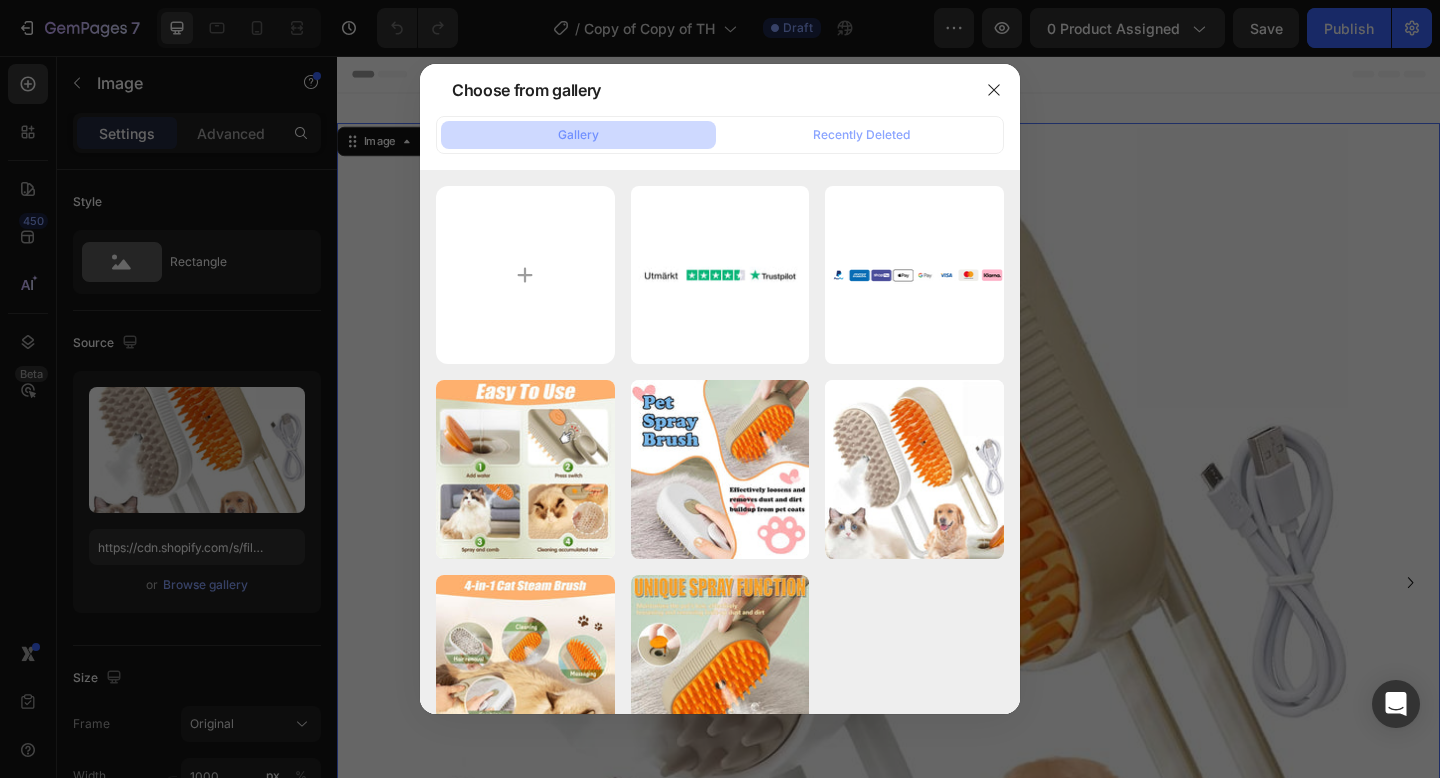 type on "C:\fakepath\7d39f61b4a1542e2b6d40fcbd067b9aa.png" 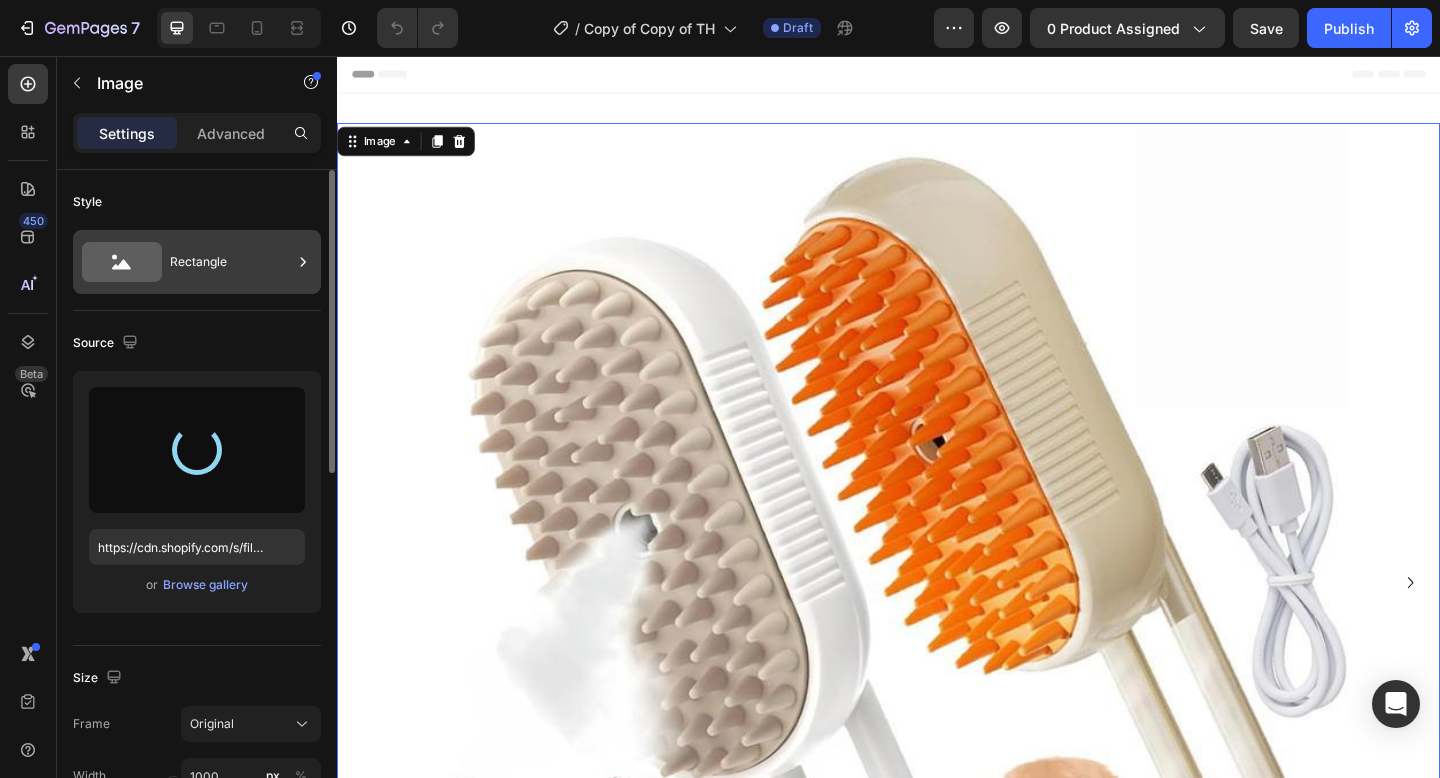 type on "https://cdn.shopify.com/s/files/1/0978/3672/8659/files/gempages_577727115441472188-42b36883-59ea-4451-9788-007b9dba4313.jpg" 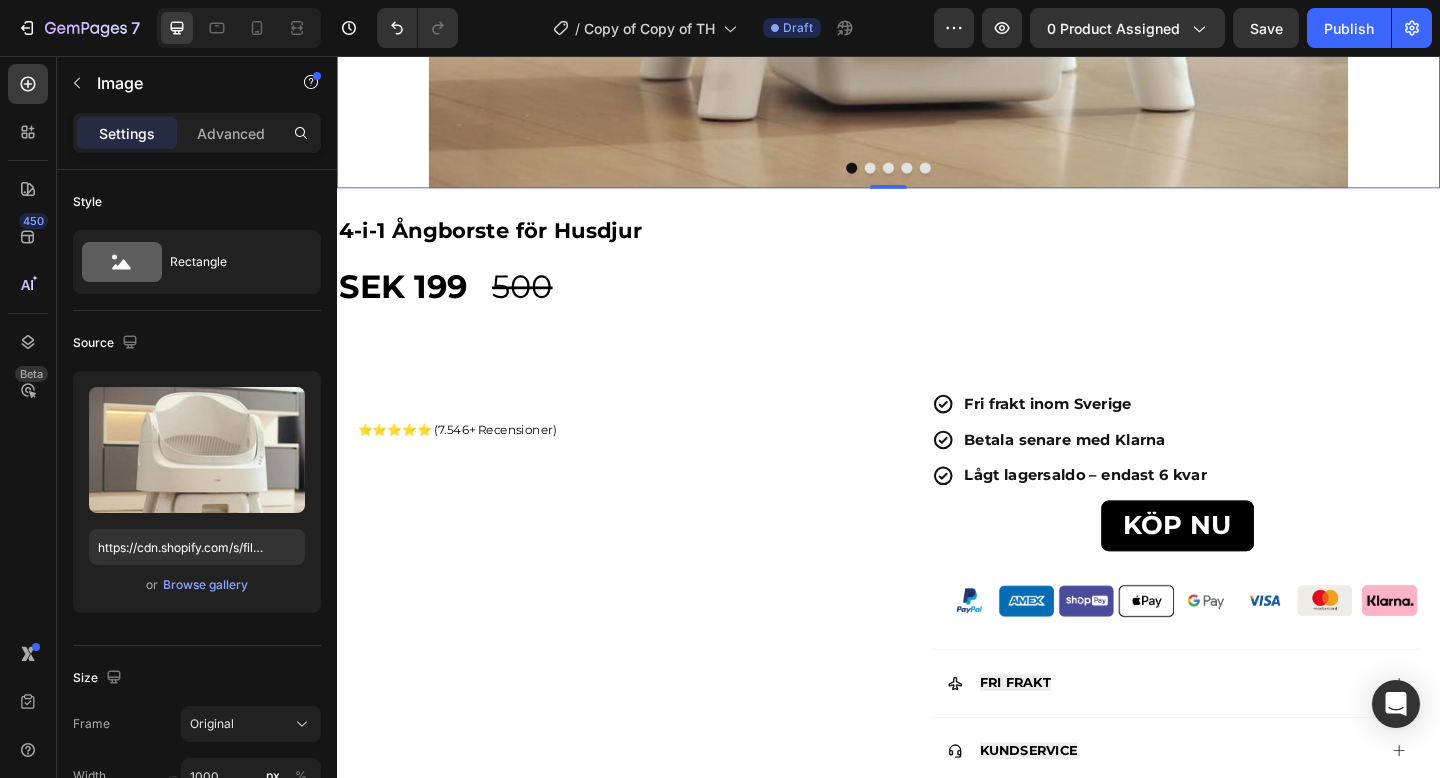 scroll, scrollTop: 930, scrollLeft: 0, axis: vertical 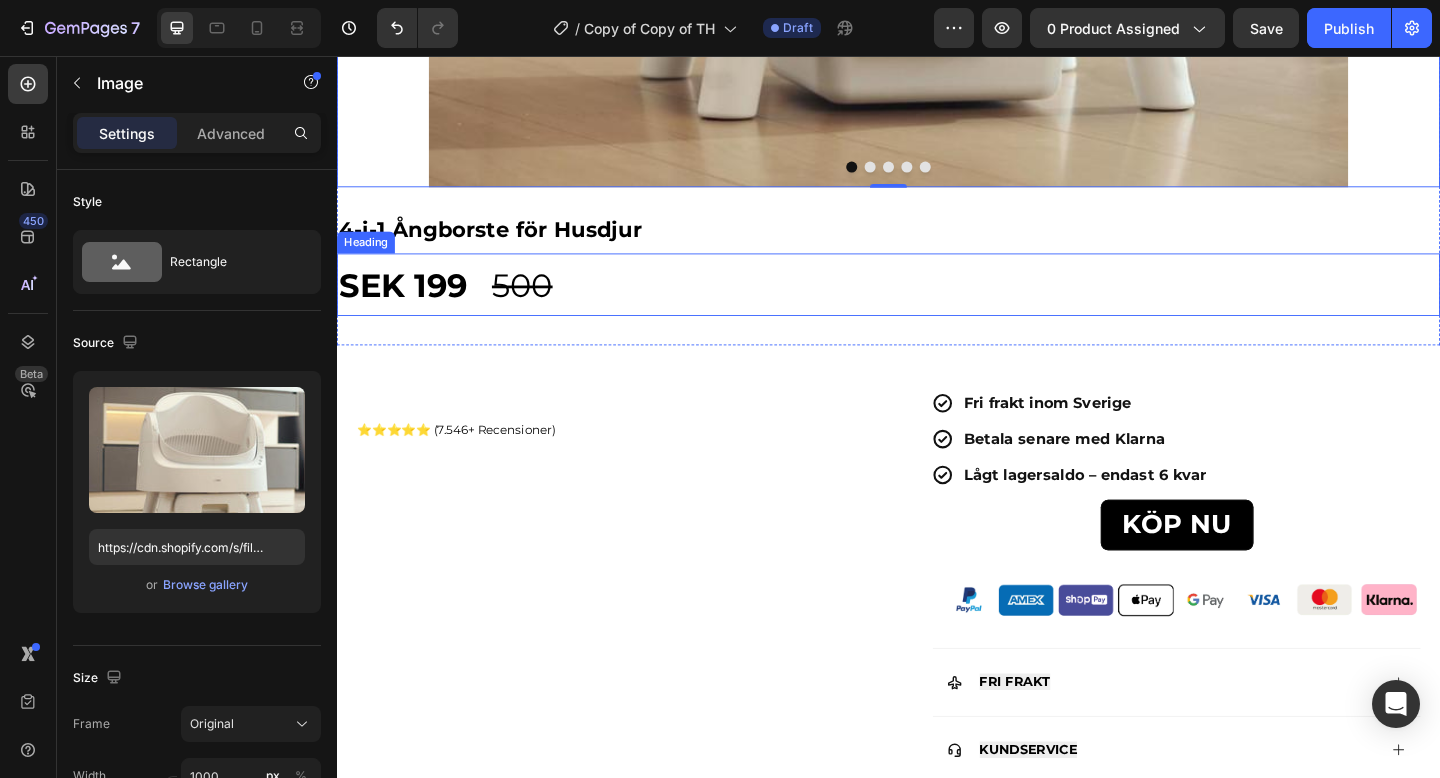click on "SEK 199" at bounding box center (408, 306) 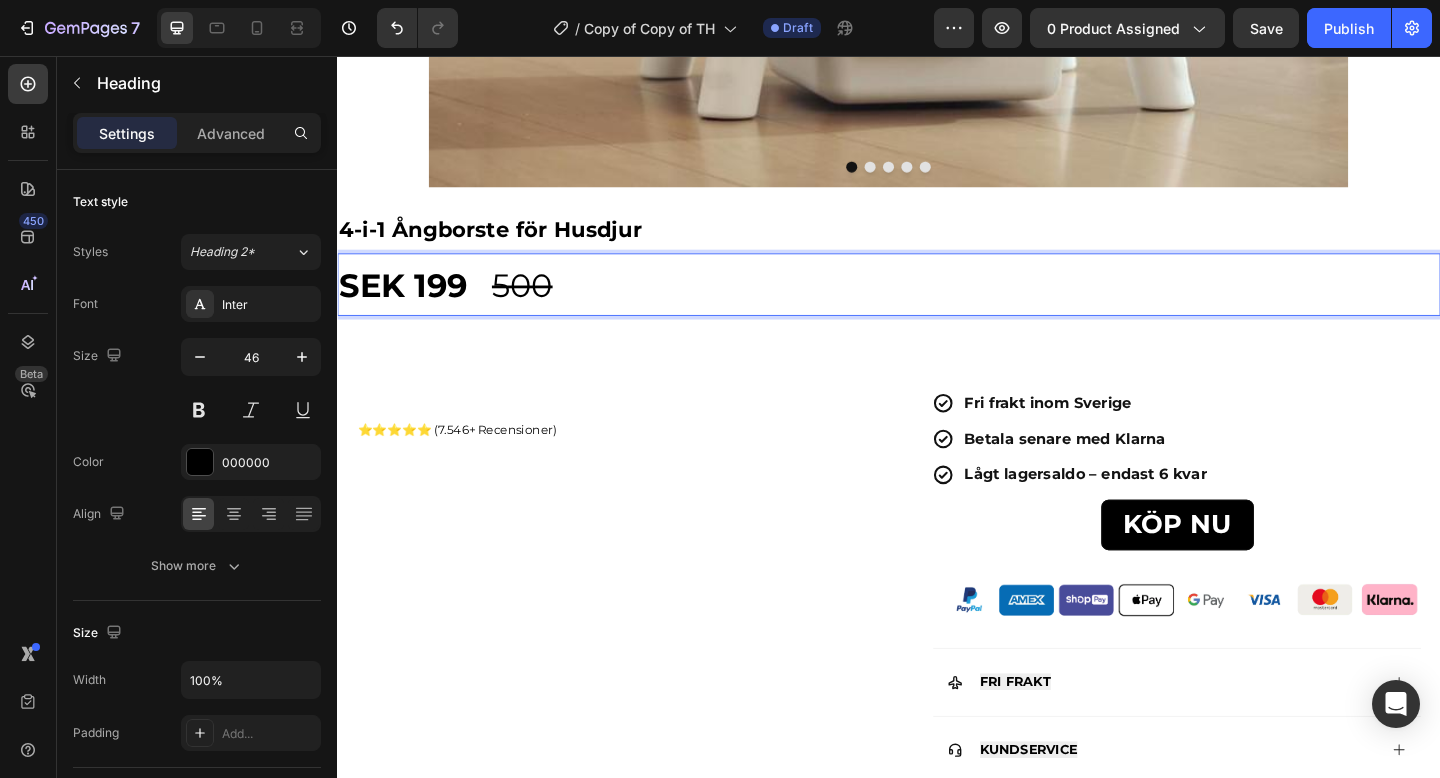 click on "SEK 199" at bounding box center (408, 306) 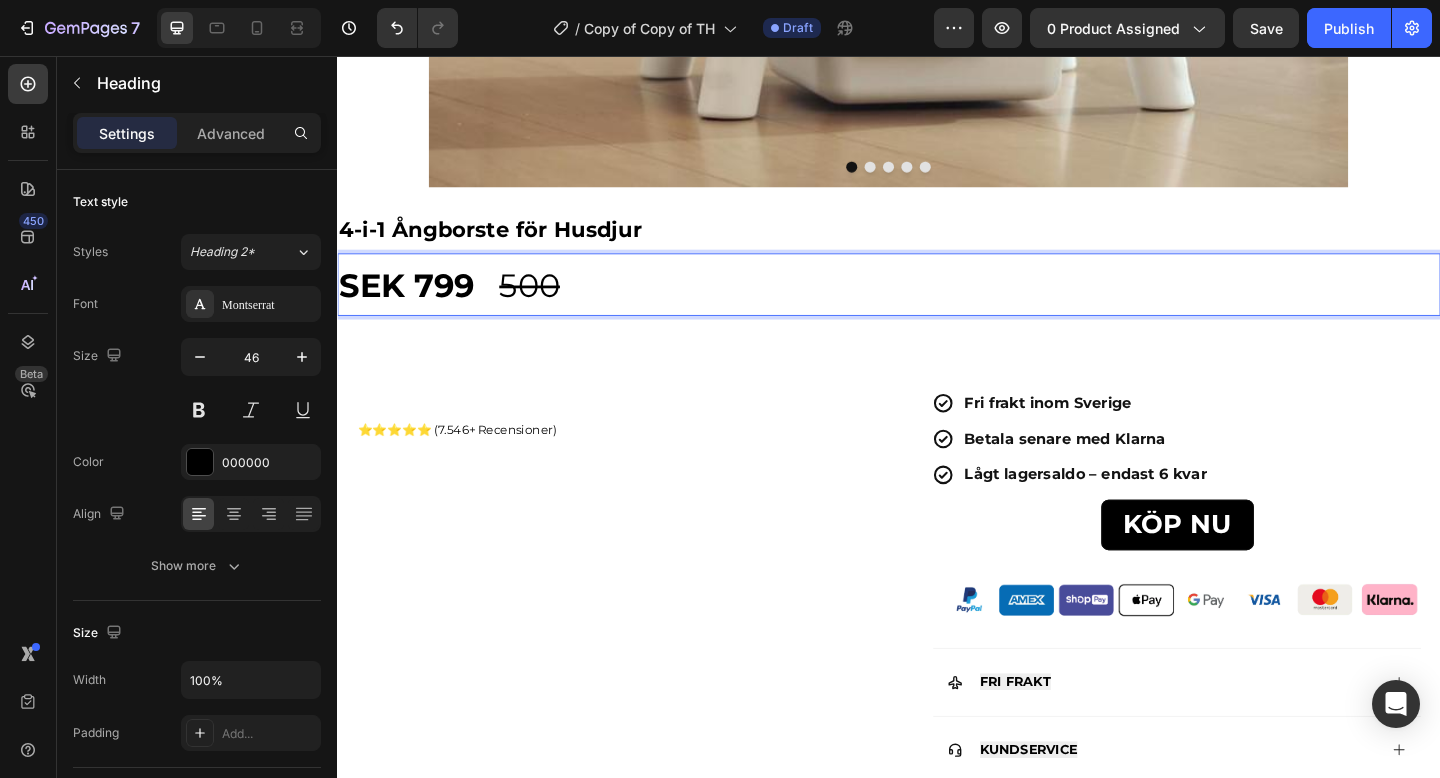 click on "500" at bounding box center [546, 306] 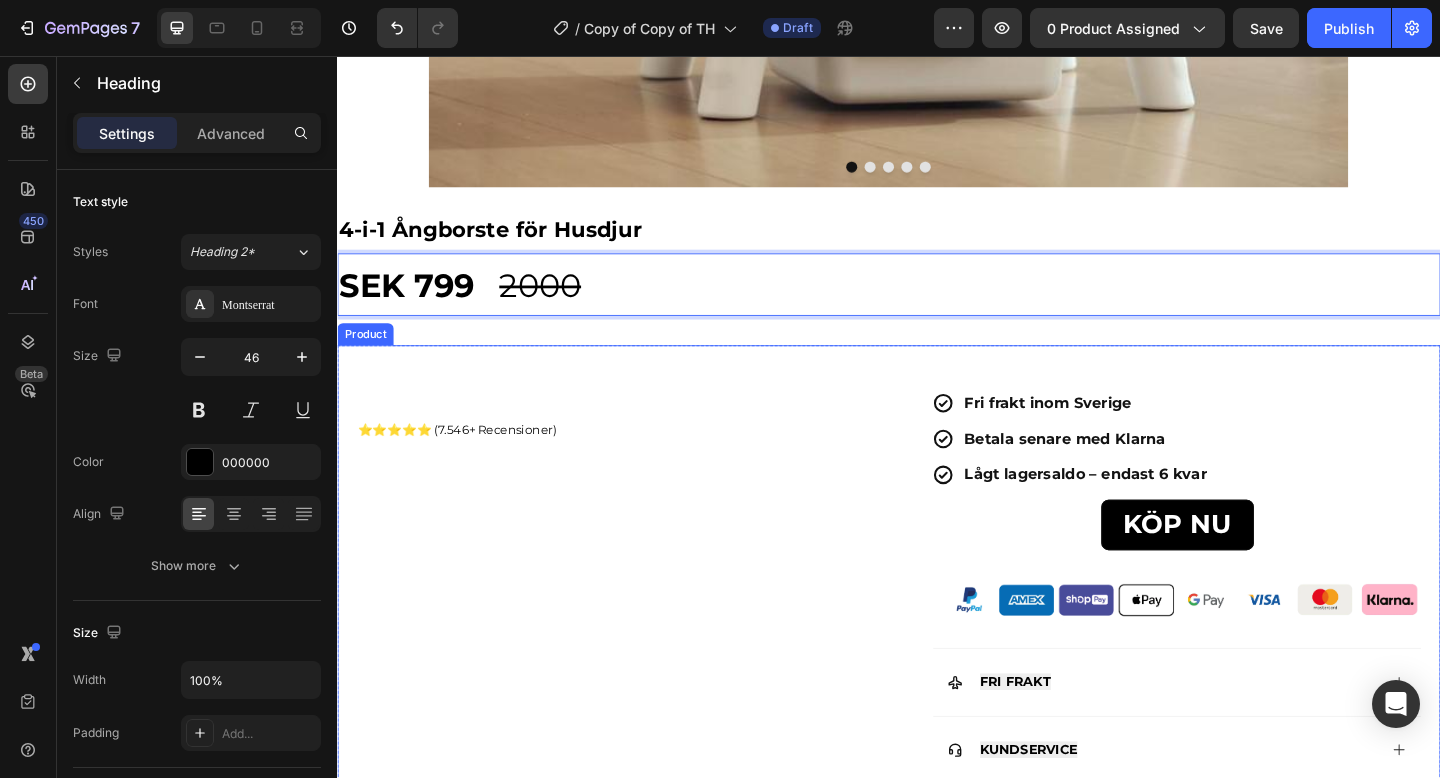 click on "⭐️⭐️⭐️⭐️⭐️ (7.546+ Recensioner) Heading" at bounding box center (639, 650) 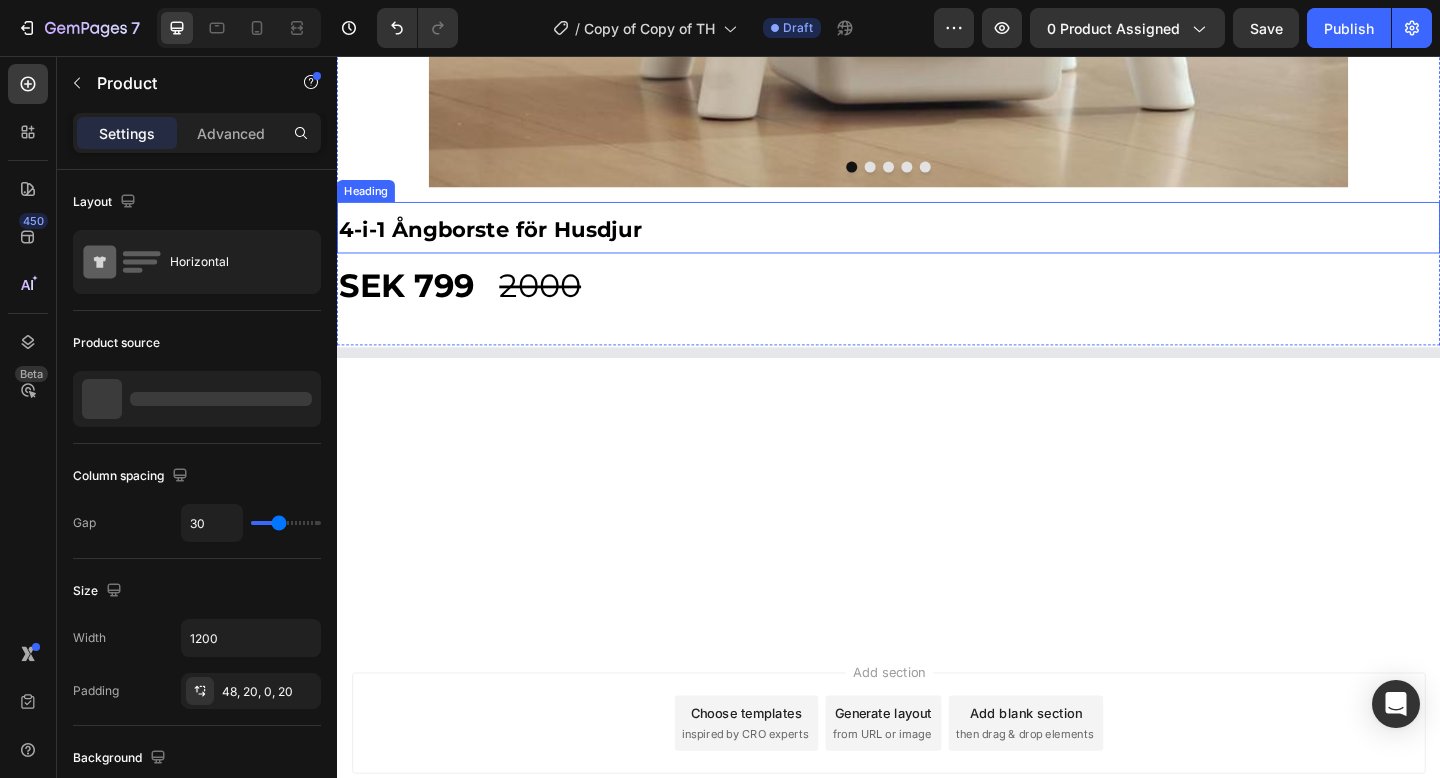 click on "4-i-1 Ångborste för Husdjur" at bounding box center [503, 245] 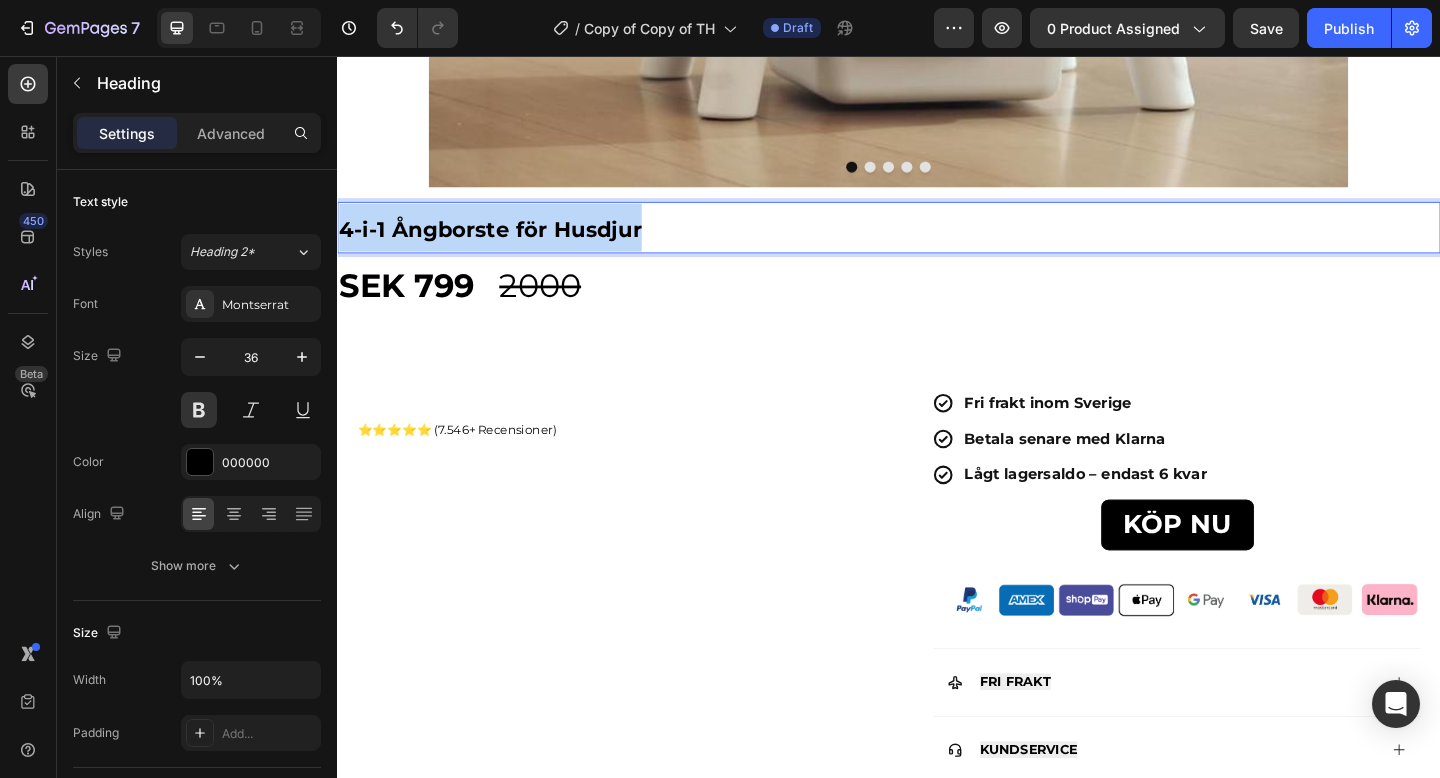 click on "4-i-1 Ångborste för Husdjur" at bounding box center [503, 245] 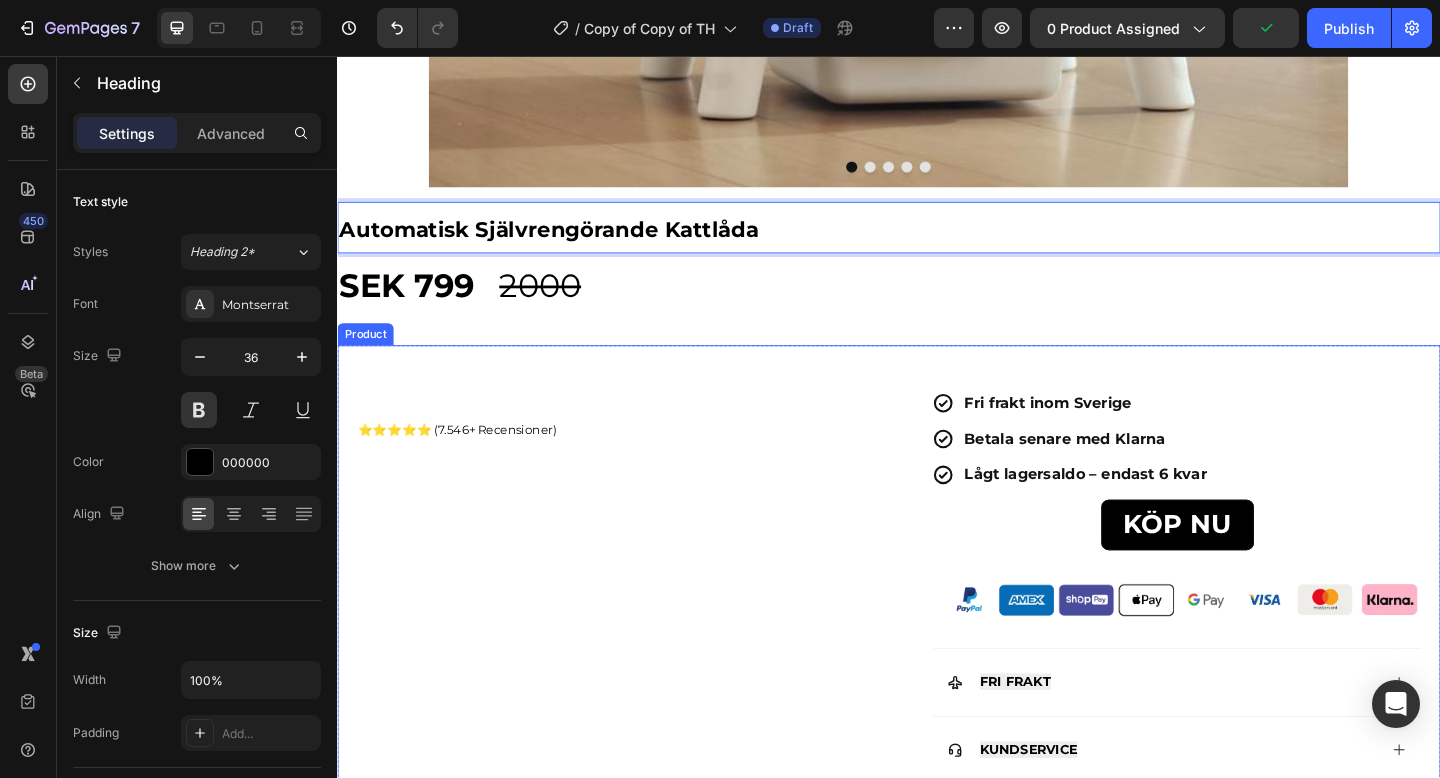 click on "⭐️⭐️⭐️⭐️⭐️ (7.546+ Recensioner) Heading" at bounding box center (639, 650) 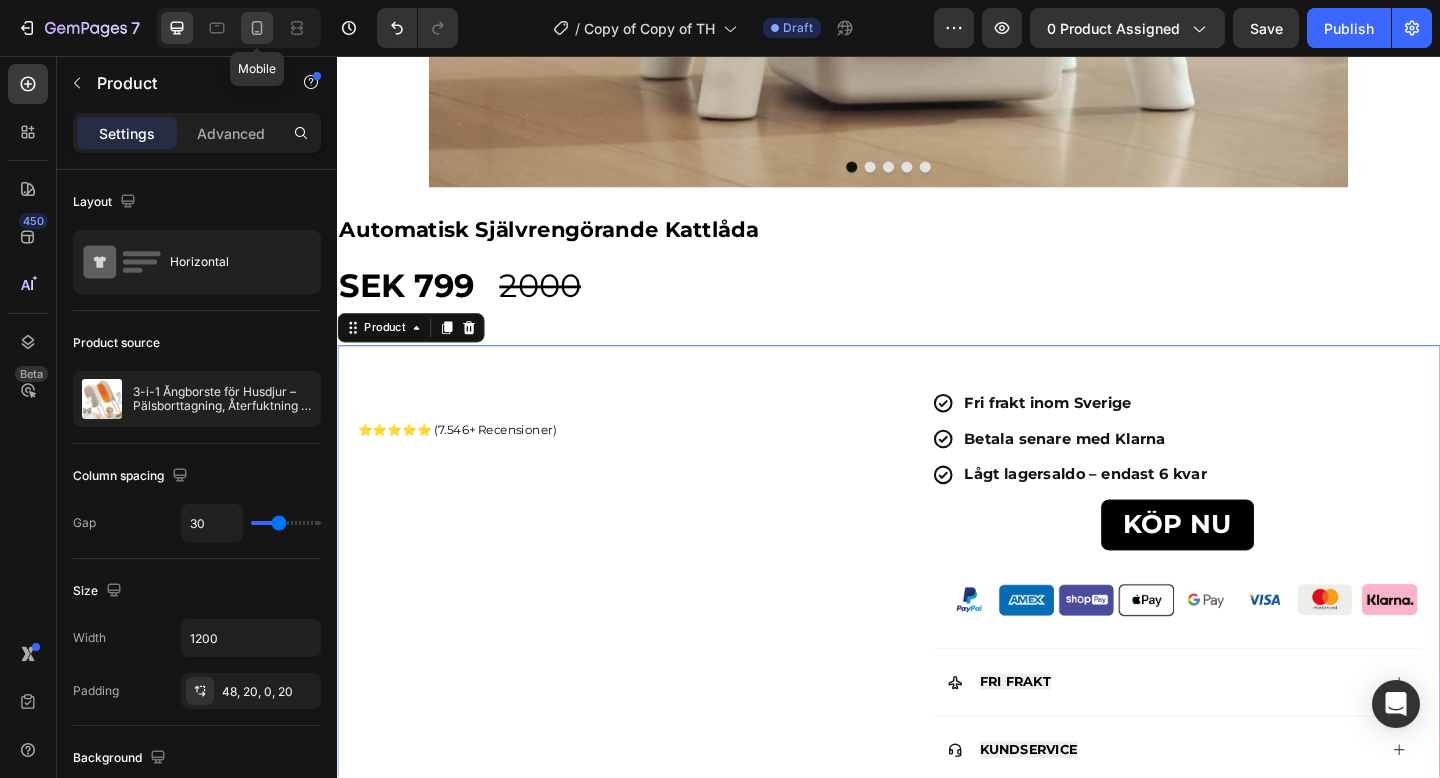 click 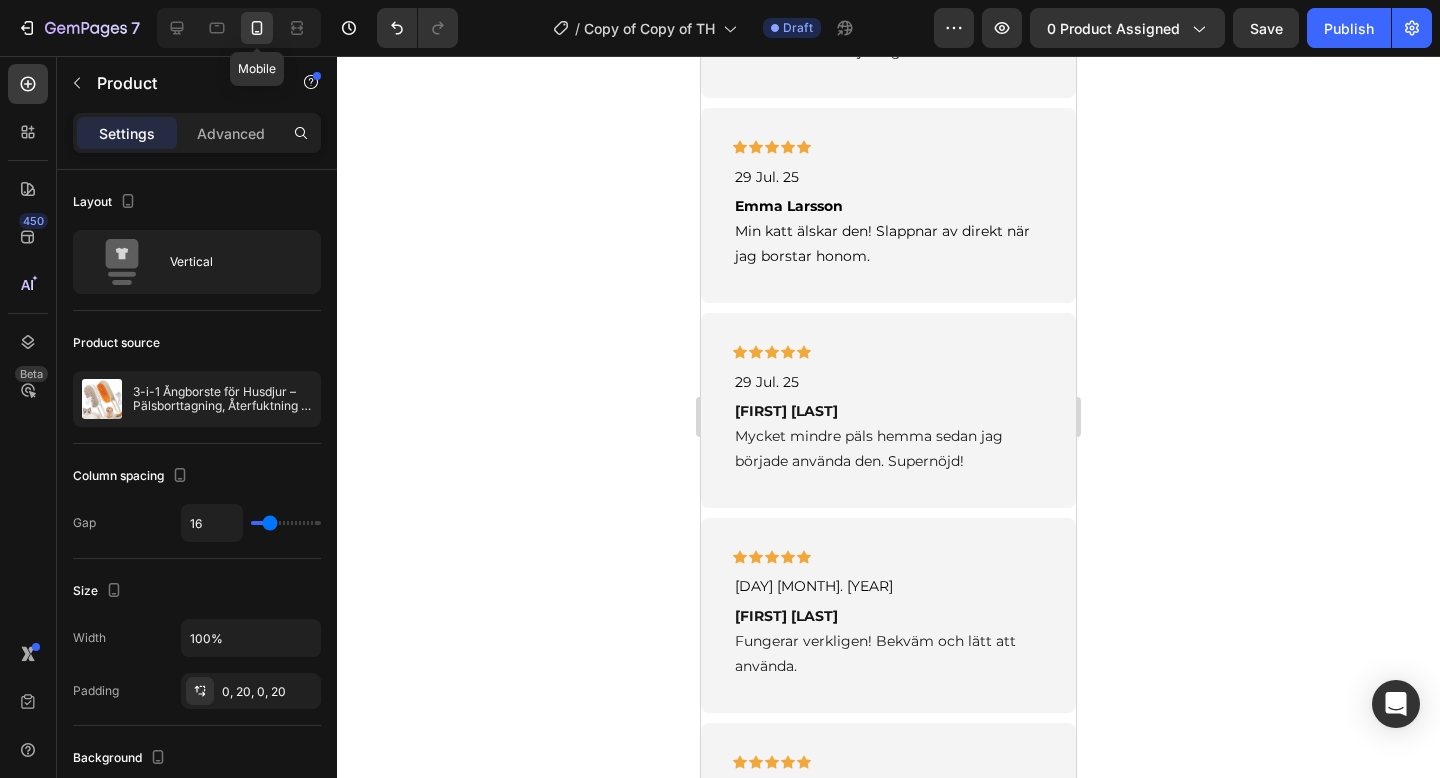 click 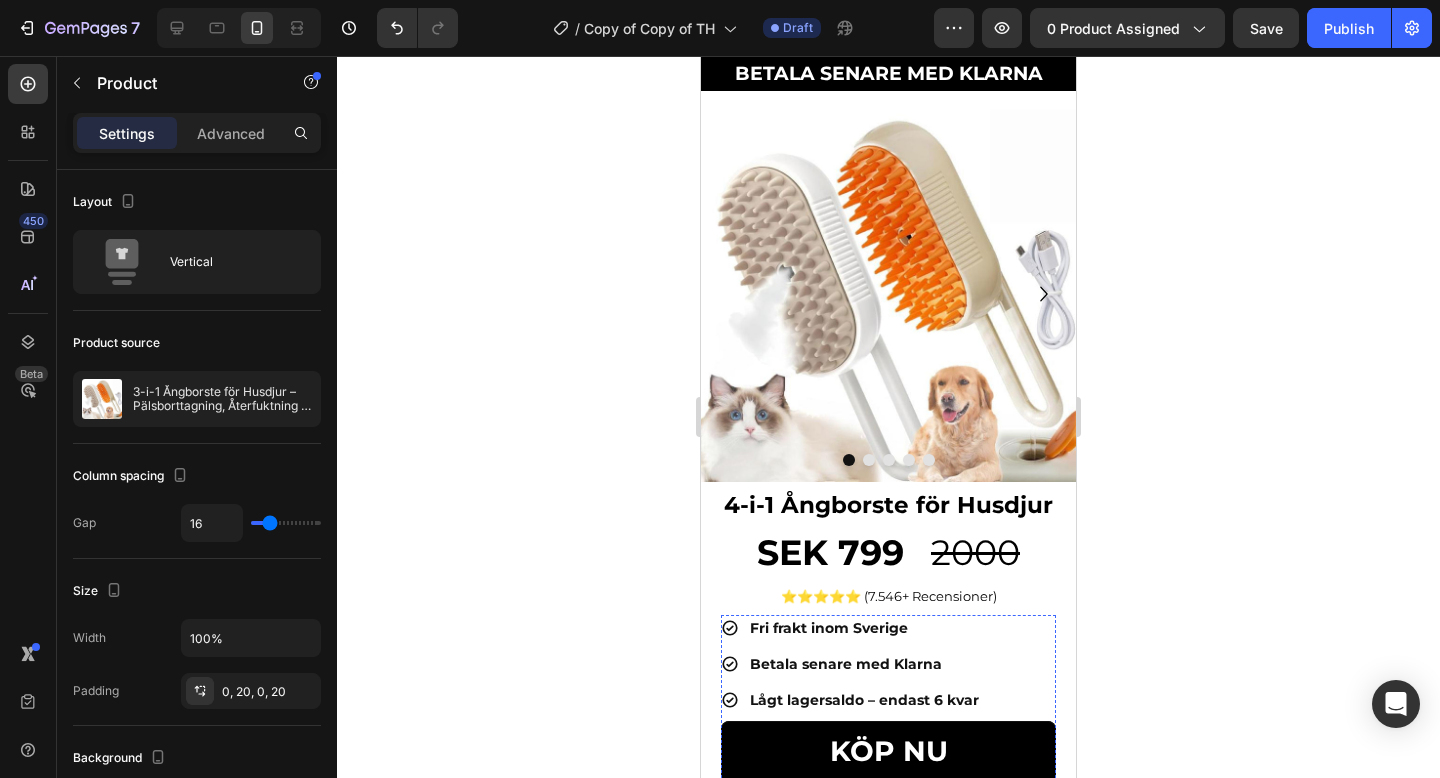 scroll, scrollTop: 0, scrollLeft: 0, axis: both 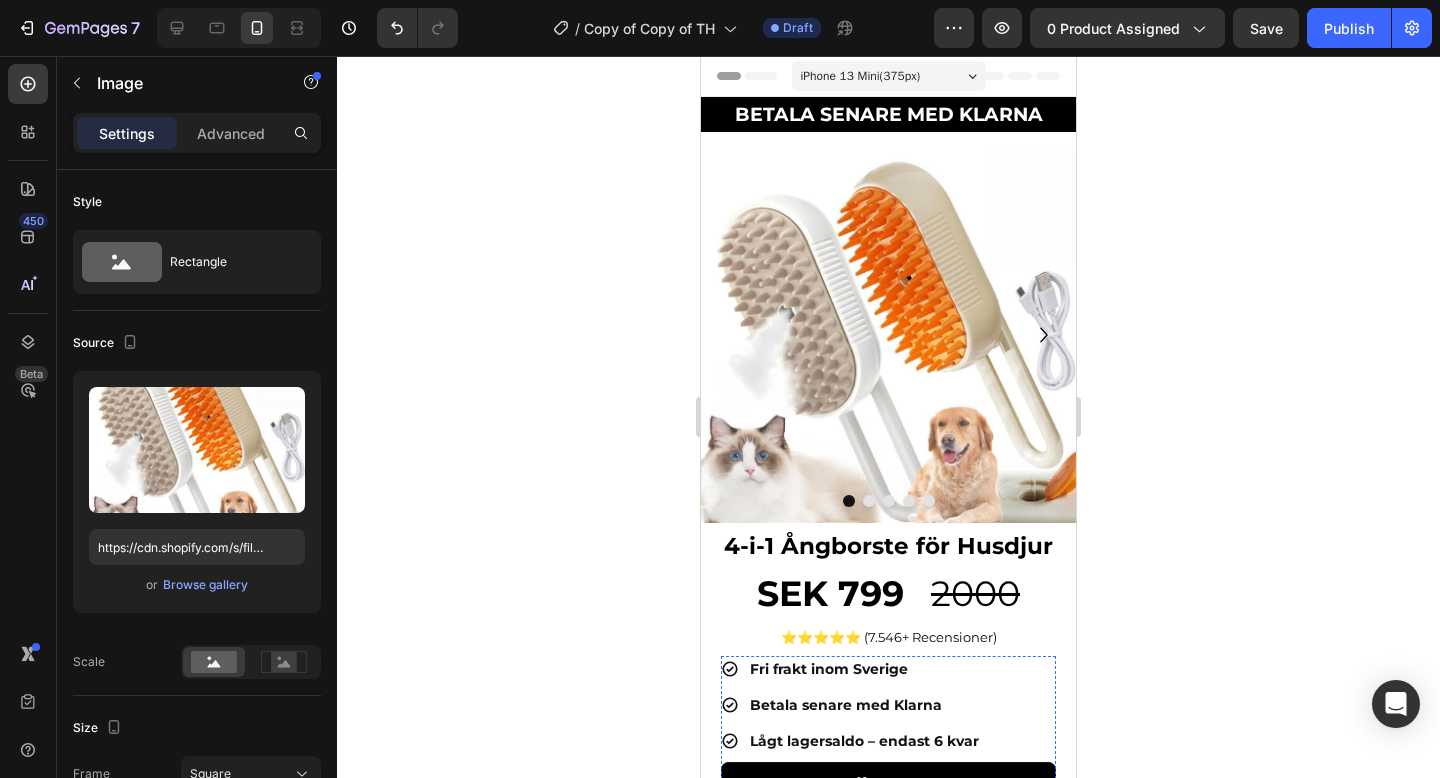 click at bounding box center (888, 335) 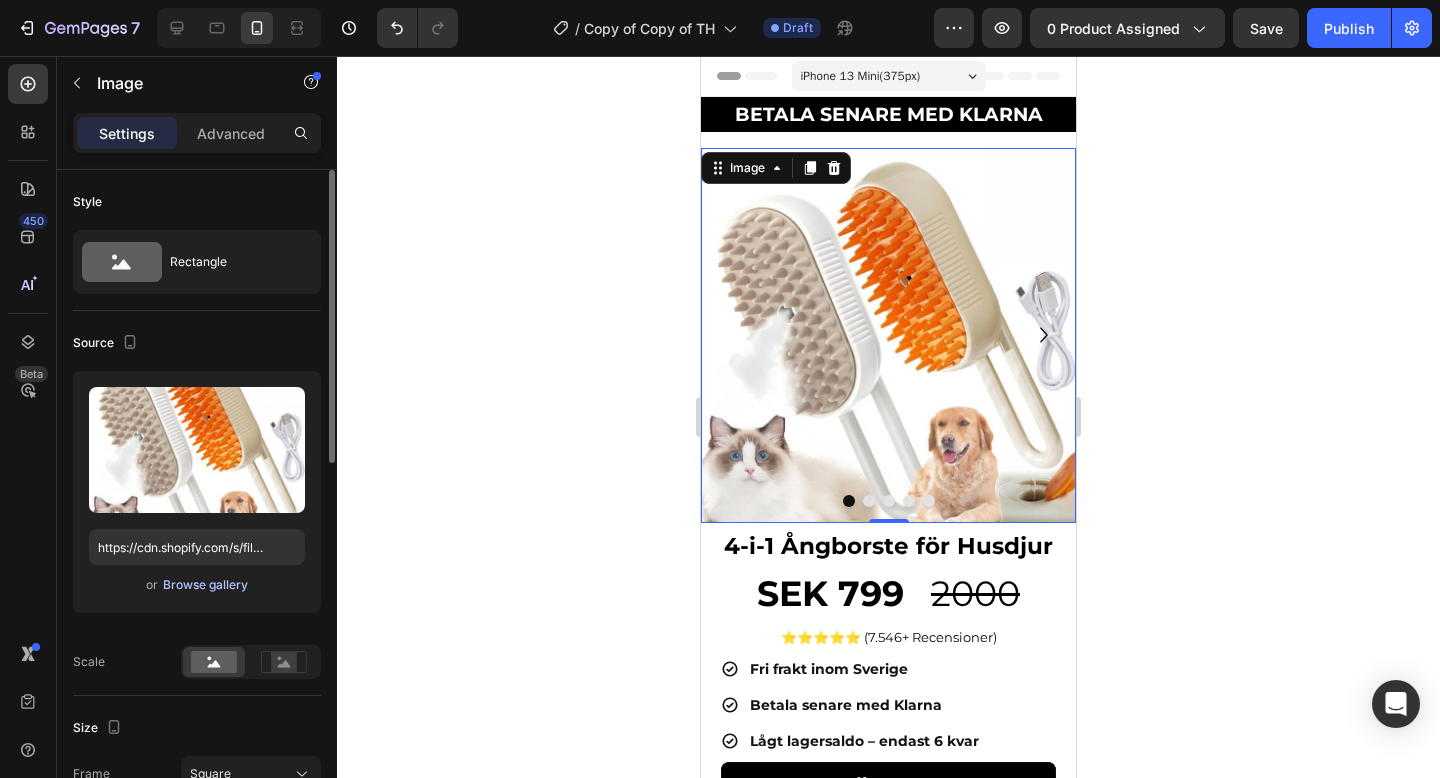 click on "Browse gallery" at bounding box center [205, 585] 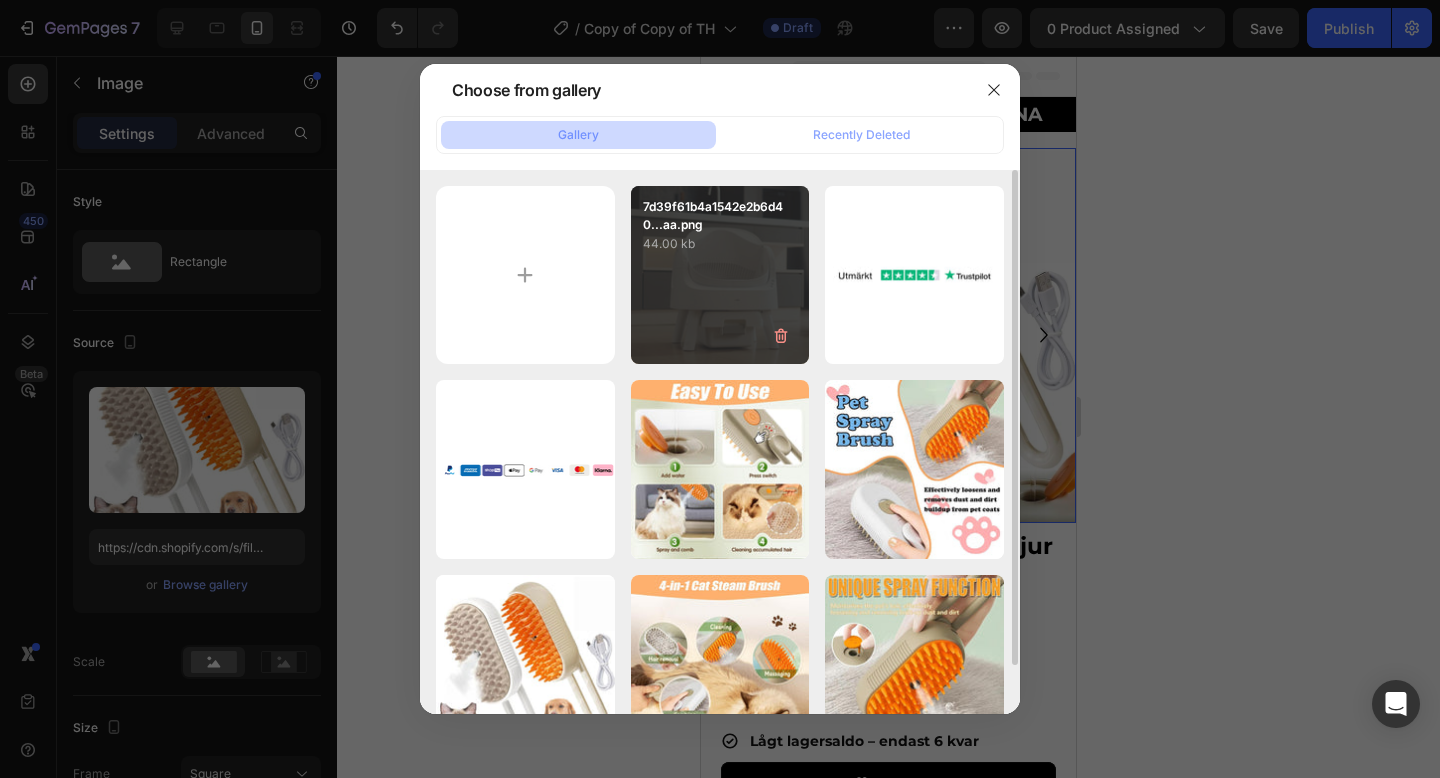 click on "7d39f61b4a1542e2b6d40...aa.png 44.00 kb" at bounding box center [720, 275] 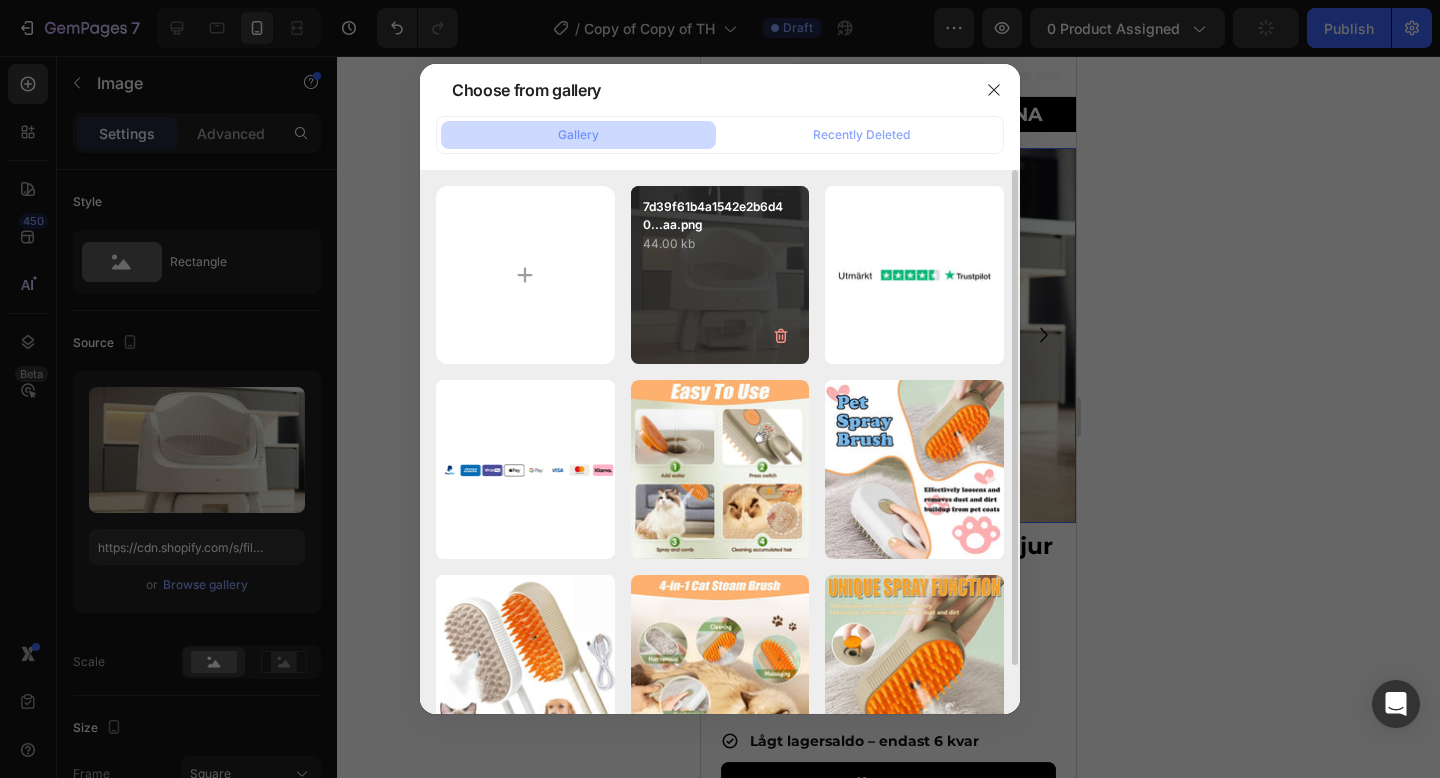 type on "https://cdn.shopify.com/s/files/1/0978/3672/8659/files/gempages_577727115441472188-42b36883-59ea-4451-9788-007b9dba4313.jpg" 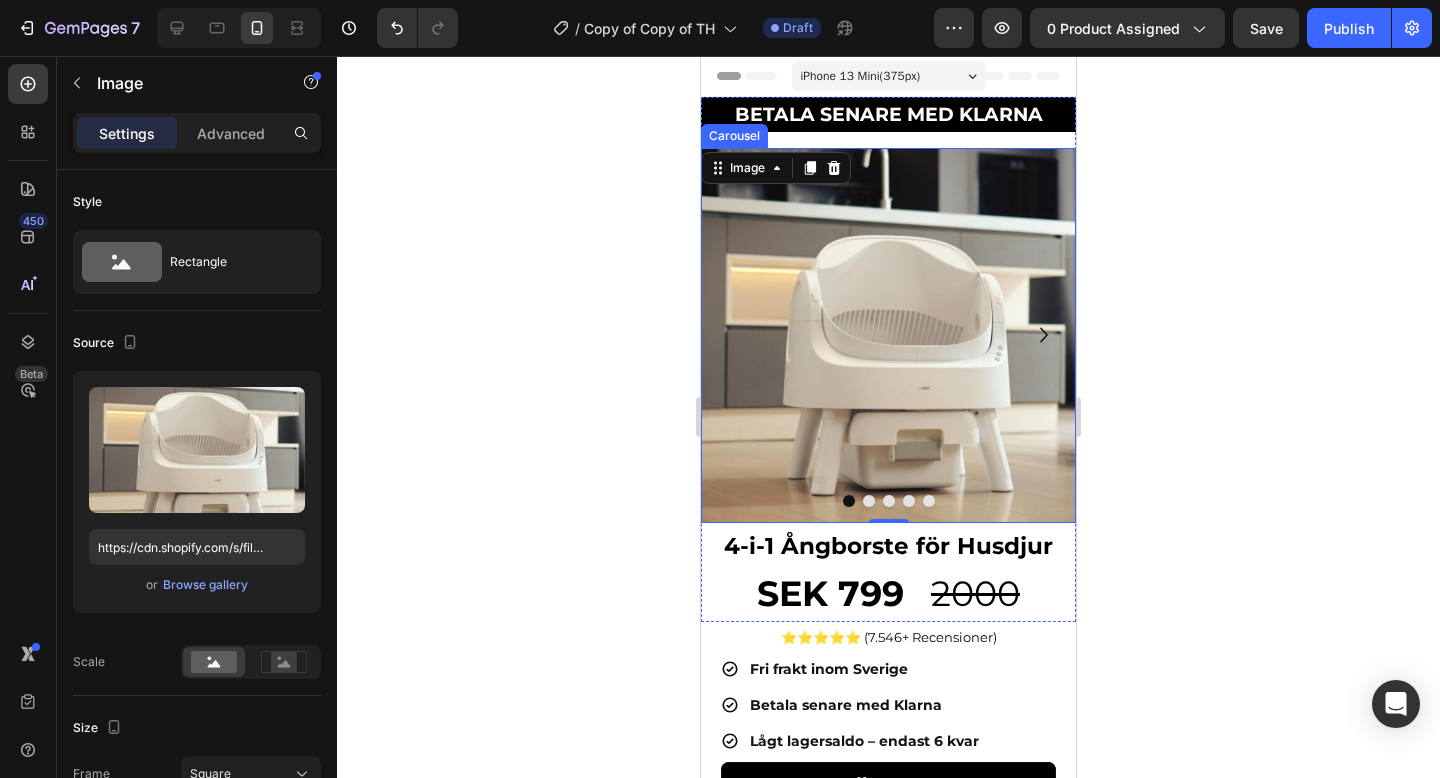 click at bounding box center [869, 501] 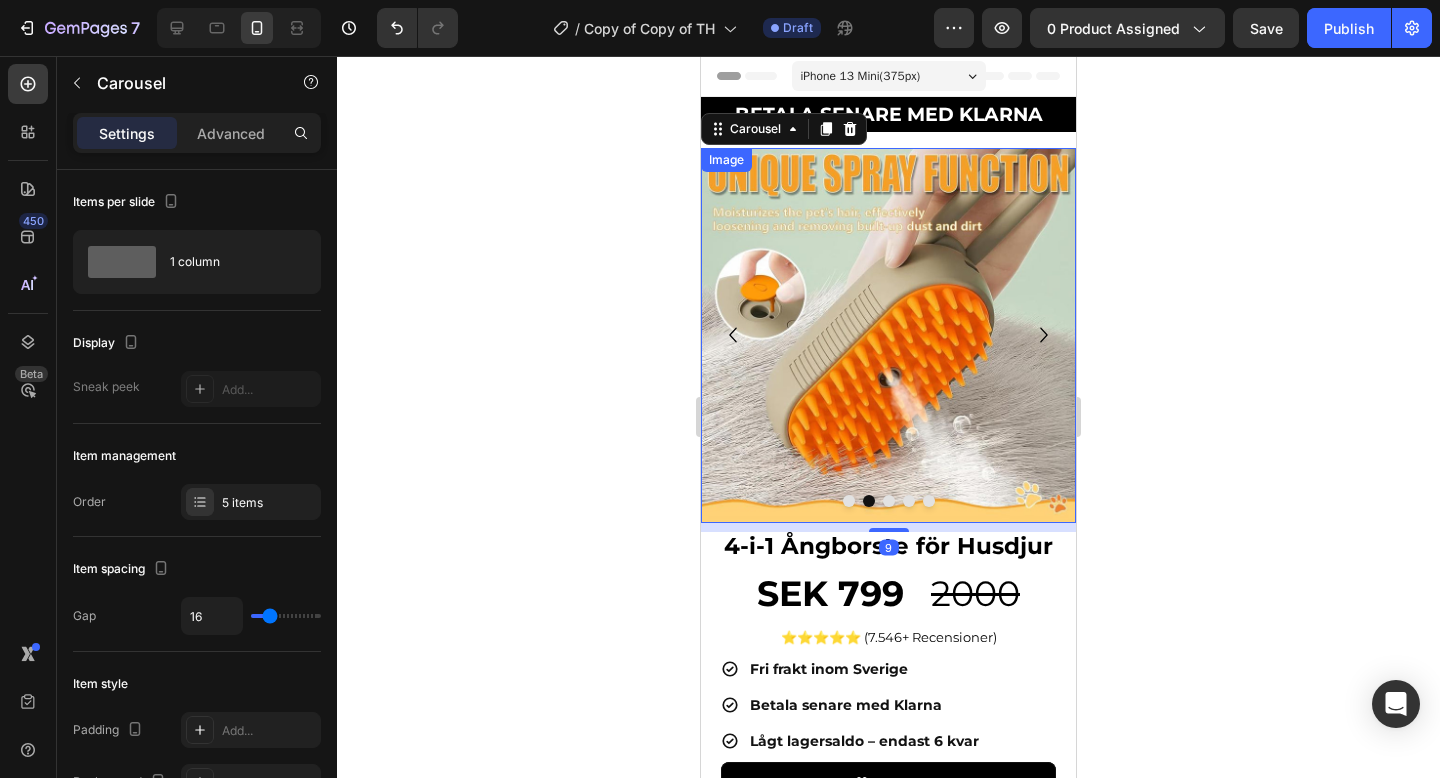 click at bounding box center [888, 335] 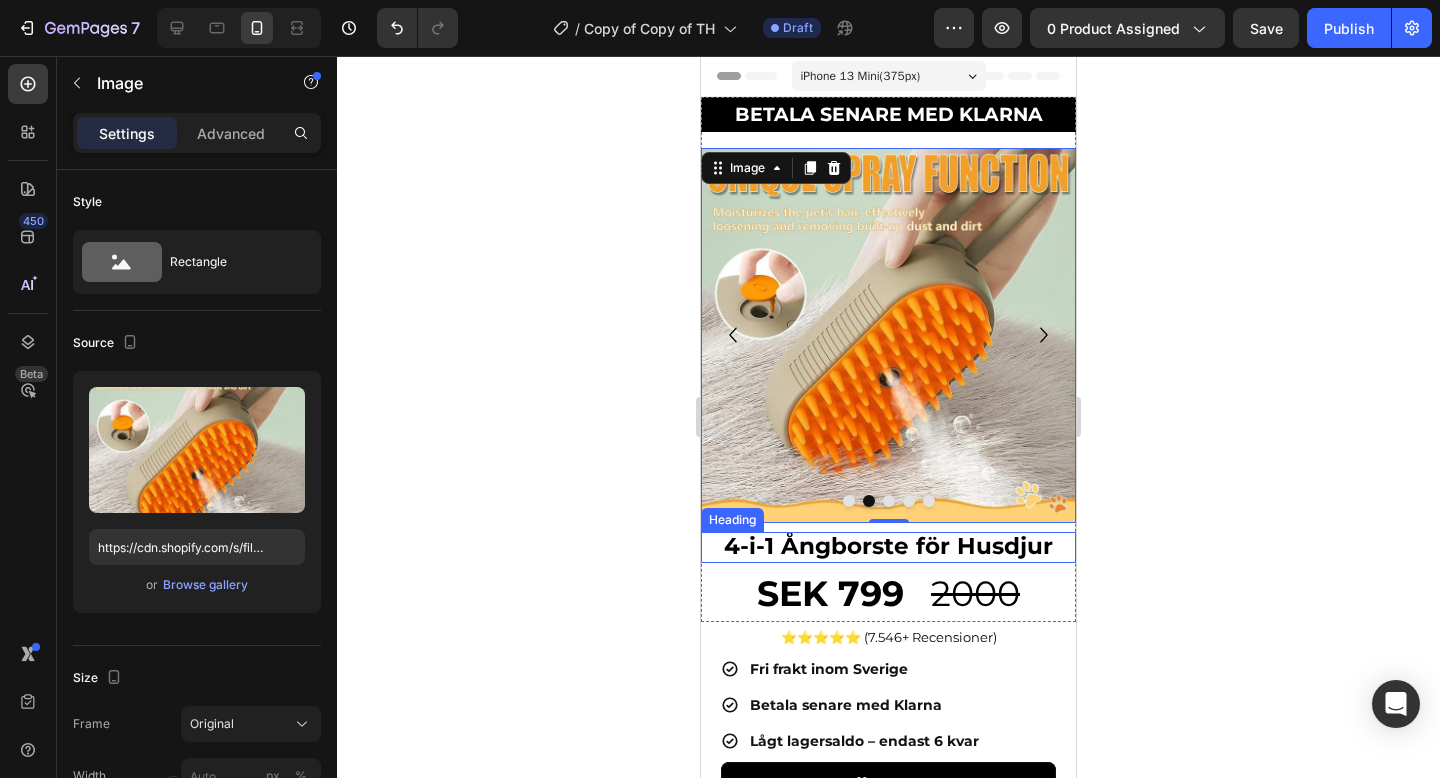 click on "4-i-1 Ångborste för Husdjur" at bounding box center (888, 546) 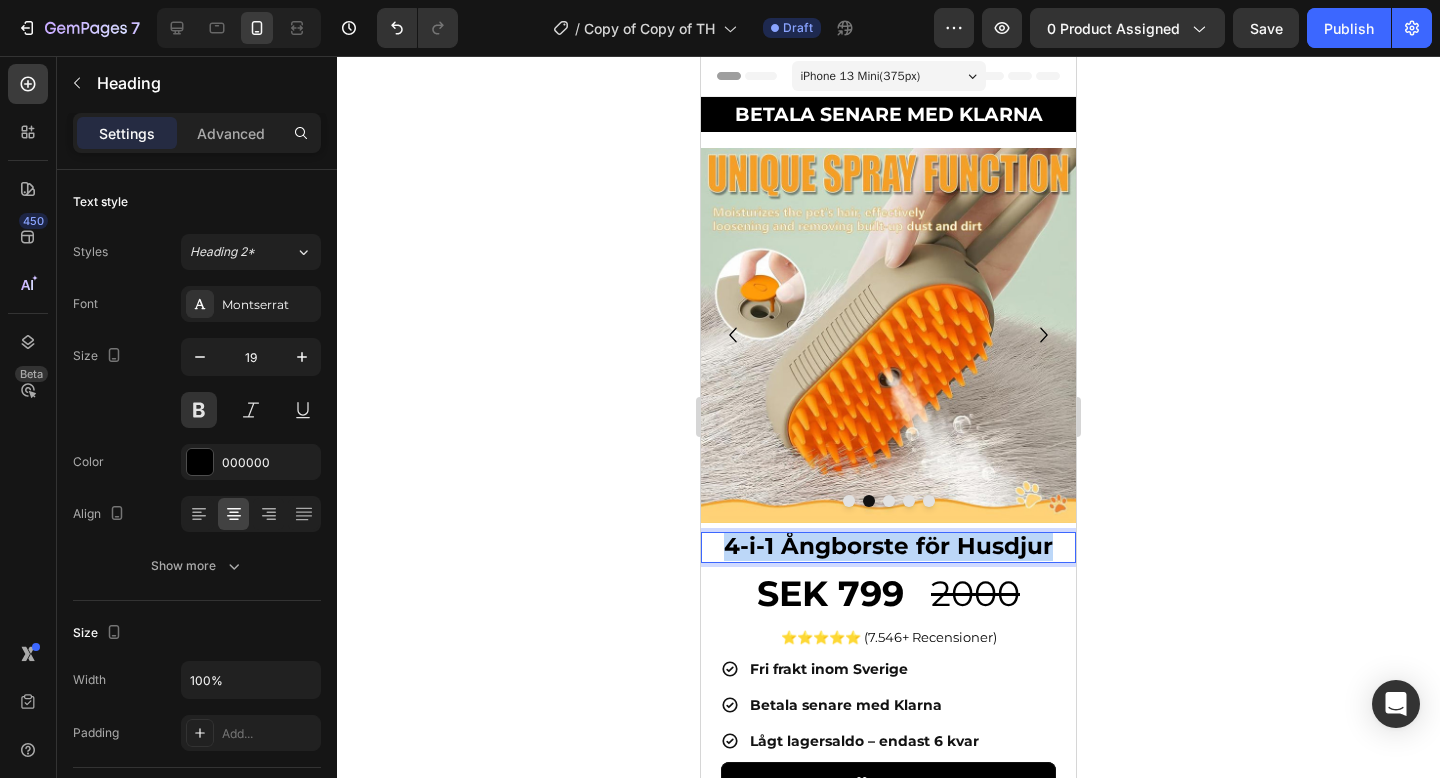 click on "4-i-1 Ångborste för Husdjur" at bounding box center [888, 546] 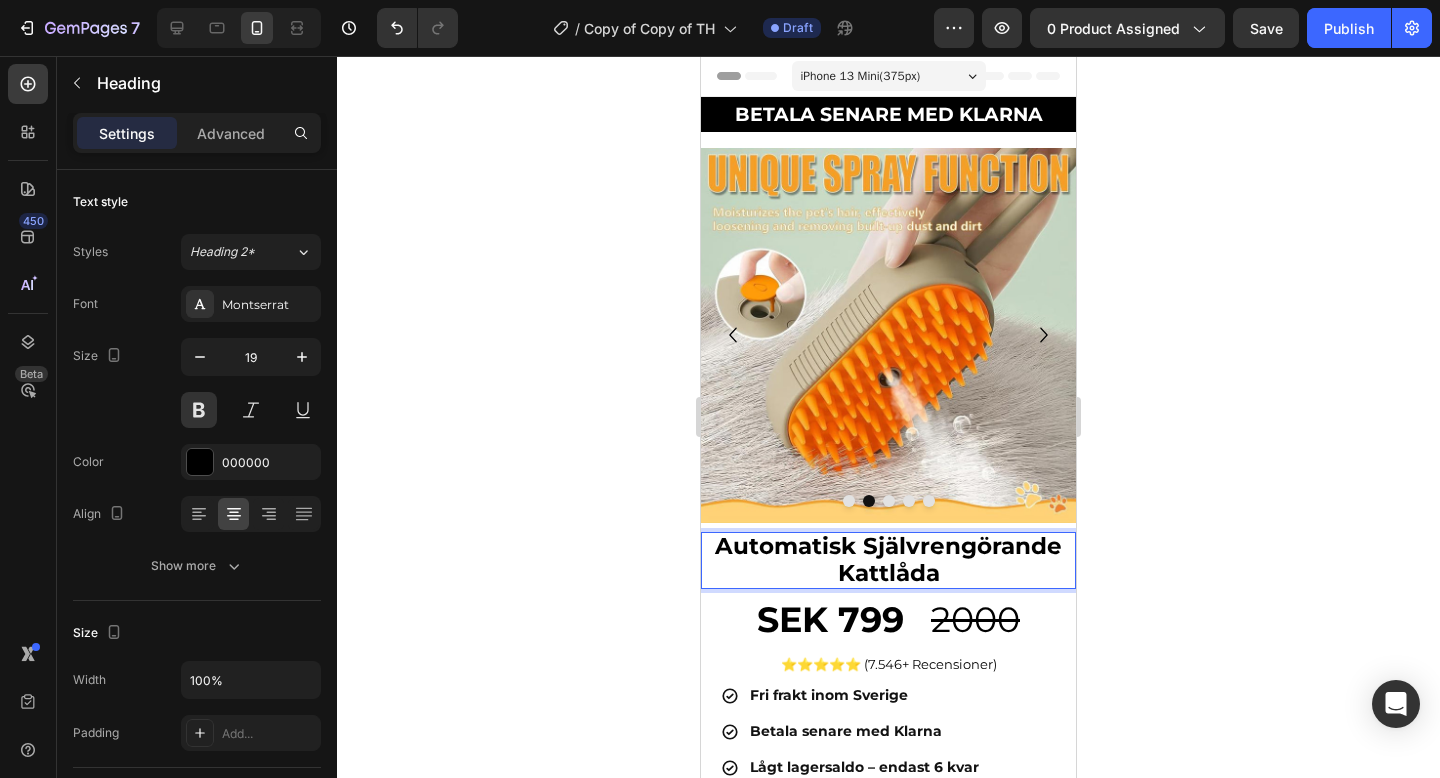 click 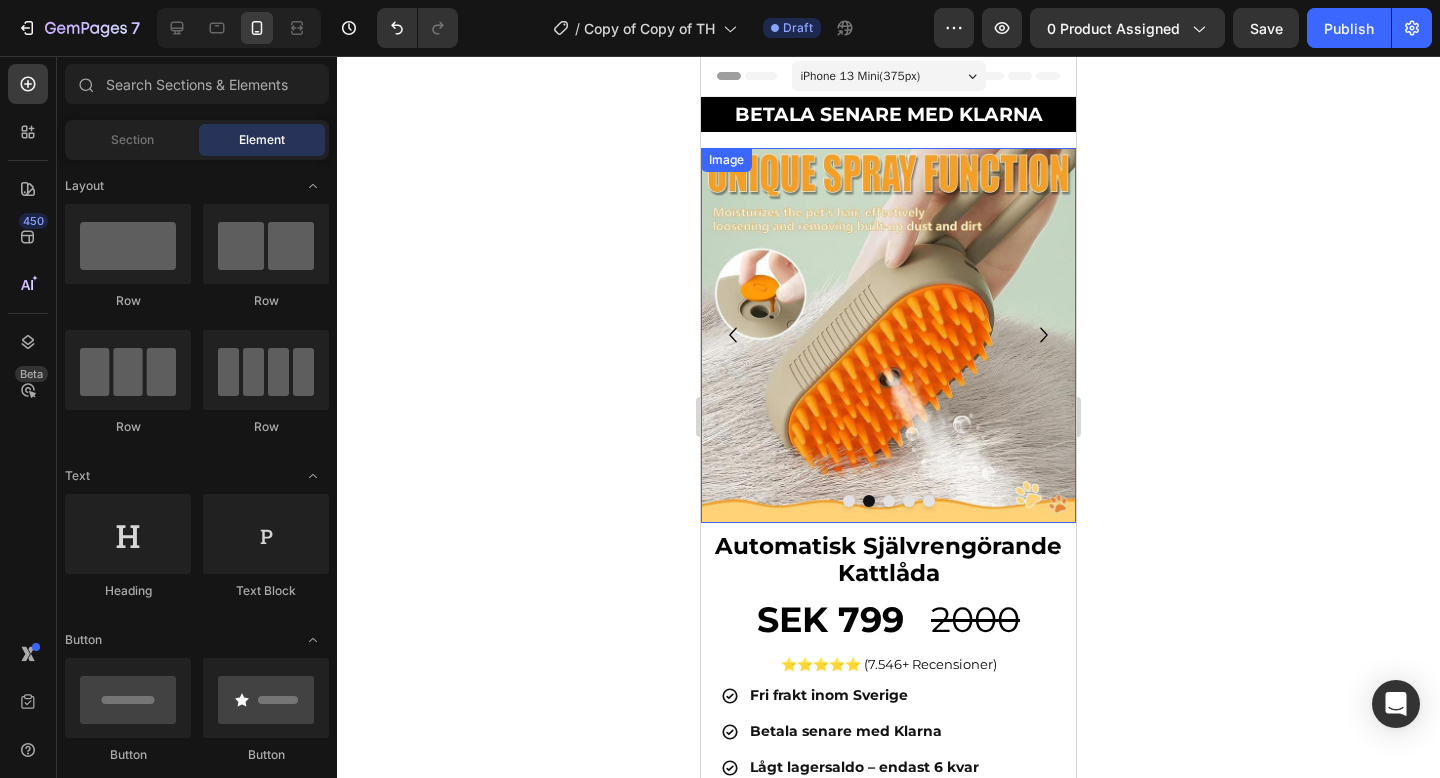 click at bounding box center [888, 335] 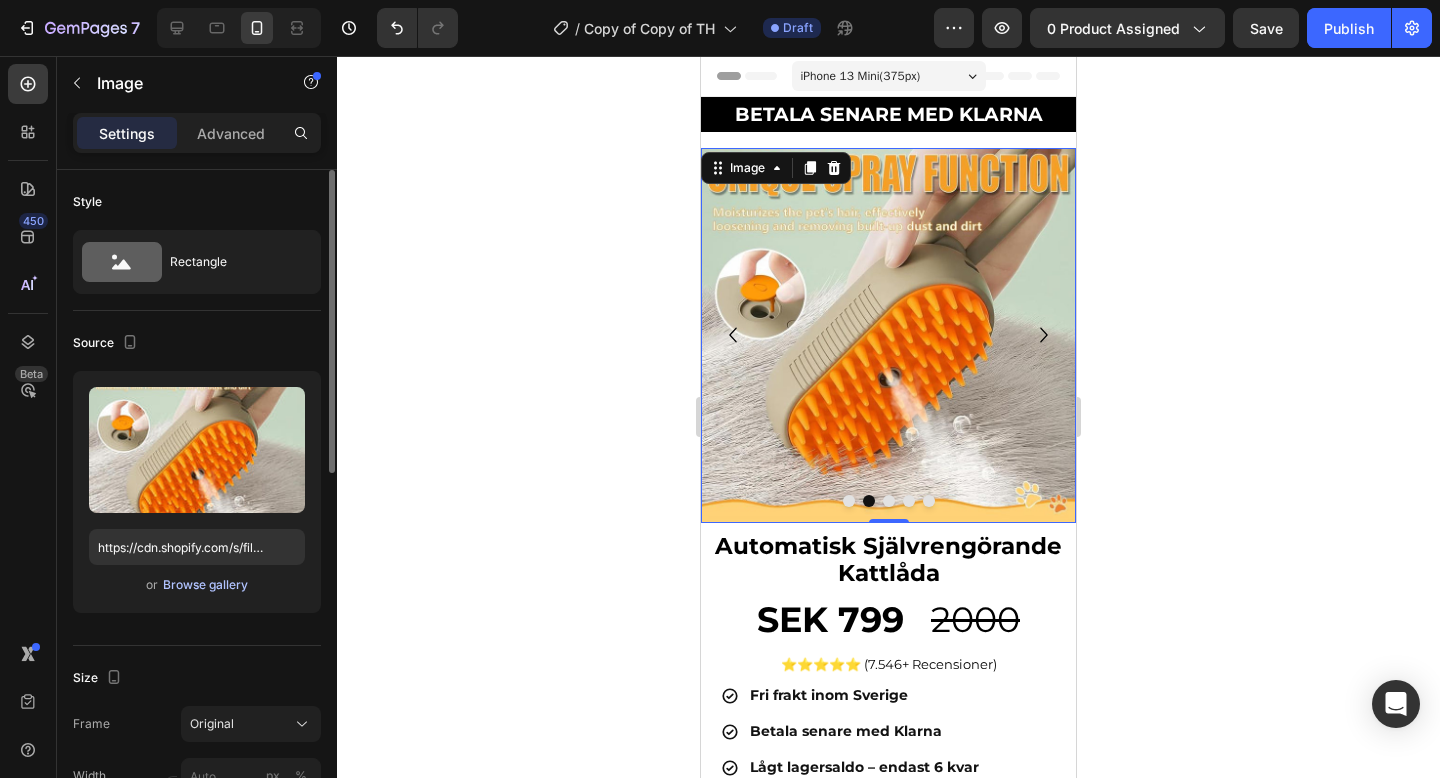 click on "Browse gallery" at bounding box center [205, 585] 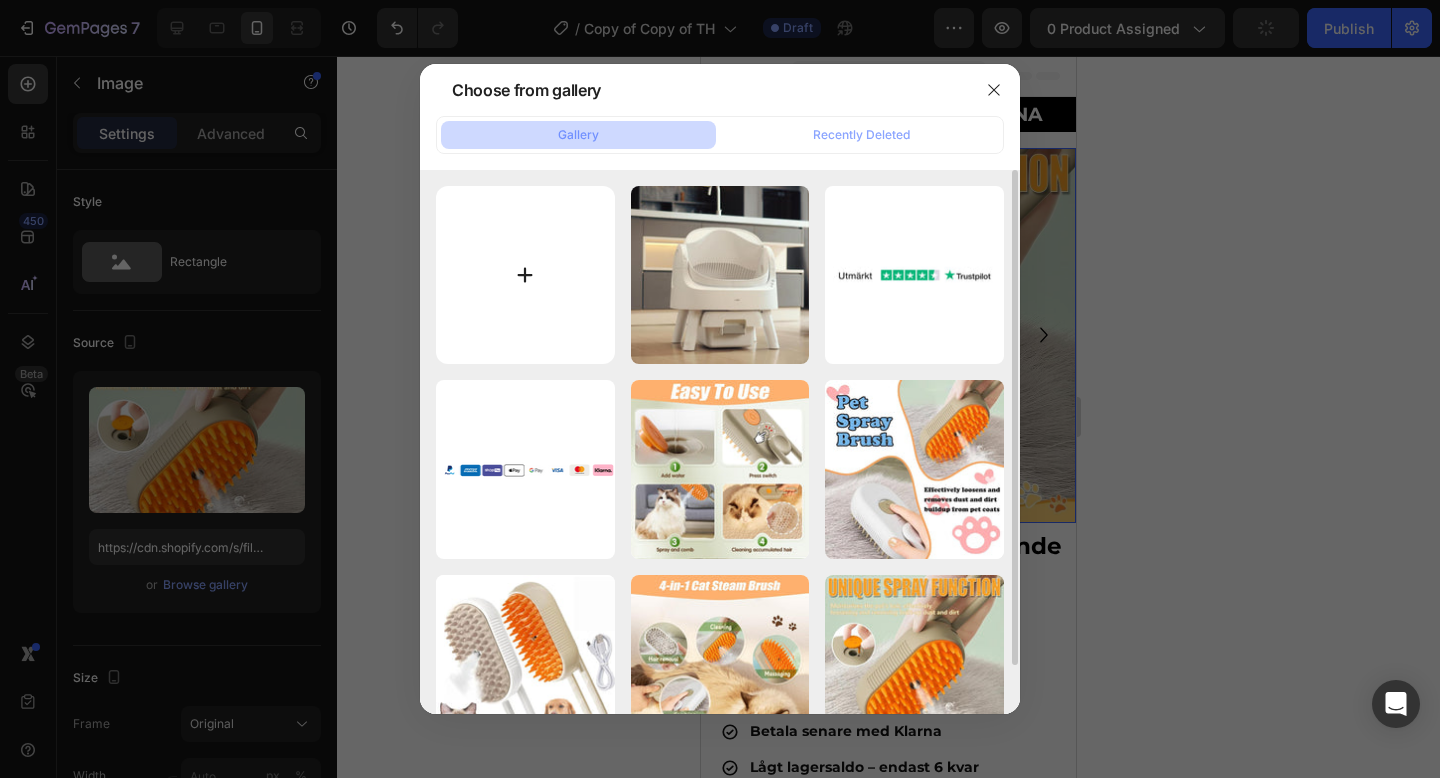 click at bounding box center [525, 275] 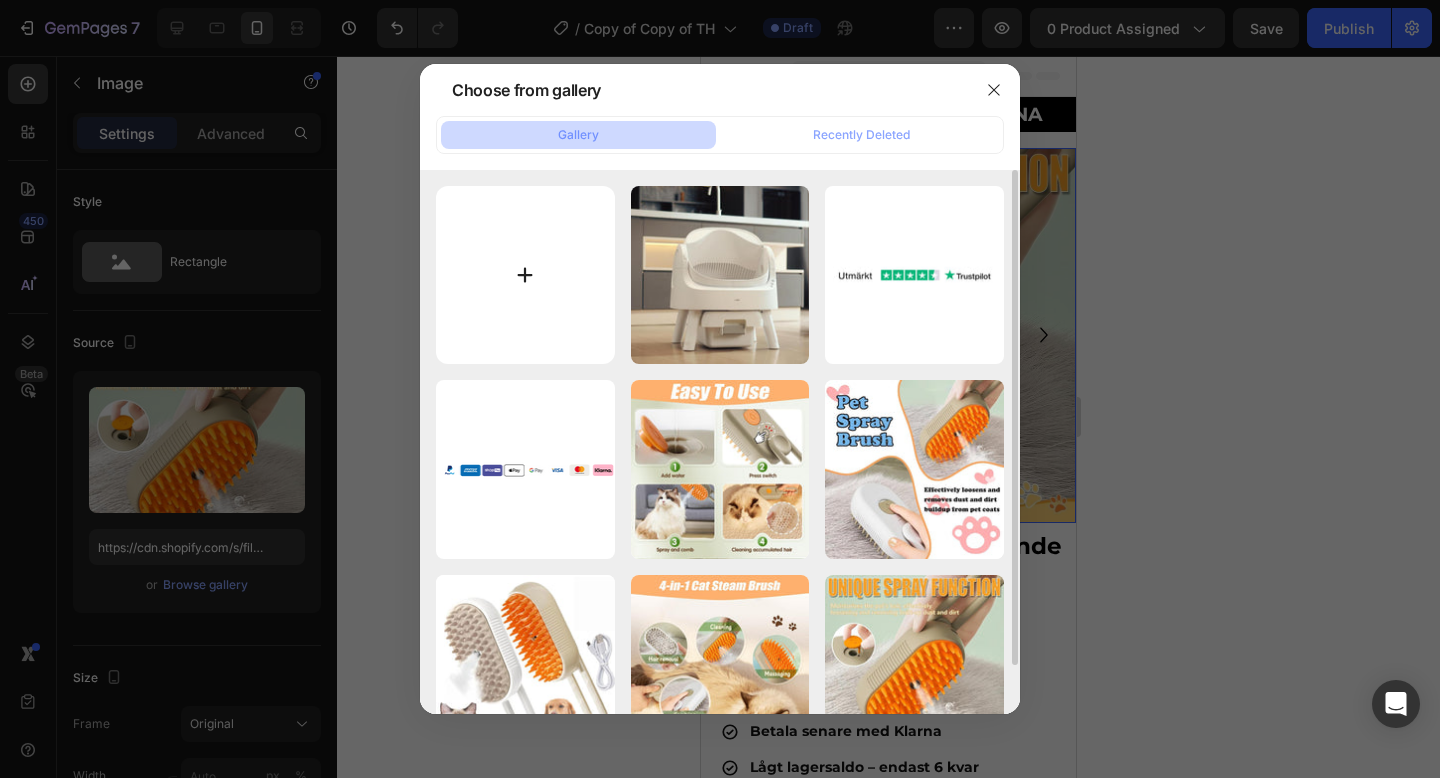 type on "C:\fakepath\b08ddfe746bf4227964e5d33a0641f24.png" 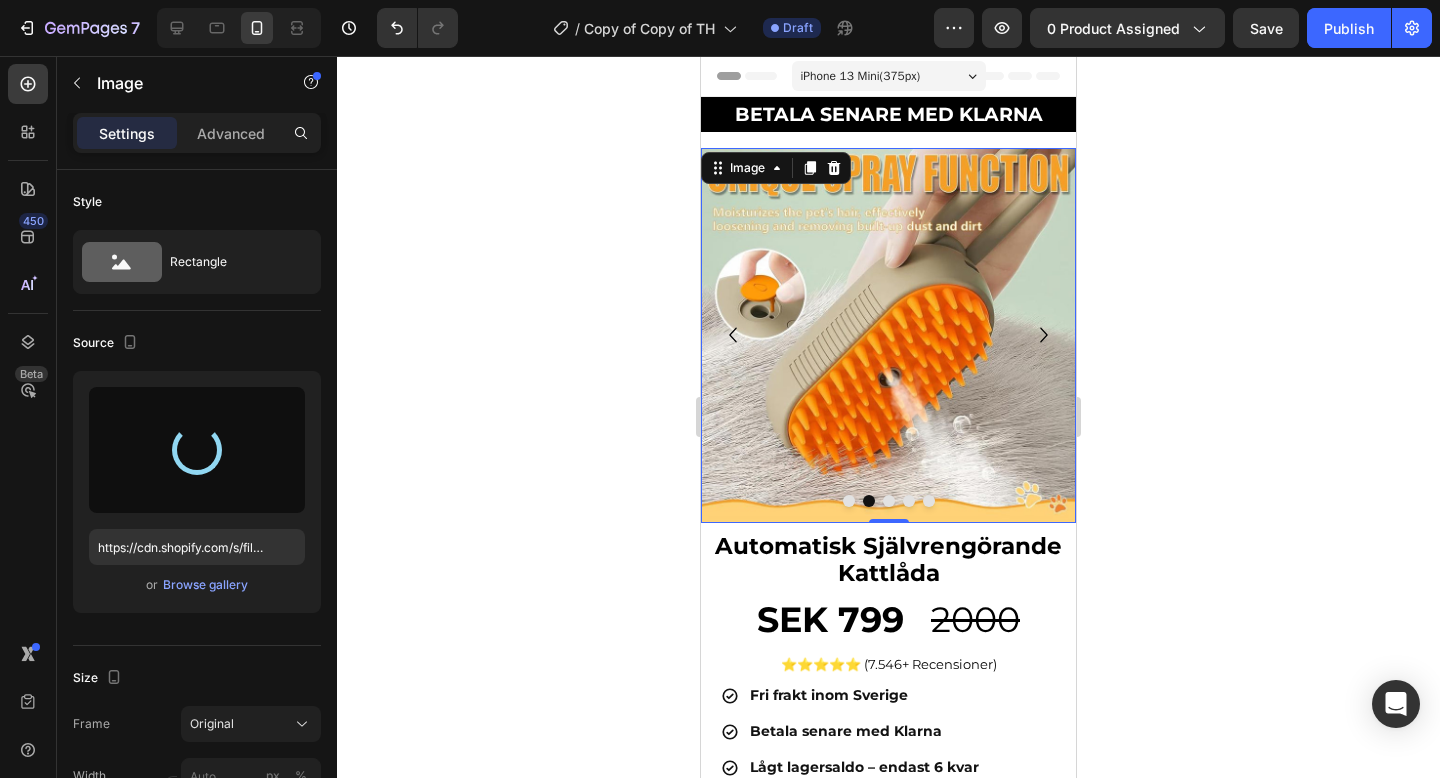 type on "https://cdn.shopify.com/s/files/1/0978/3672/8659/files/gempages_577727115441472188-501748ed-90c3-461c-acb8-904e67f104ee.jpg" 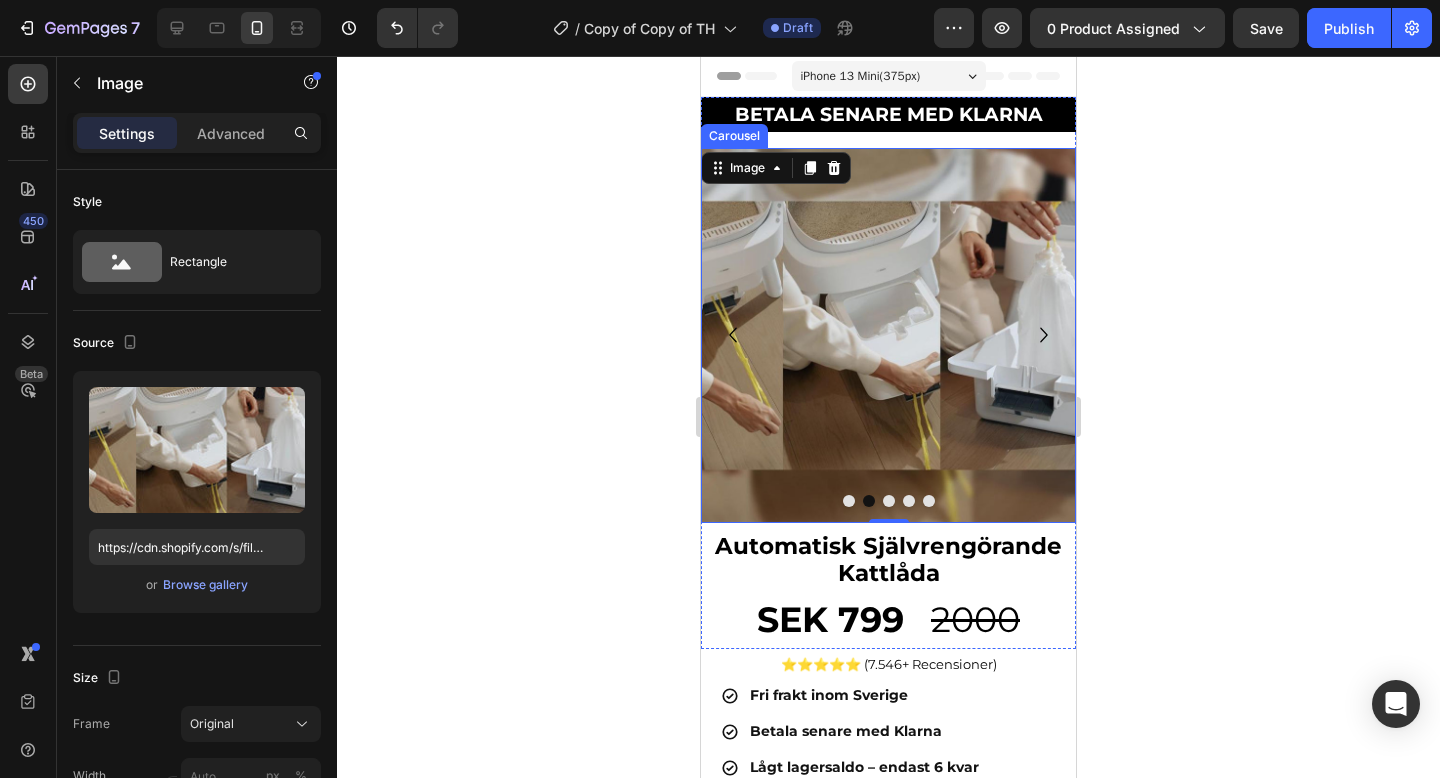 click at bounding box center [889, 501] 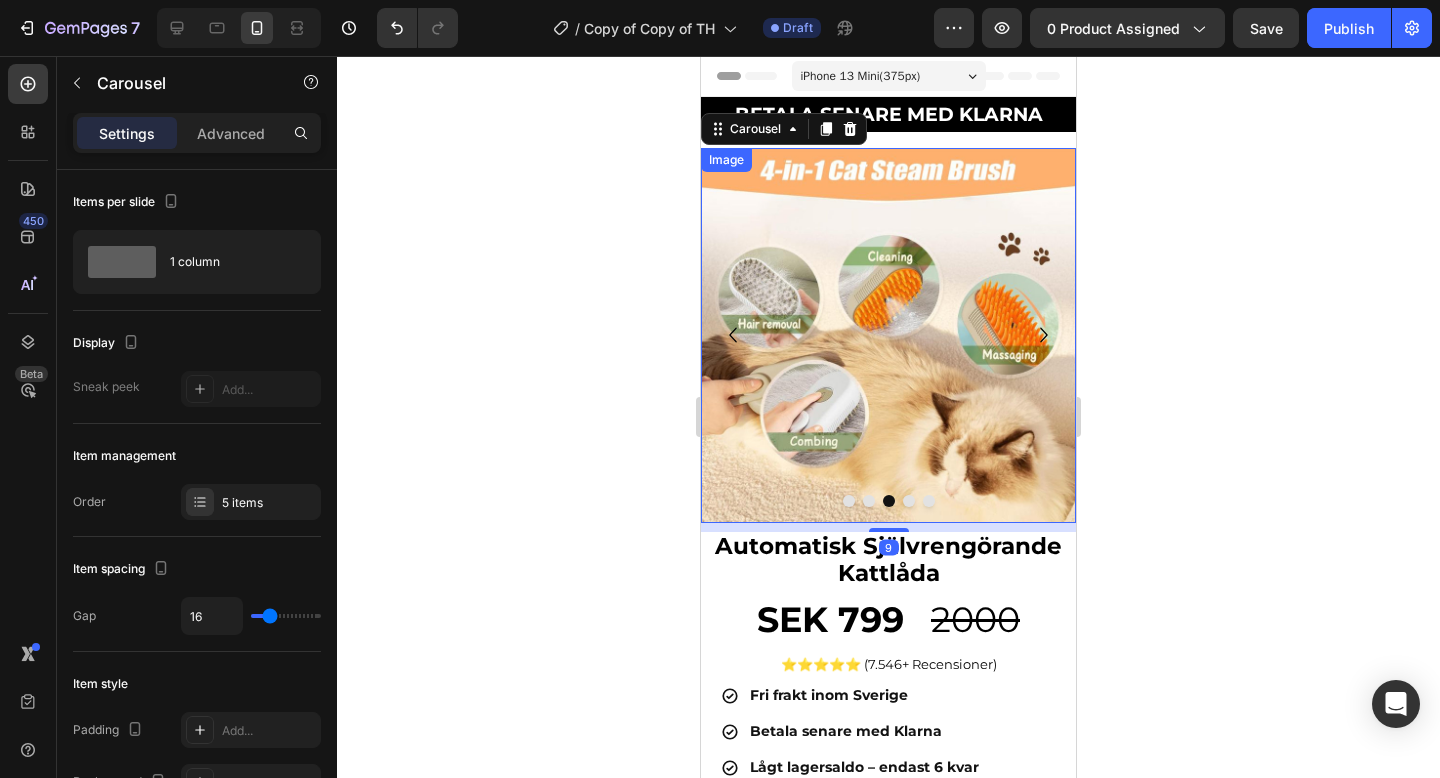 click at bounding box center [888, 335] 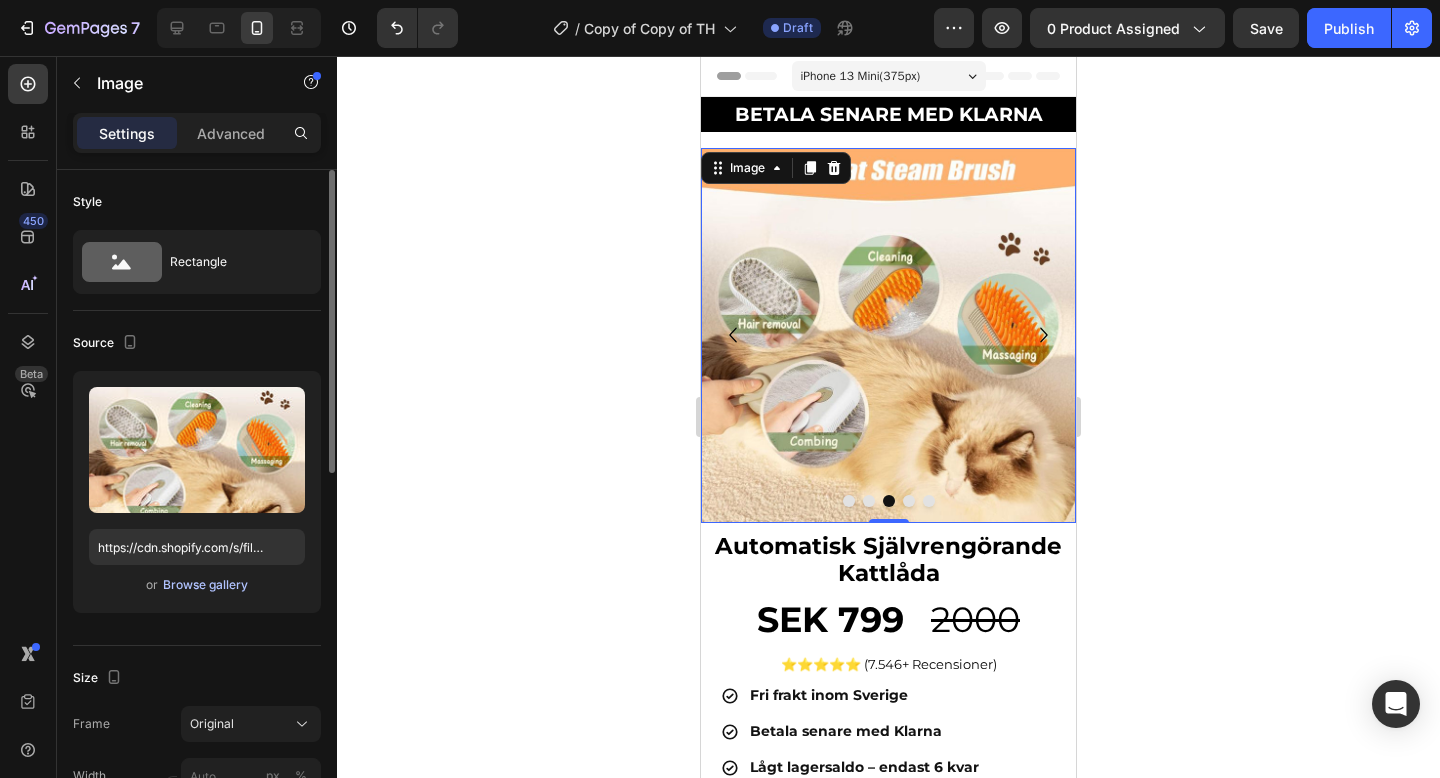 click on "Browse gallery" at bounding box center [205, 585] 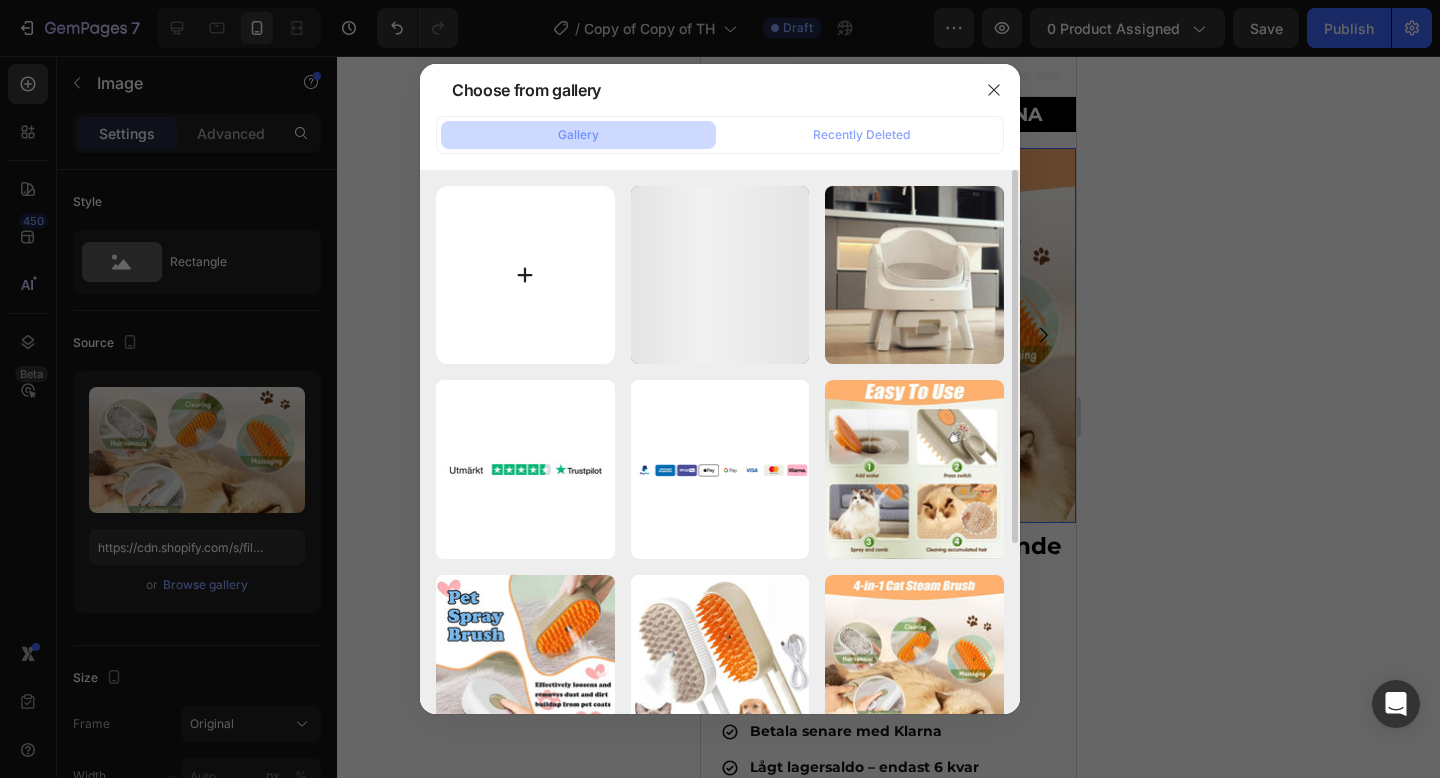click at bounding box center (525, 275) 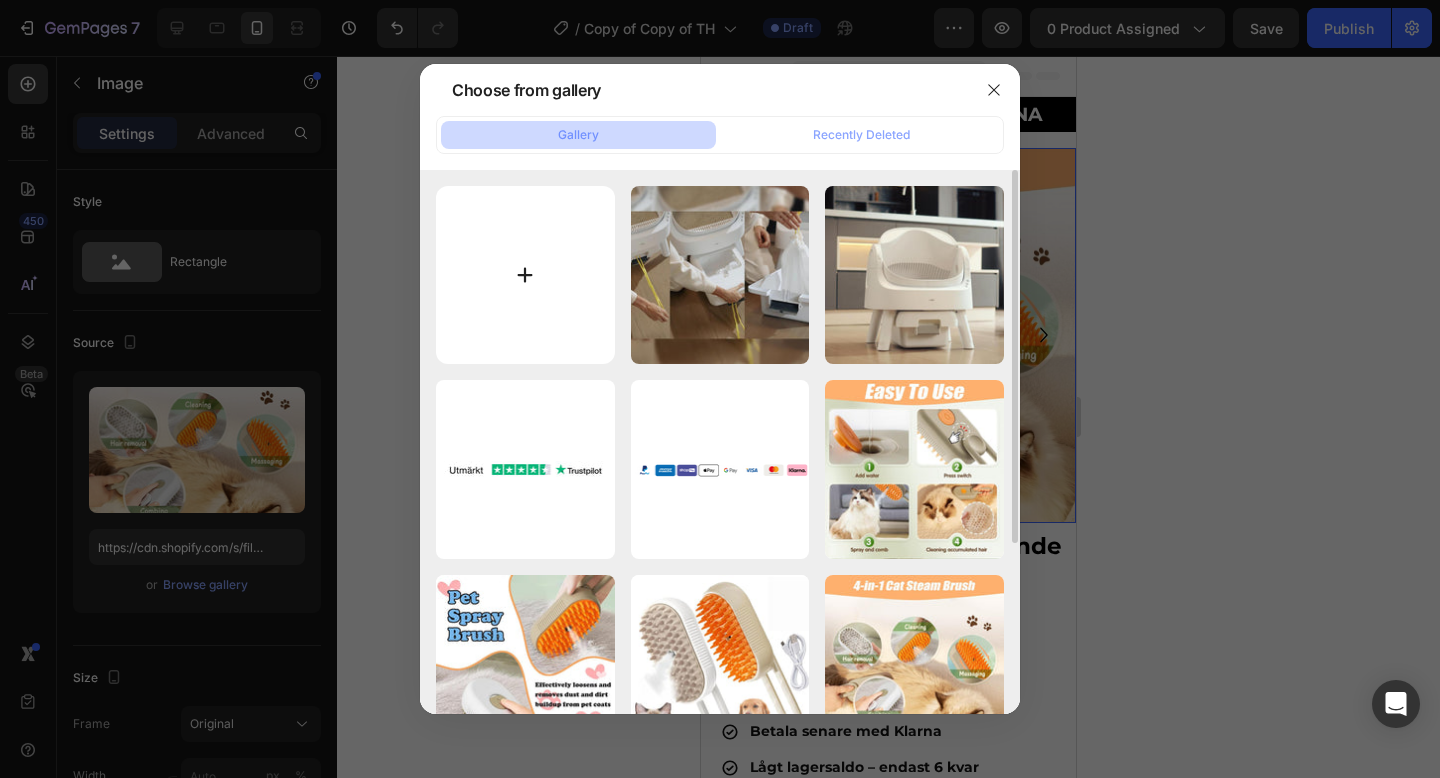 type on "C:\fakepath\600747c695a74a2fa25ac511e00b9a5f.png" 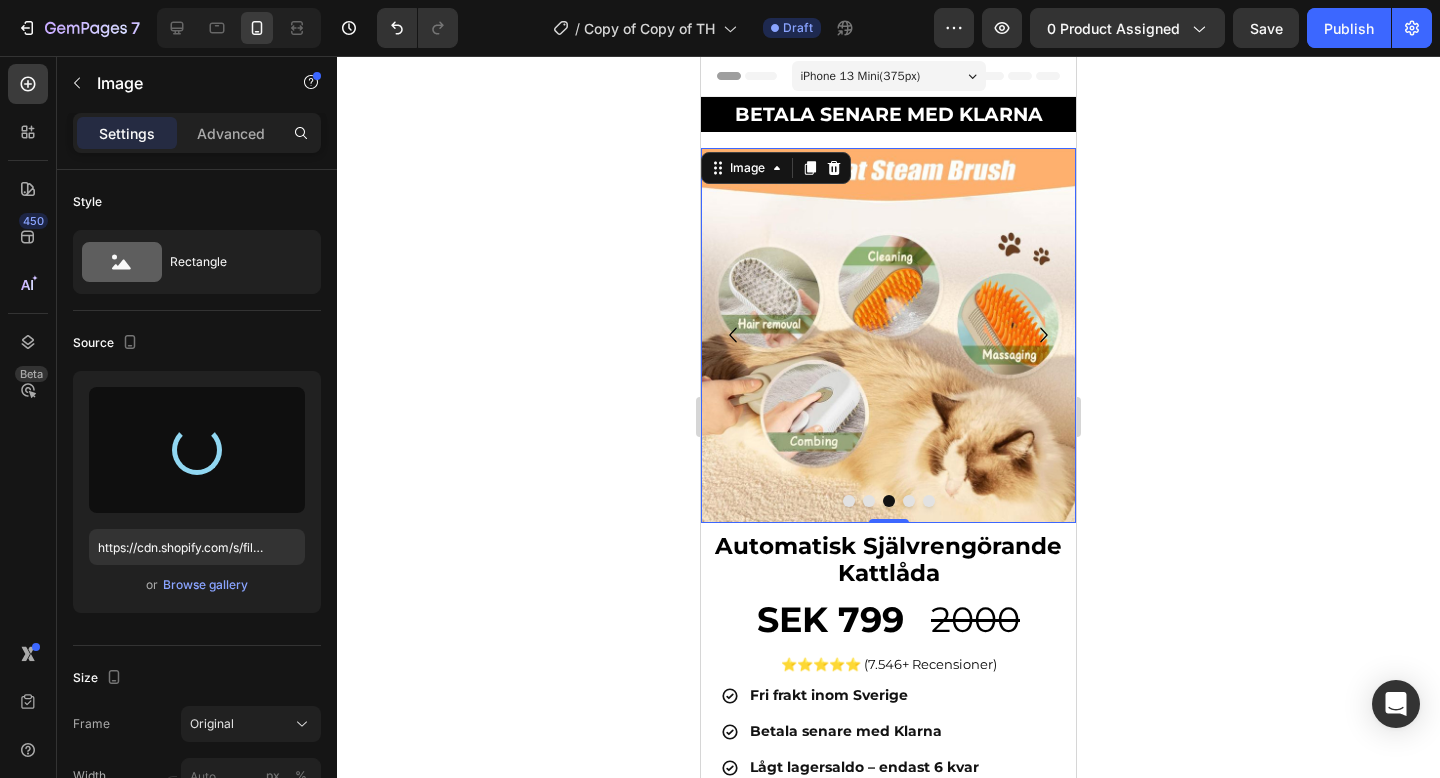 type on "https://cdn.shopify.com/s/files/1/0978/3672/8659/files/gempages_577727115441472188-0080fdb0-47a6-439c-9d3e-dbdbeb9c2a78.jpg" 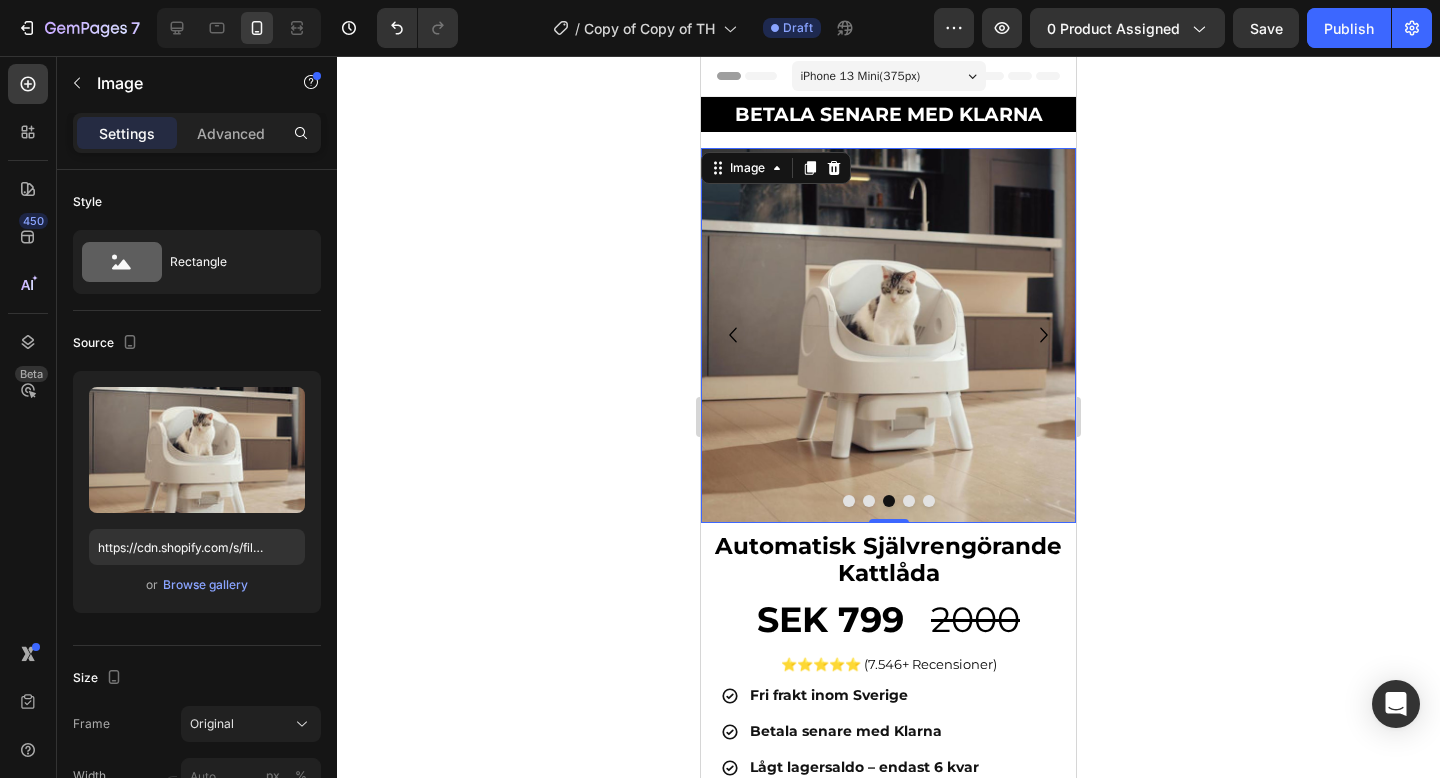 click at bounding box center (909, 501) 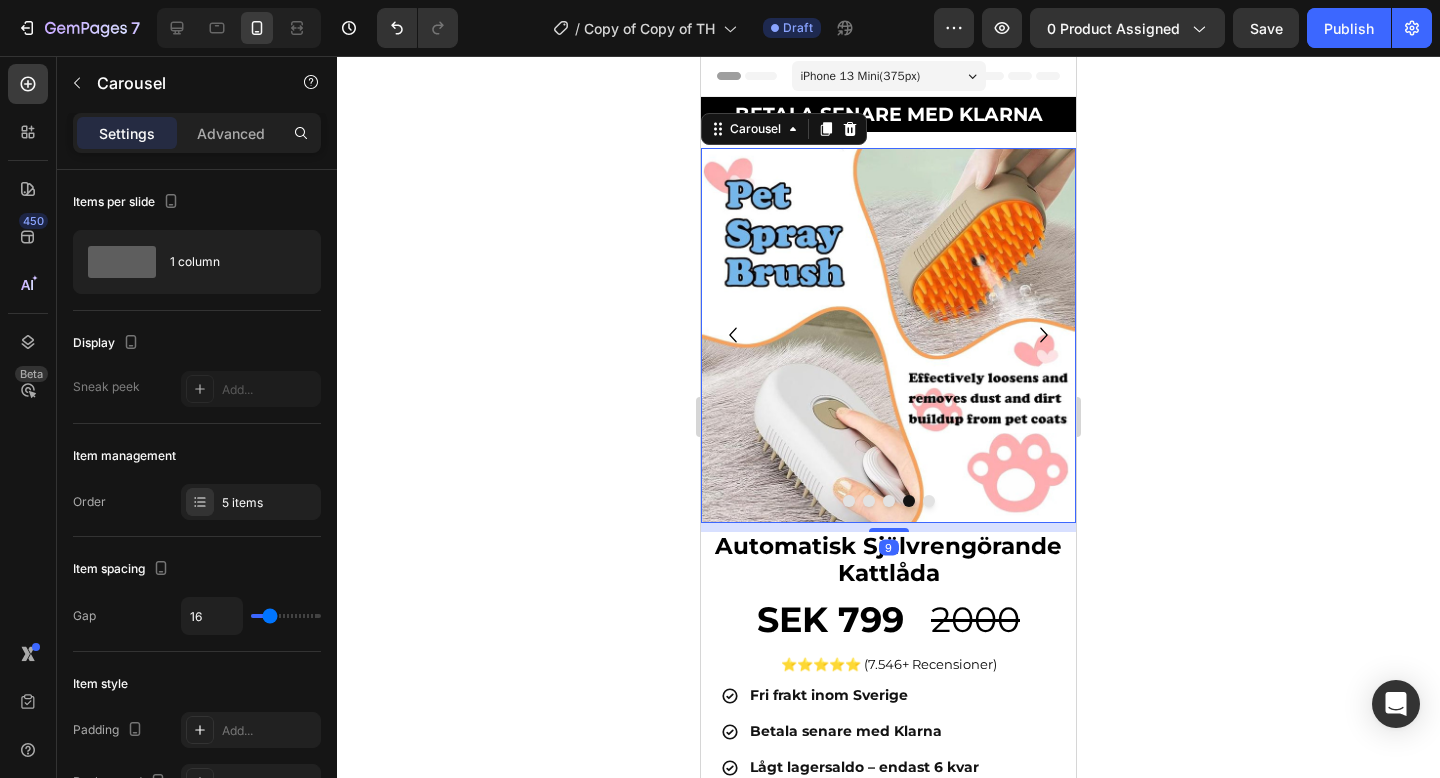 click at bounding box center [888, 335] 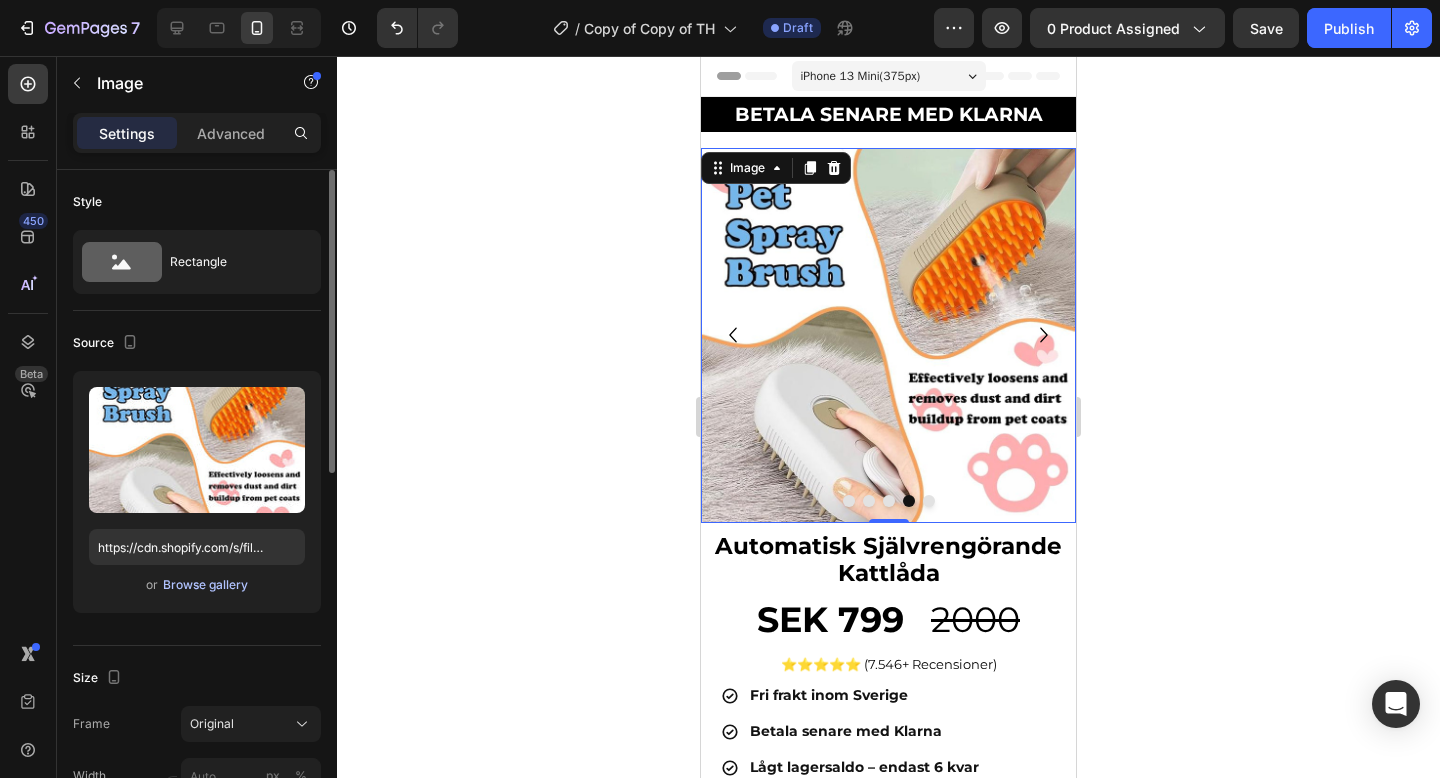 click on "Browse gallery" at bounding box center (205, 585) 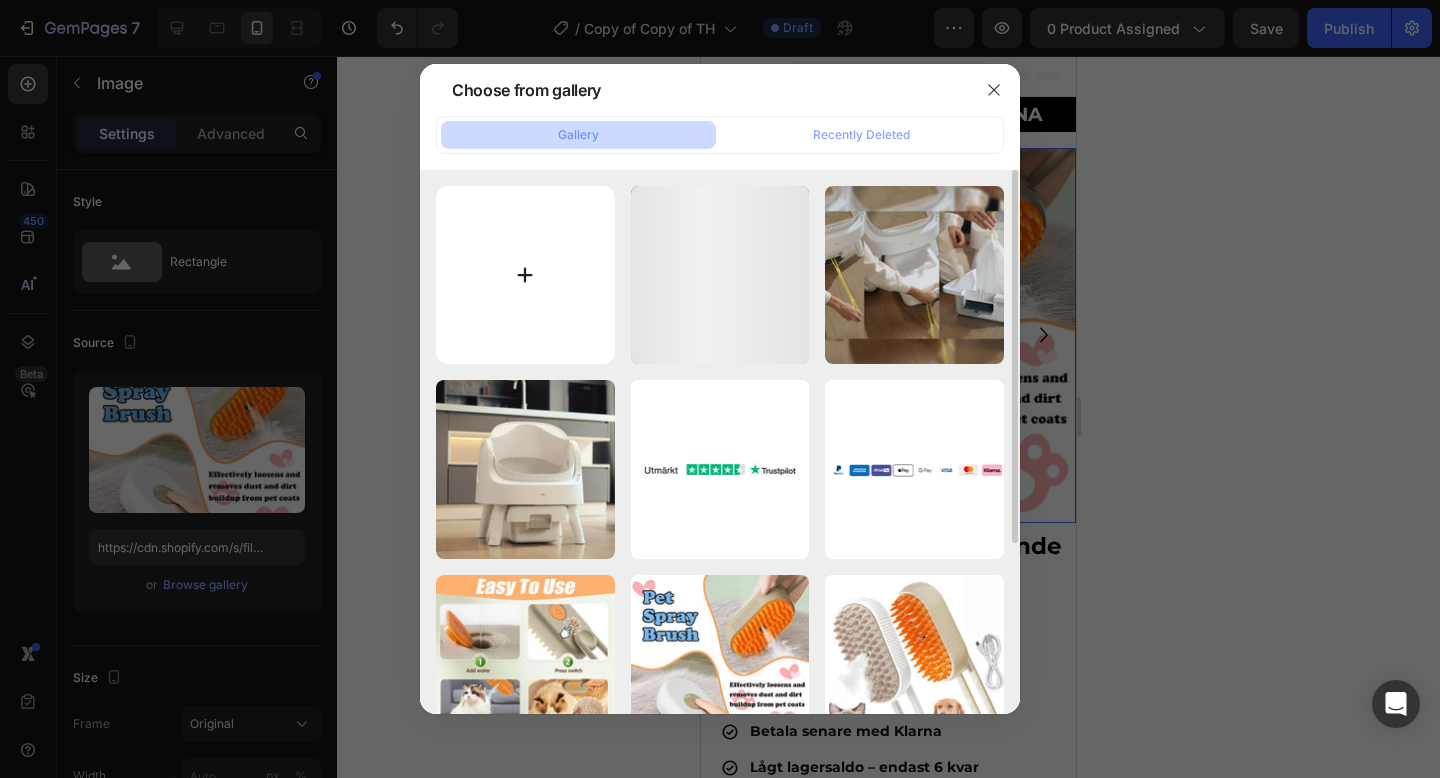 click at bounding box center (525, 275) 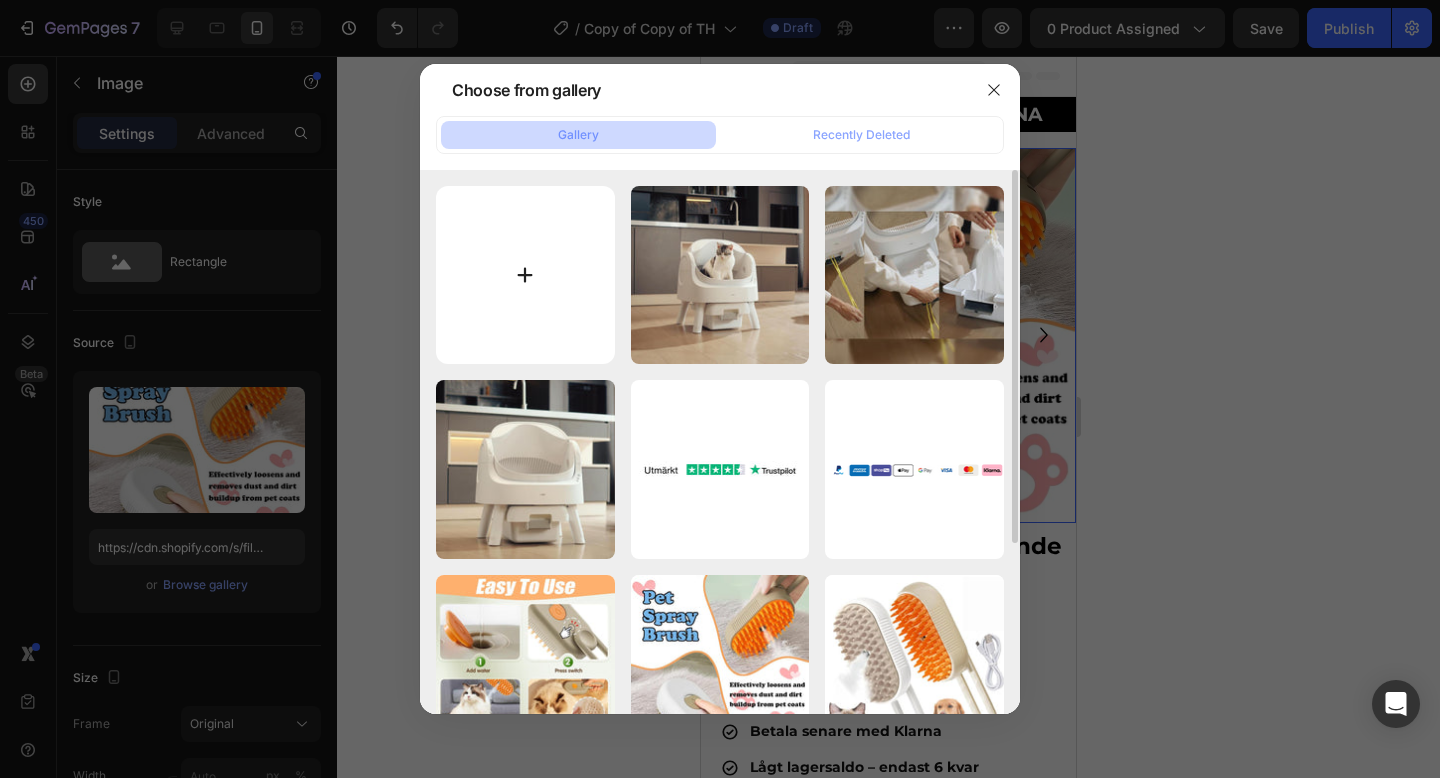 type on "C:\fakepath\08584a474937469d8667789e7340bed0.png" 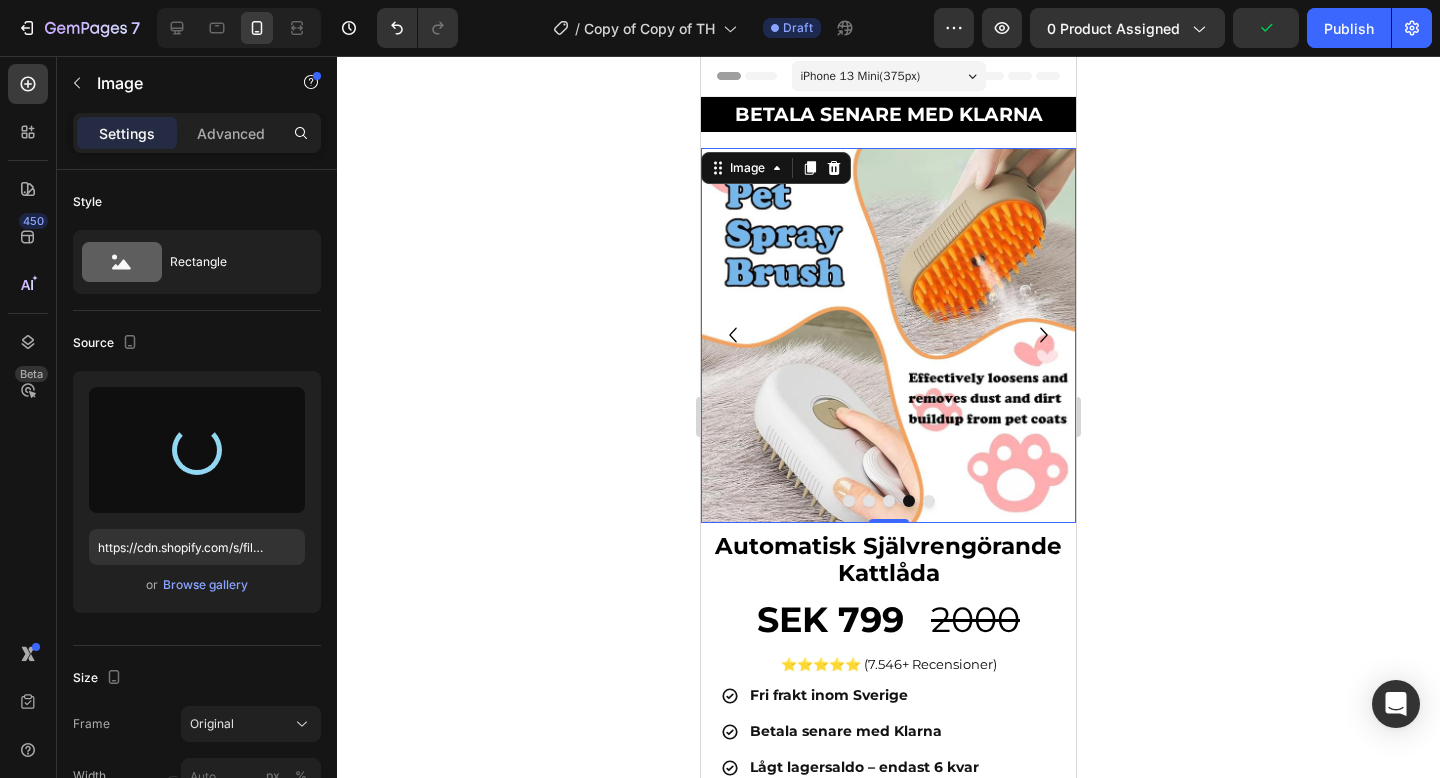 type on "https://cdn.shopify.com/s/files/1/0978/3672/8659/files/gempages_577727115441472188-4900bd5b-1c6f-41f6-931c-8d19a87d6414.jpg" 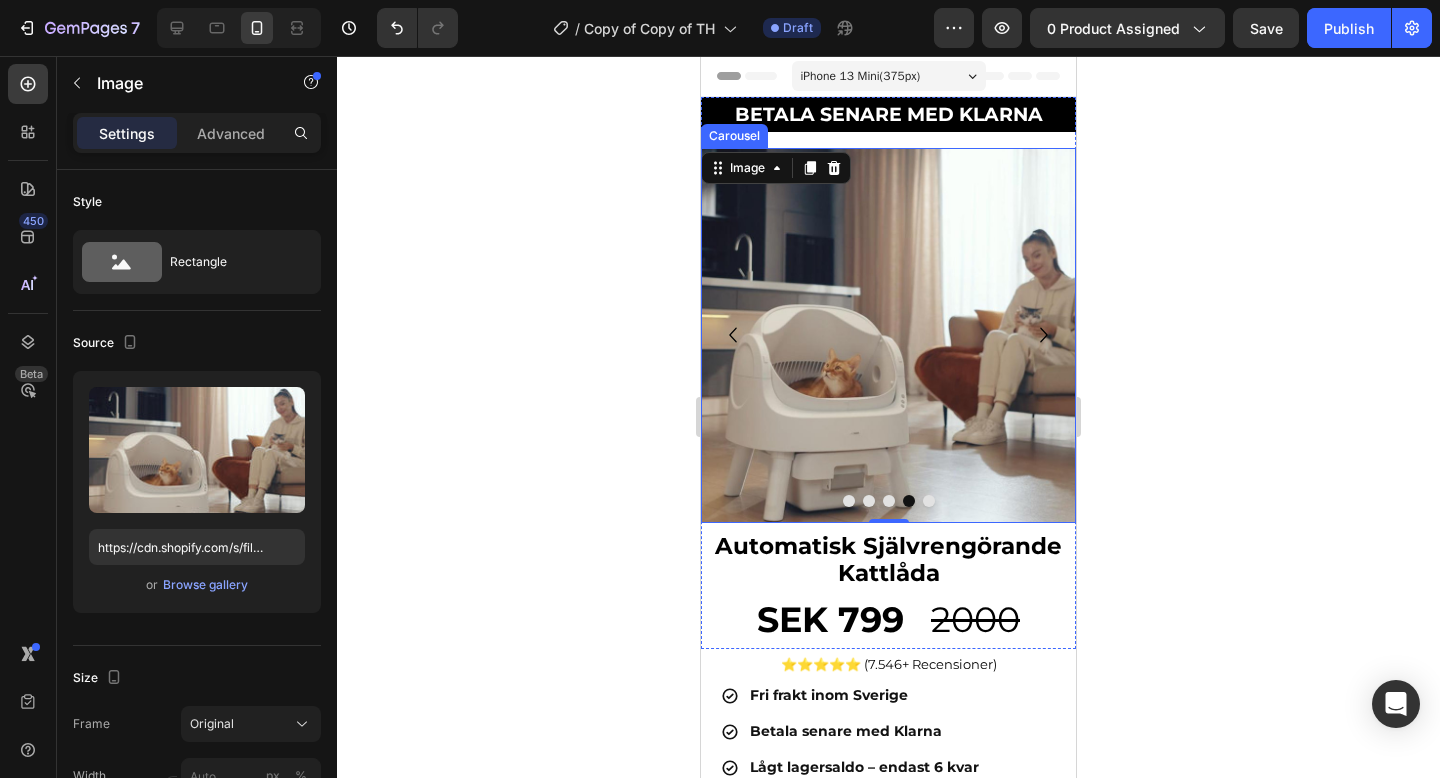 click at bounding box center (929, 501) 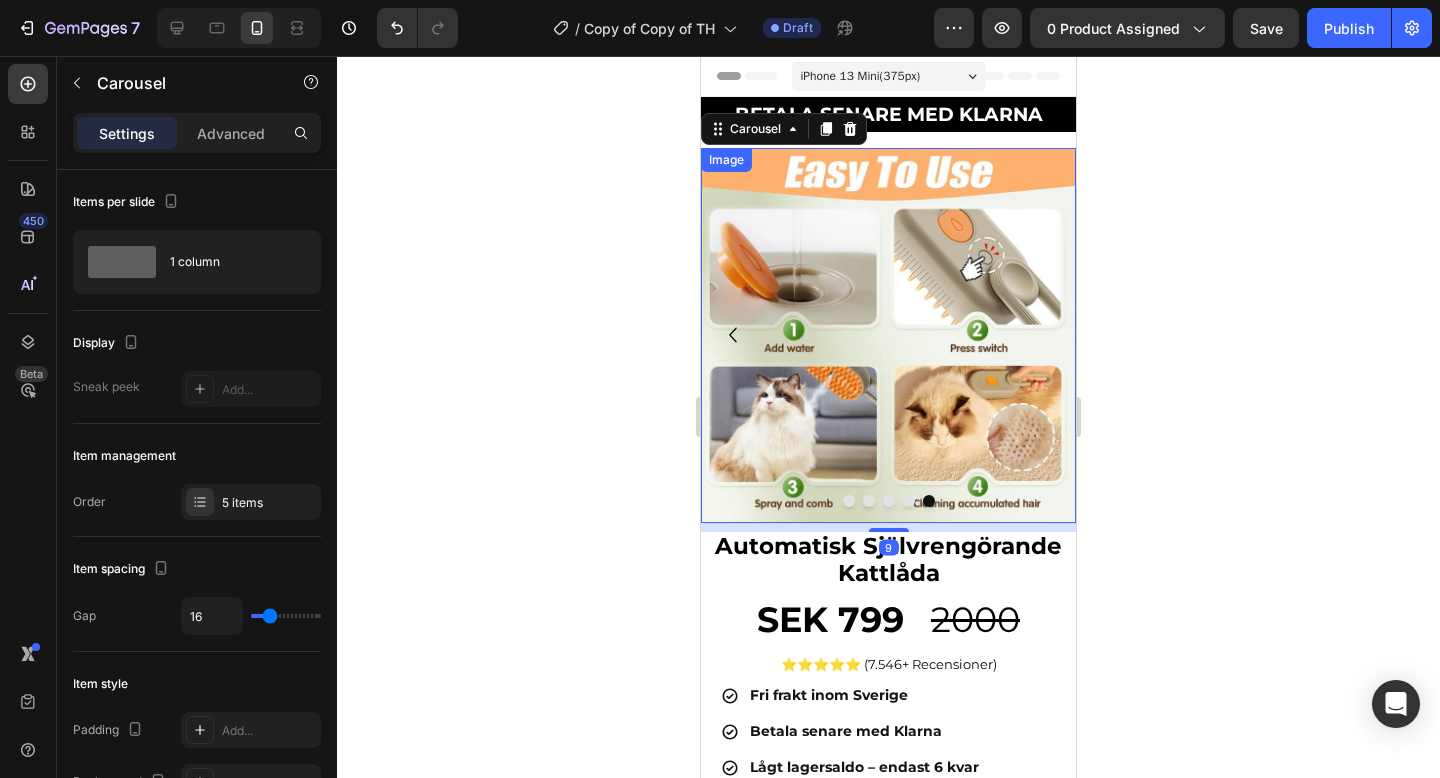 click at bounding box center (888, 335) 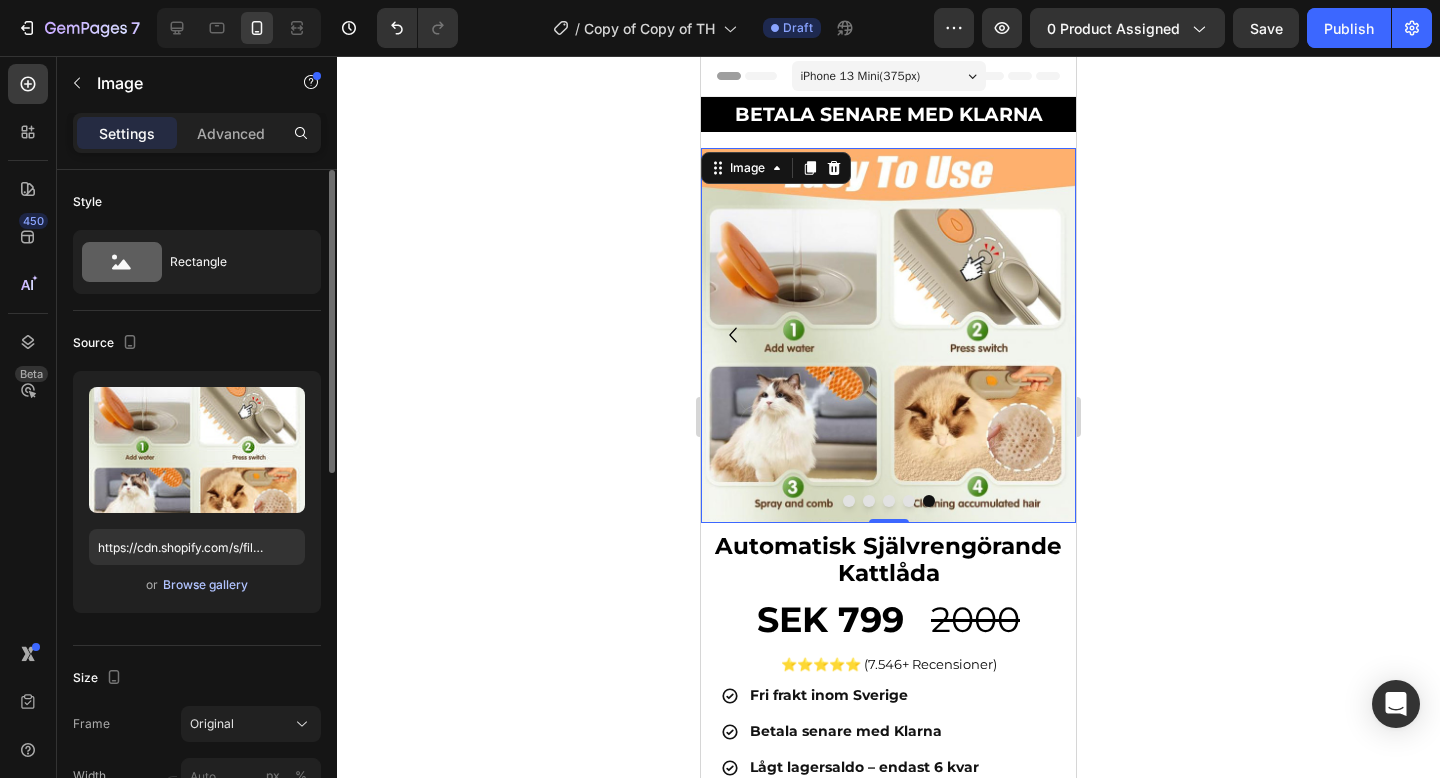 click on "Browse gallery" at bounding box center [205, 585] 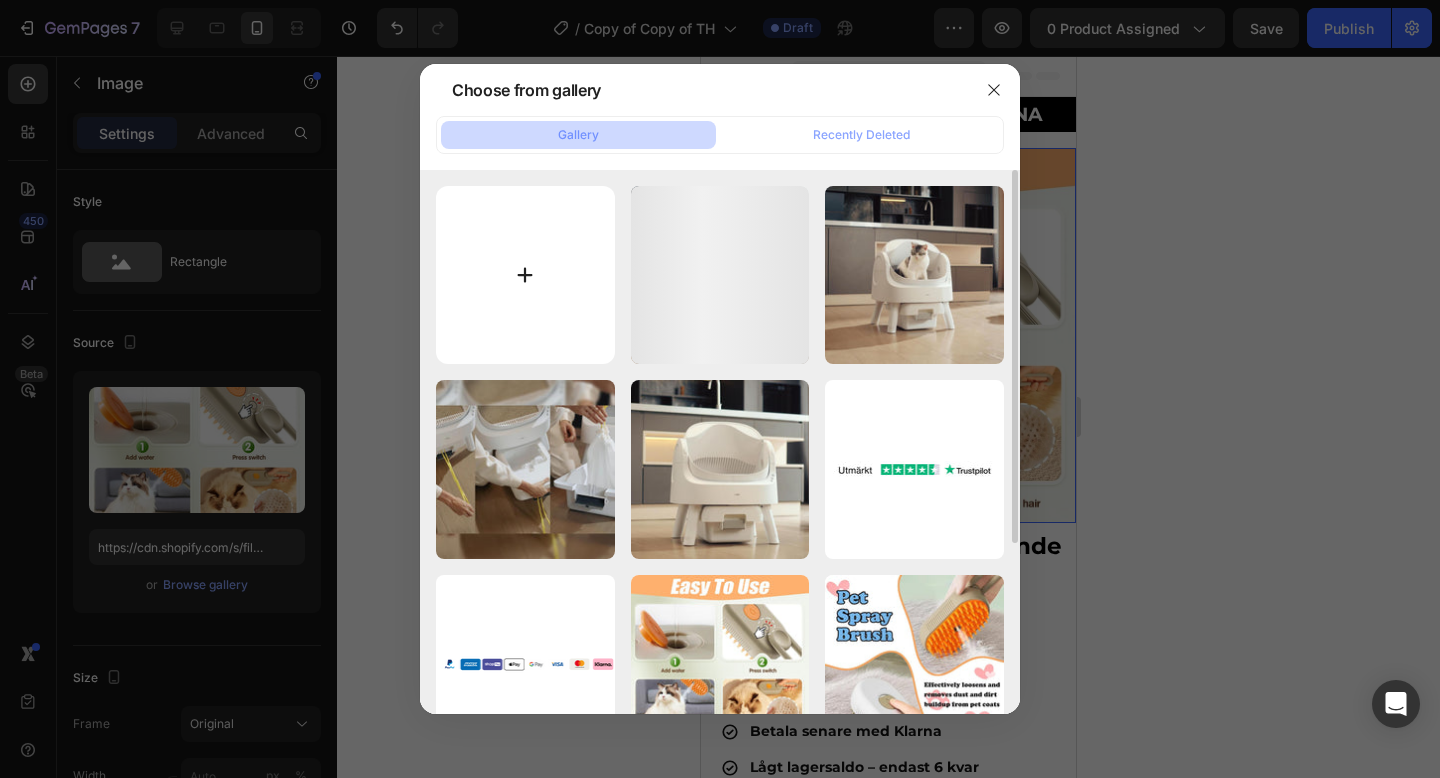 click at bounding box center (525, 275) 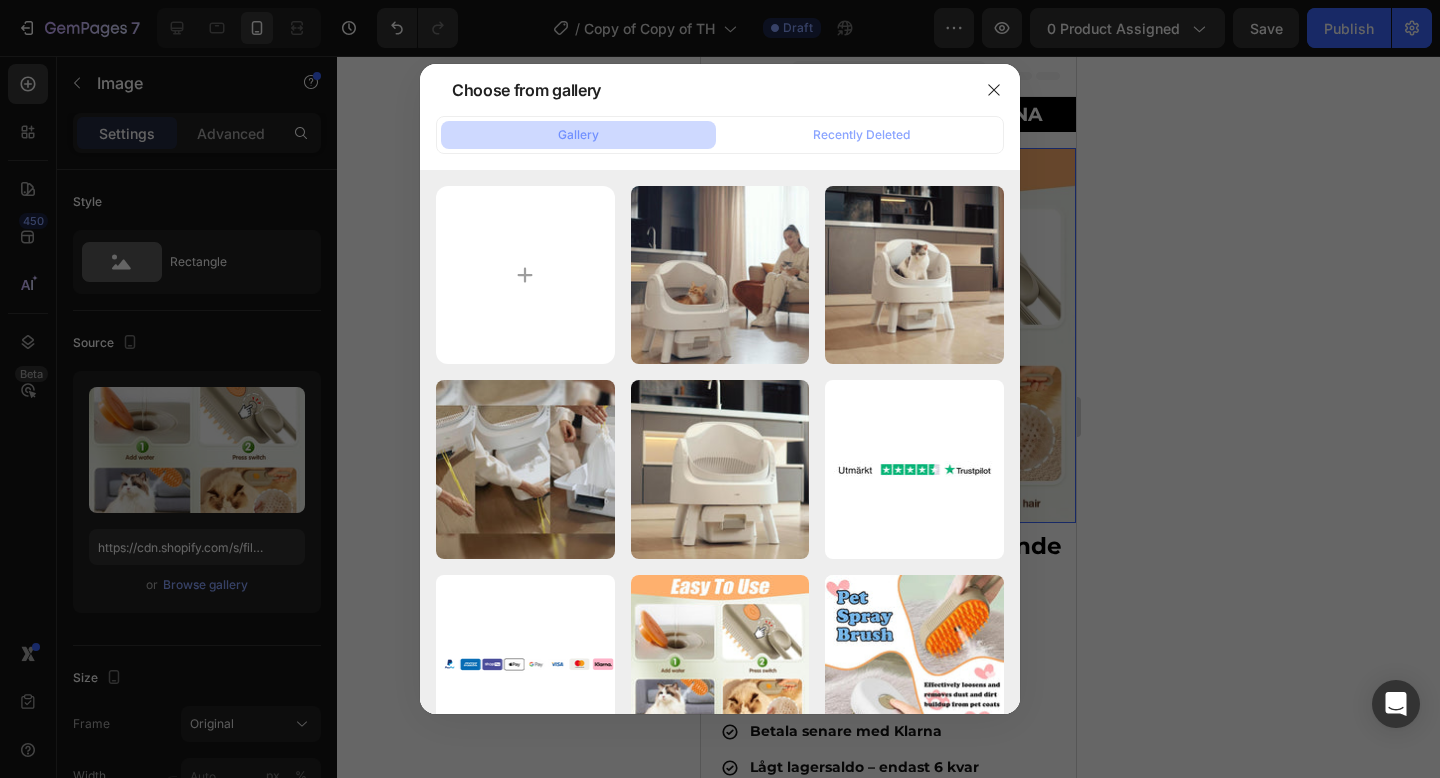 type on "C:\fakepath\ecc6722f61ee48f7884e4227a06920c8.png" 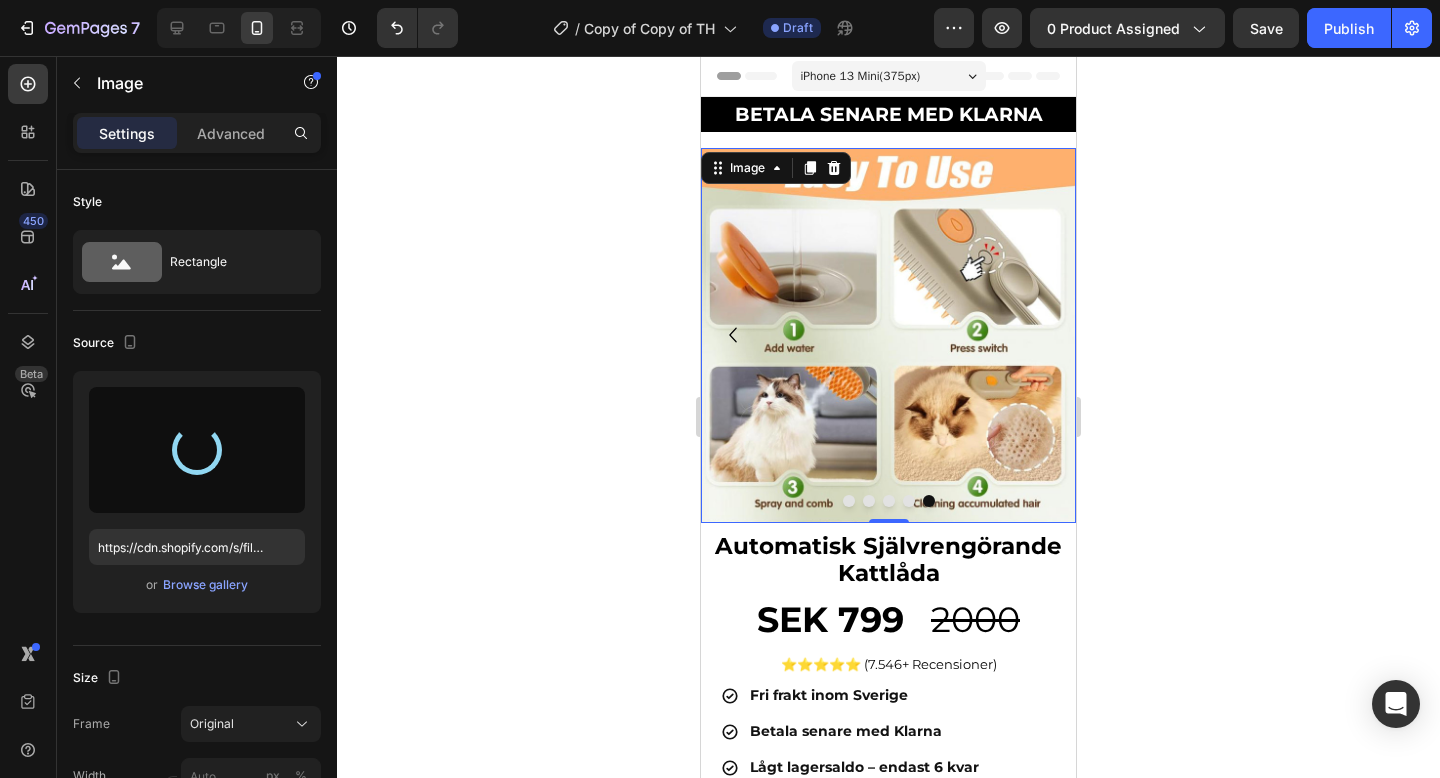 type on "https://cdn.shopify.com/s/files/1/0978/3672/8659/files/gempages_577727115441472188-a80cb5d3-4b75-44d8-a3ed-30a70adb0bbd.jpg" 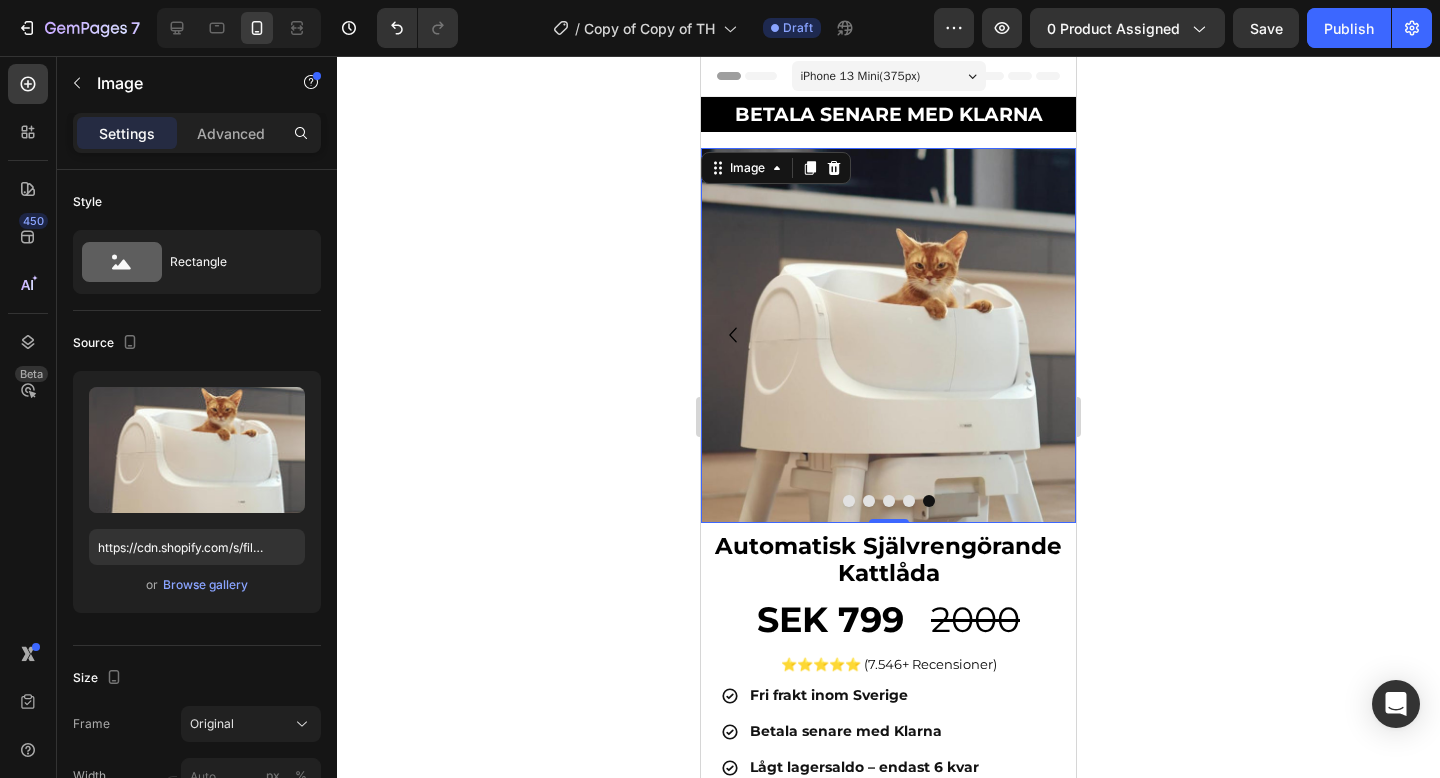 click 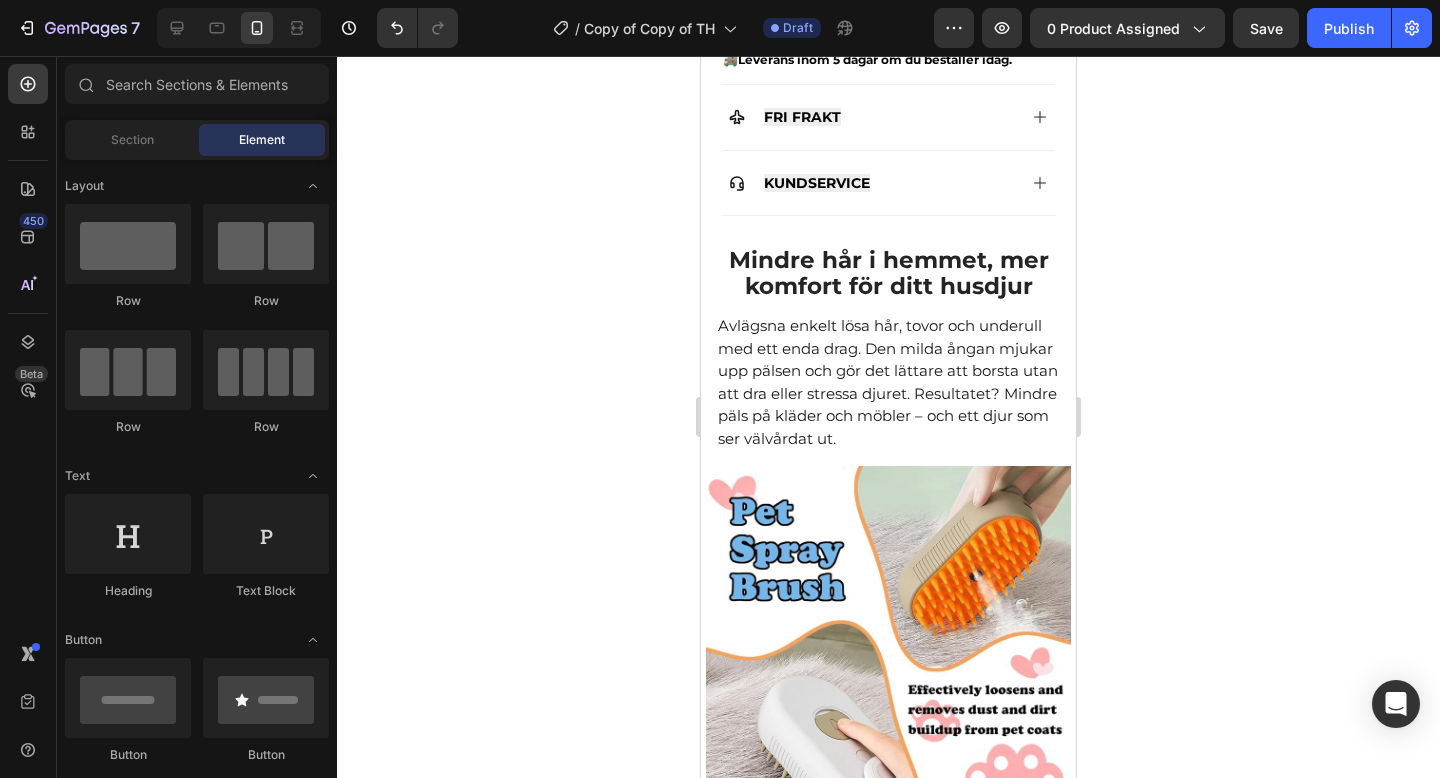 scroll, scrollTop: 1044, scrollLeft: 0, axis: vertical 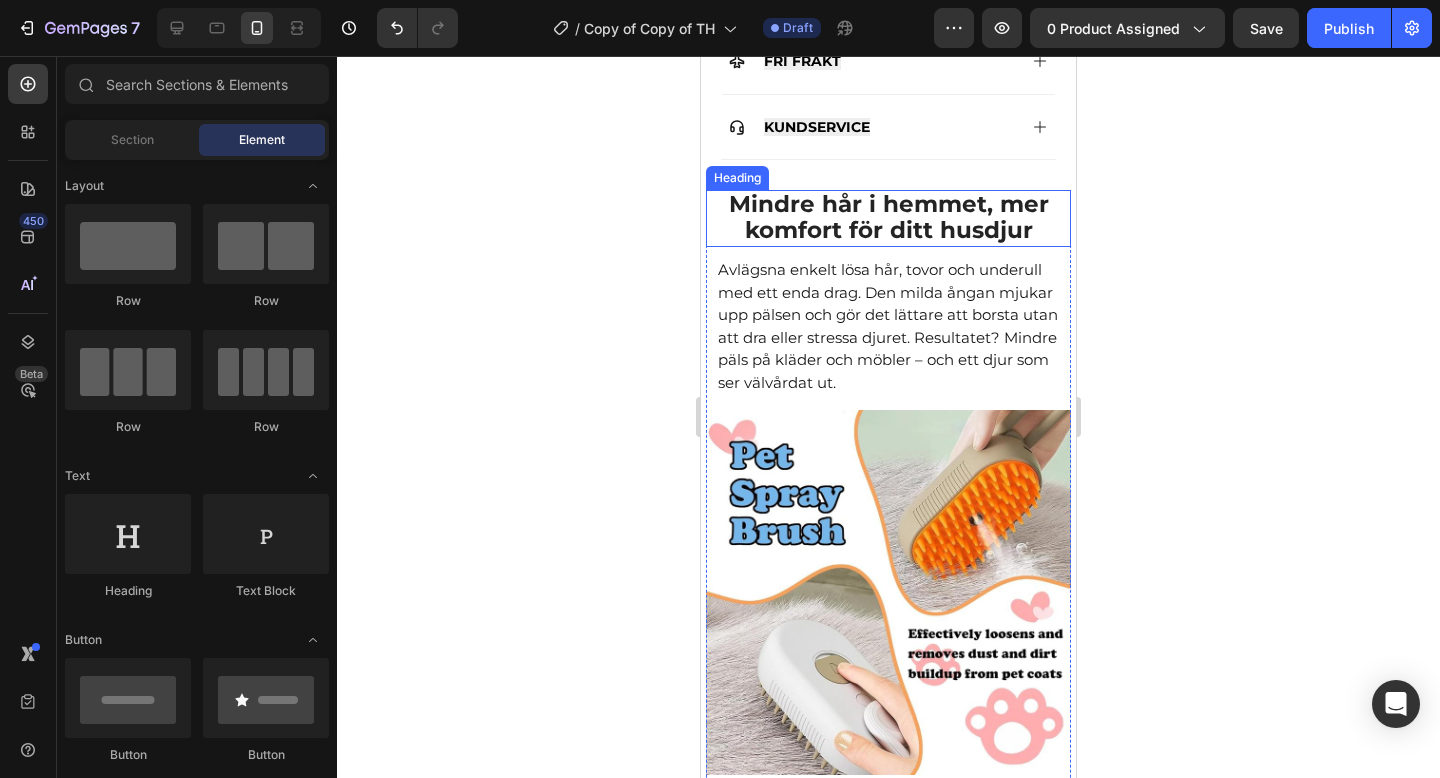 click on "Mindre hår i hemmet, mer komfort för ditt husdjur" at bounding box center [889, 217] 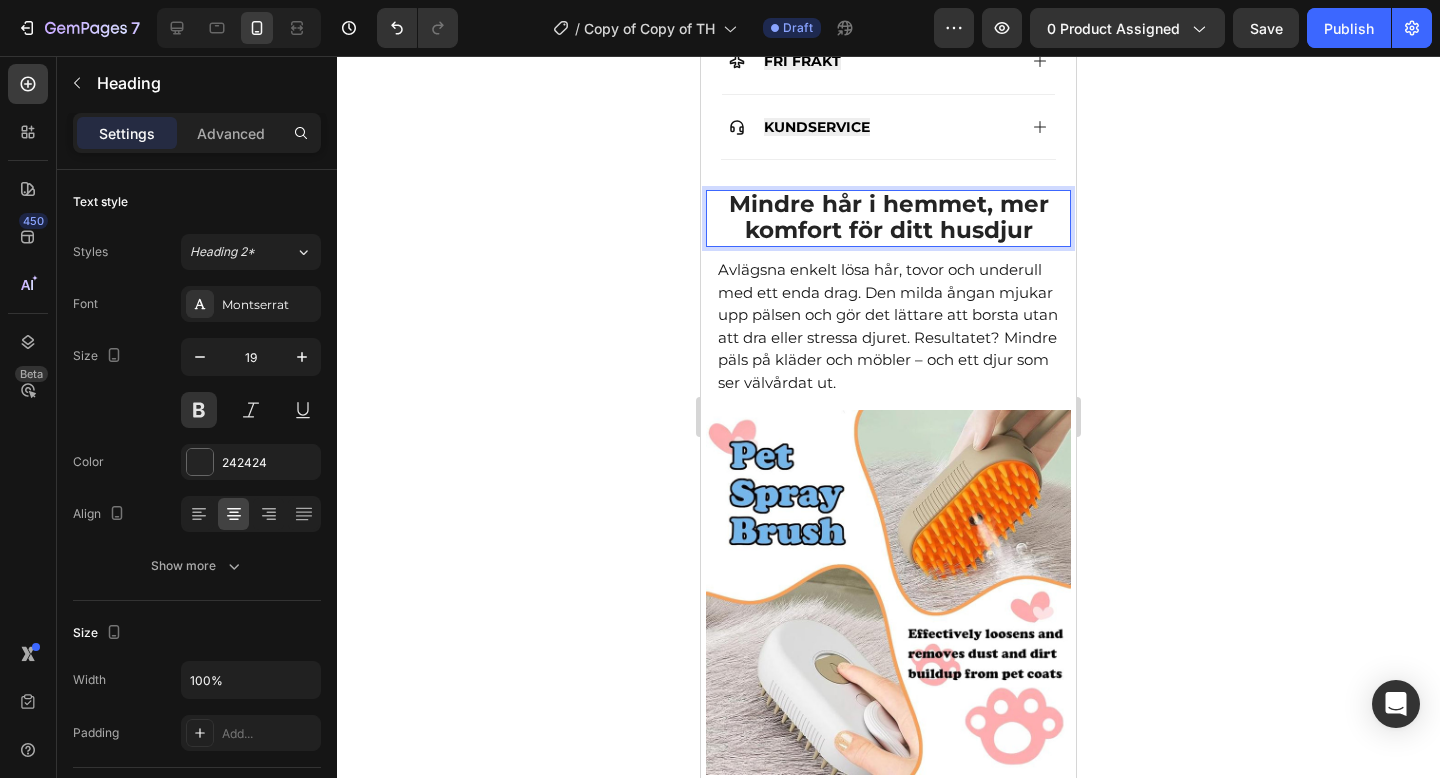 click on "Mindre hår i hemmet, mer komfort för ditt husdjur" at bounding box center (889, 217) 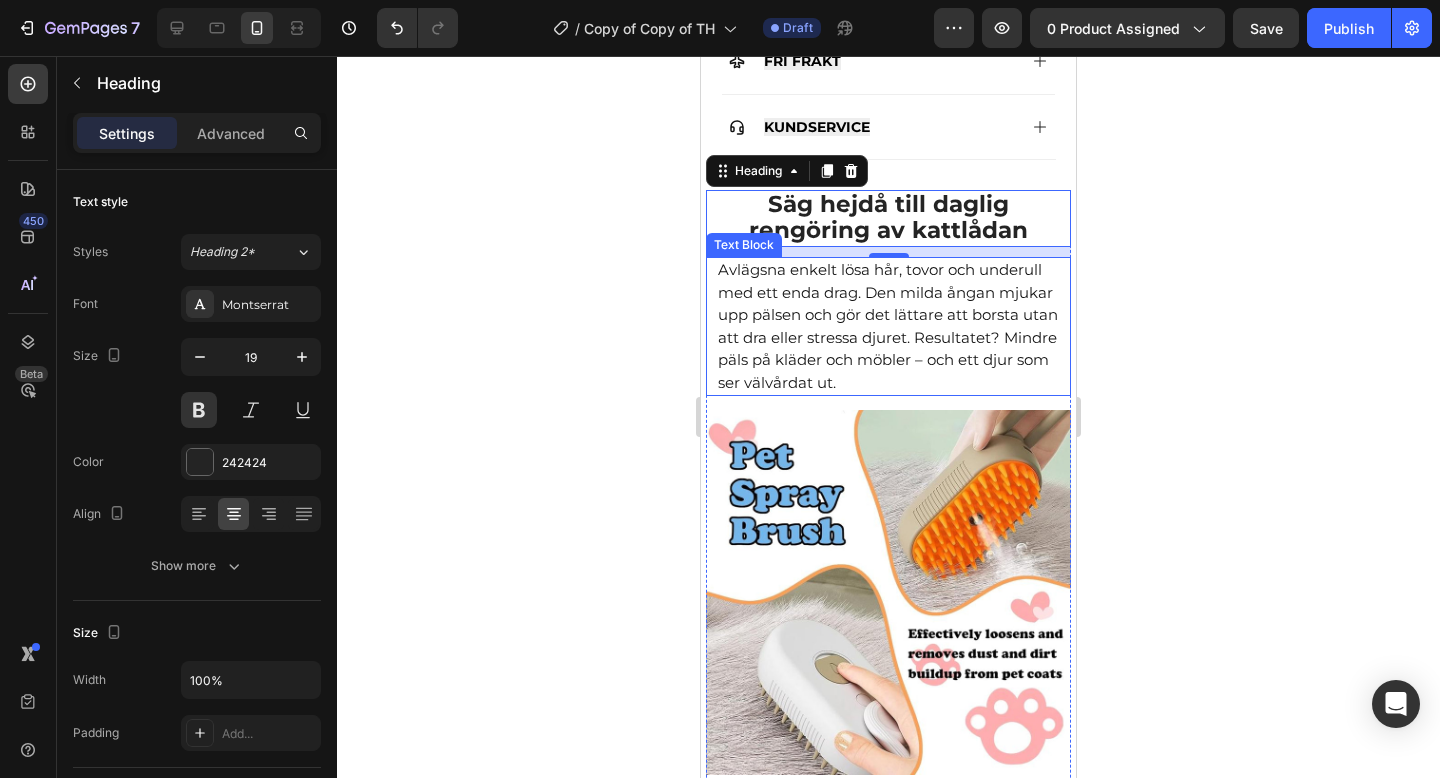 click on "Avlägsna enkelt lösa hår, tovor och underull med ett enda drag. Den milda ångan mjukar upp pälsen och gör det lättare att borsta utan att dra eller stressa djuret. Resultatet? Mindre päls på kläder och möbler – och ett djur som ser välvårdat ut." at bounding box center [888, 326] 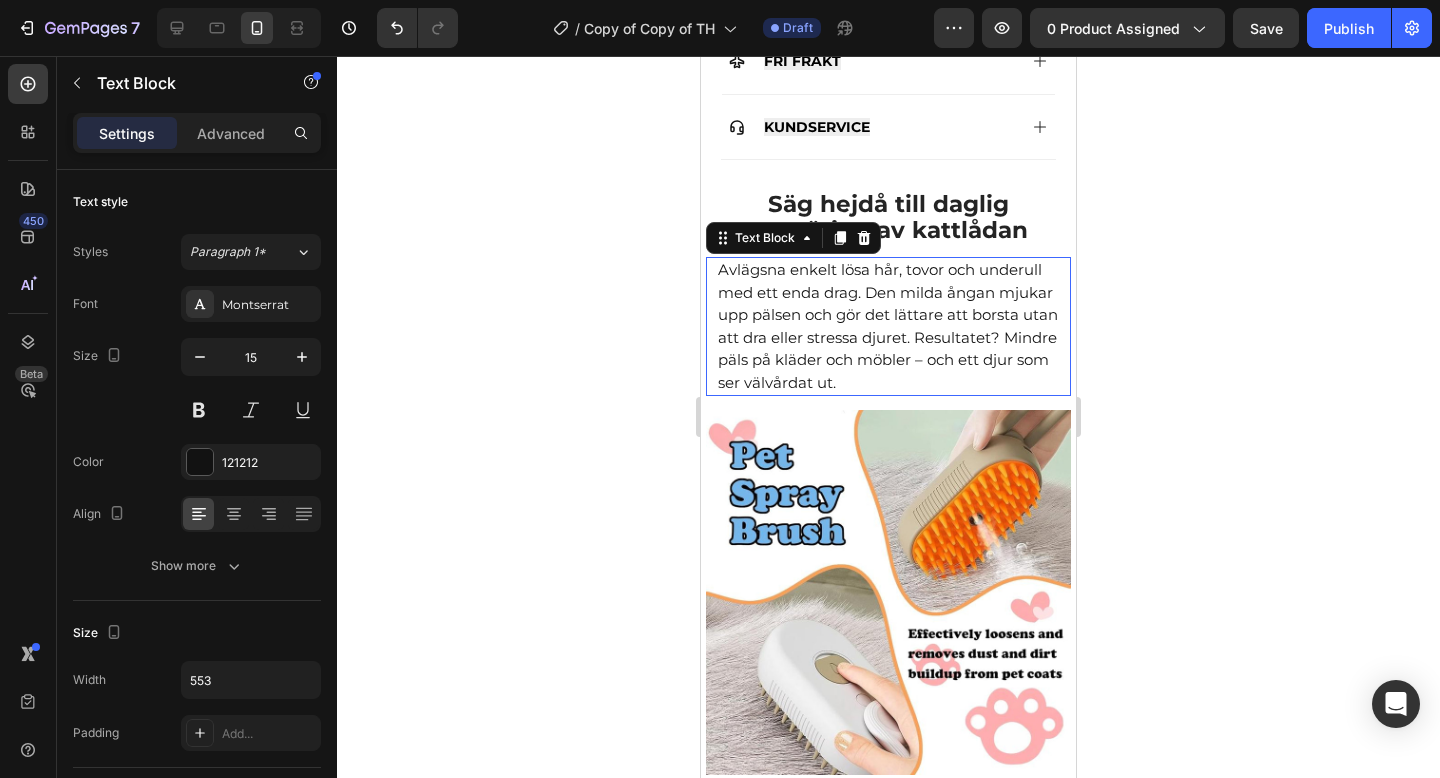 click on "Avlägsna enkelt lösa hår, tovor och underull med ett enda drag. Den milda ångan mjukar upp pälsen och gör det lättare att borsta utan att dra eller stressa djuret. Resultatet? Mindre päls på kläder och möbler – och ett djur som ser välvårdat ut." at bounding box center (888, 326) 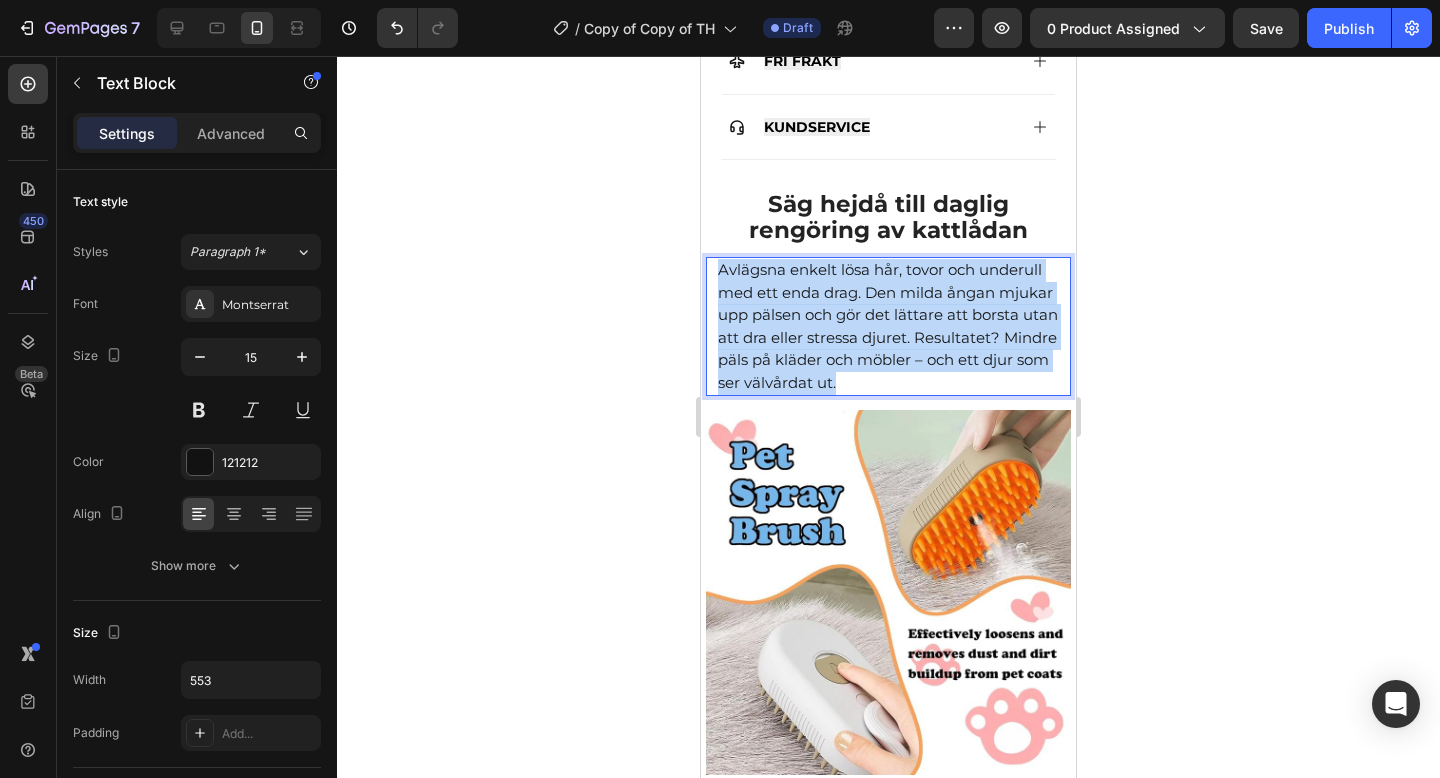click on "Avlägsna enkelt lösa hår, tovor och underull med ett enda drag. Den milda ångan mjukar upp pälsen och gör det lättare att borsta utan att dra eller stressa djuret. Resultatet? Mindre päls på kläder och möbler – och ett djur som ser välvårdat ut." at bounding box center [888, 326] 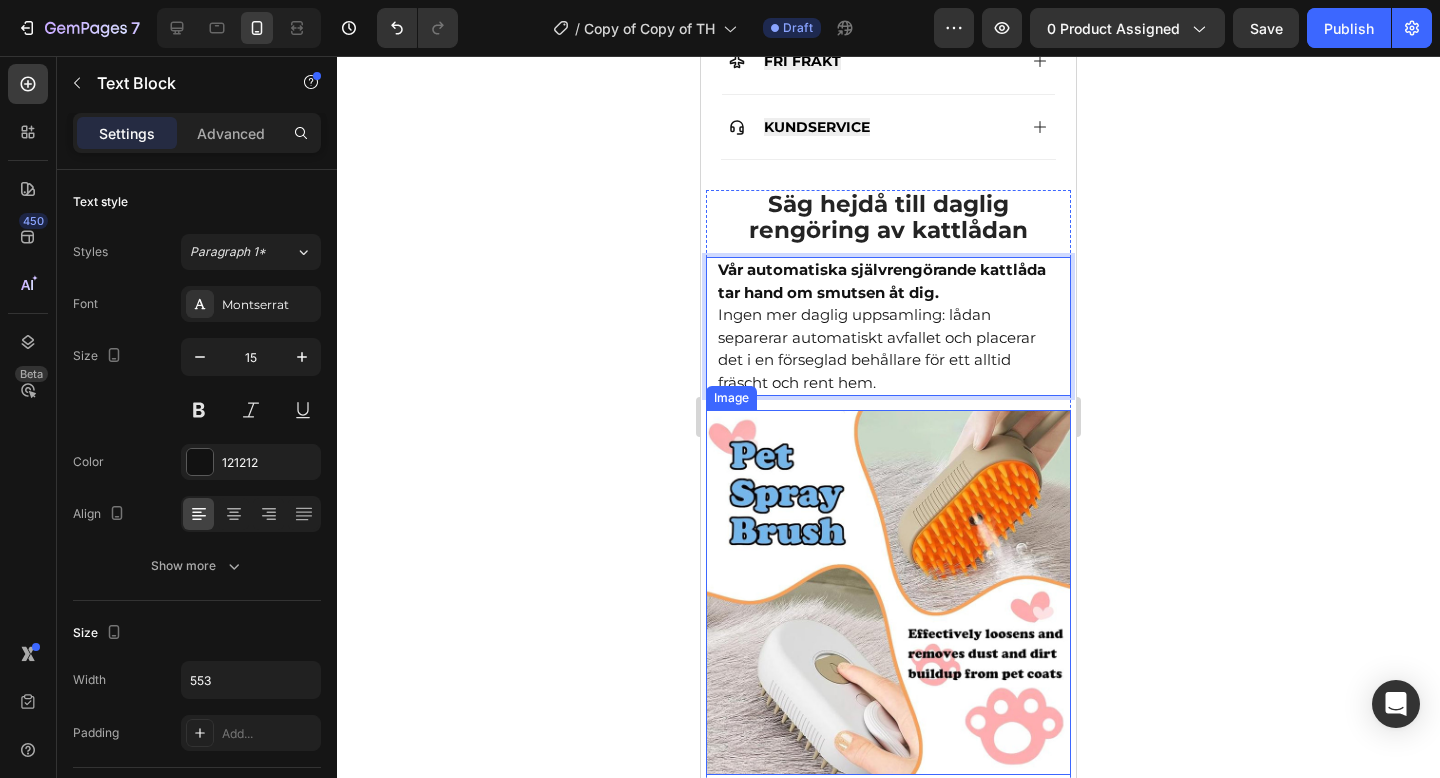click at bounding box center [888, 592] 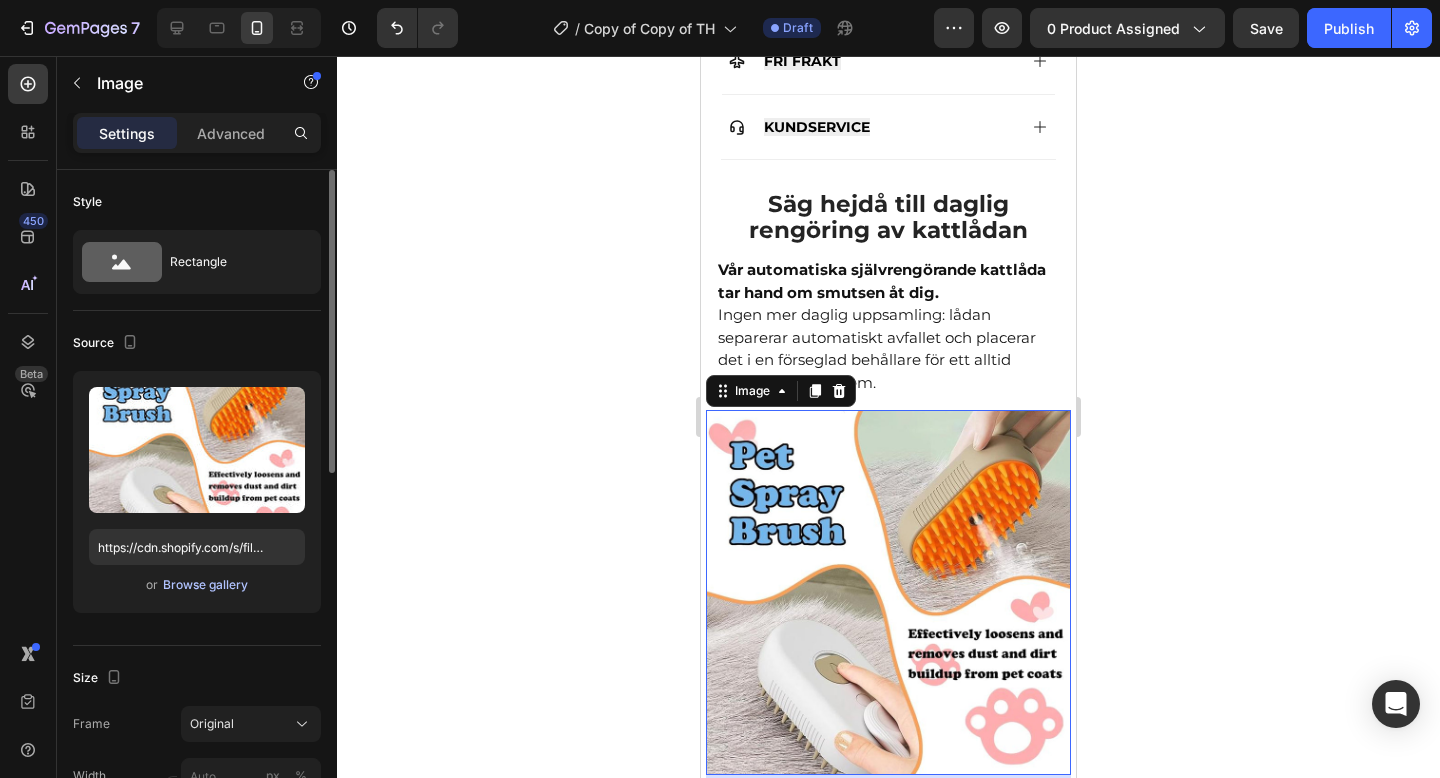 click on "Browse gallery" at bounding box center [205, 585] 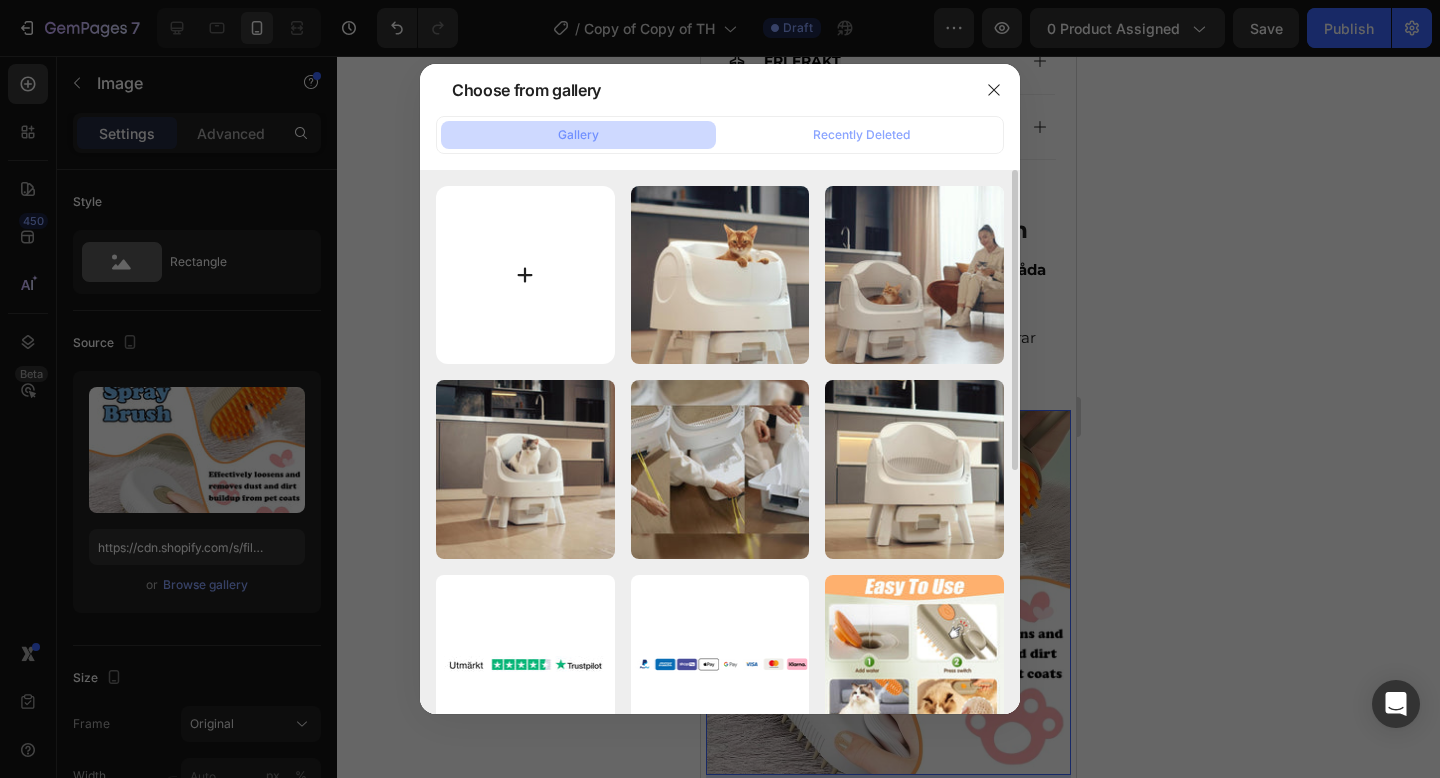 click at bounding box center [525, 275] 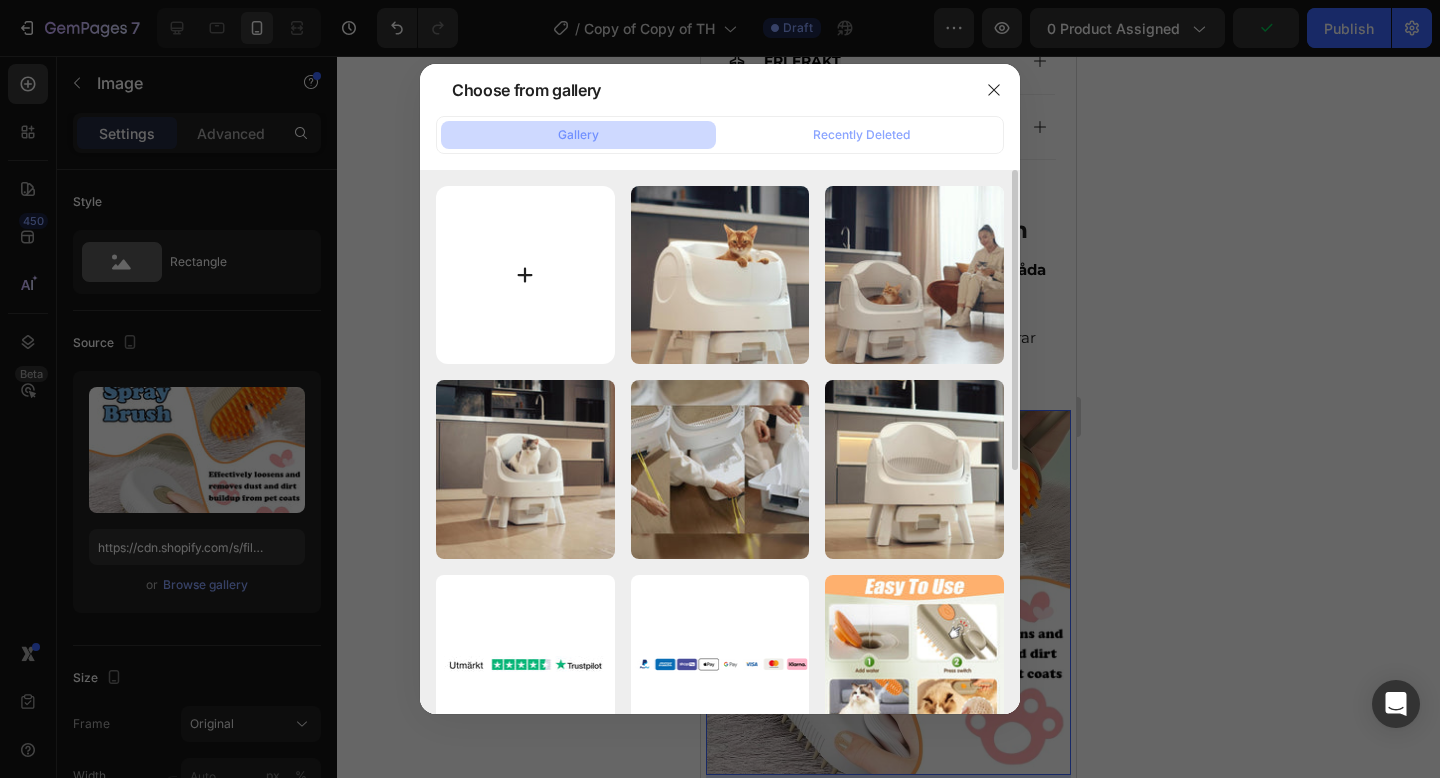 type on "C:\fakepath\b08ddfe746bf4227964e5d33a0641f24.png" 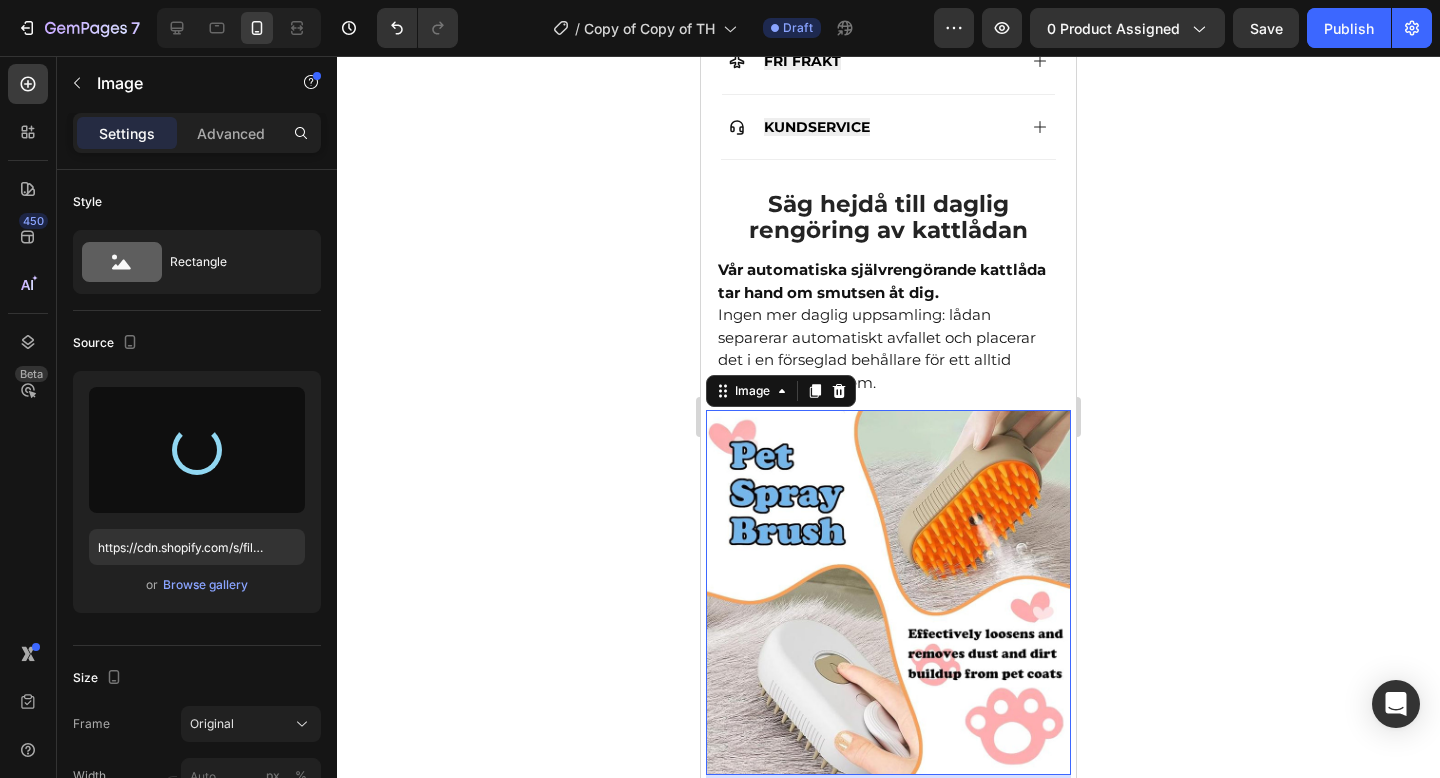 type on "https://cdn.shopify.com/s/files/1/0978/3672/8659/files/gempages_577727115441472188-501748ed-90c3-461c-acb8-904e67f104ee.jpg" 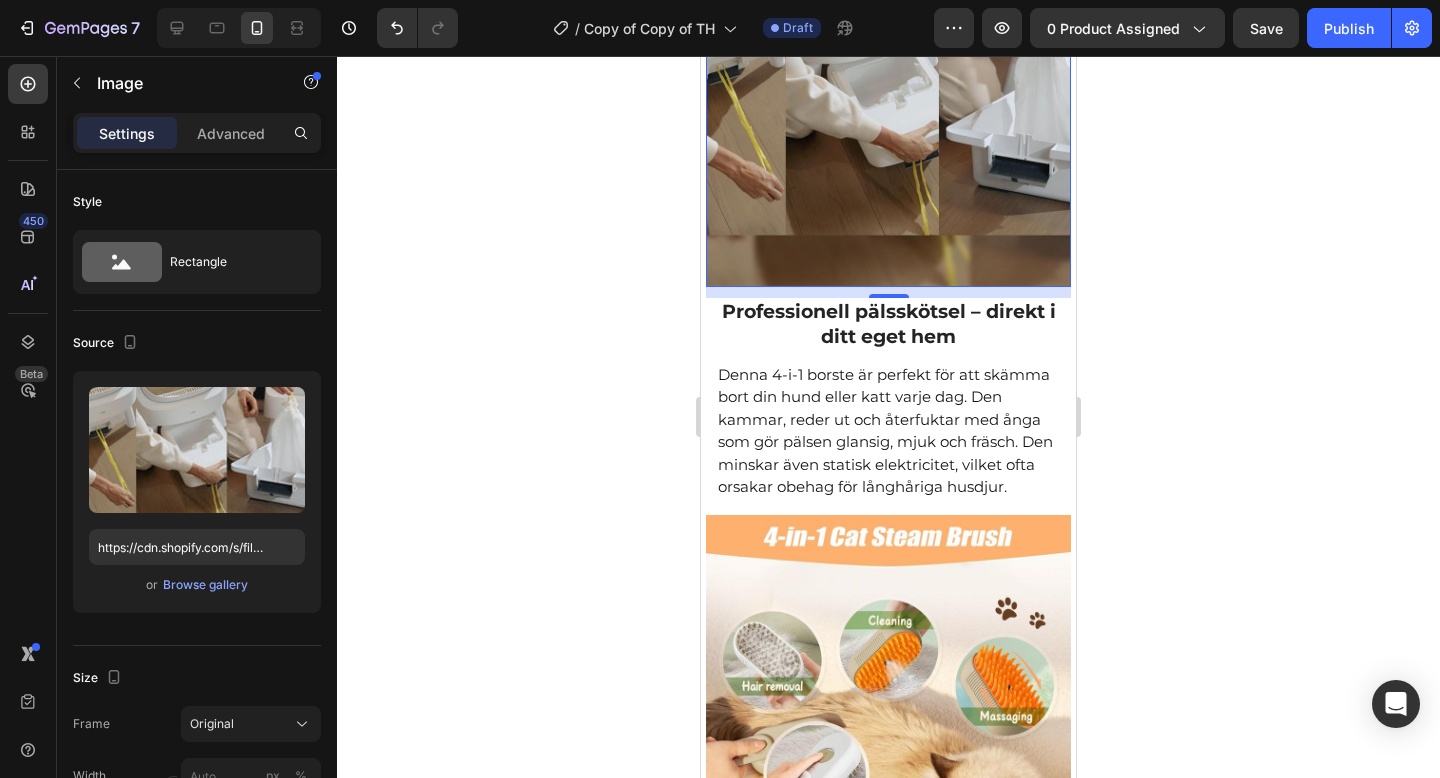 scroll, scrollTop: 1555, scrollLeft: 0, axis: vertical 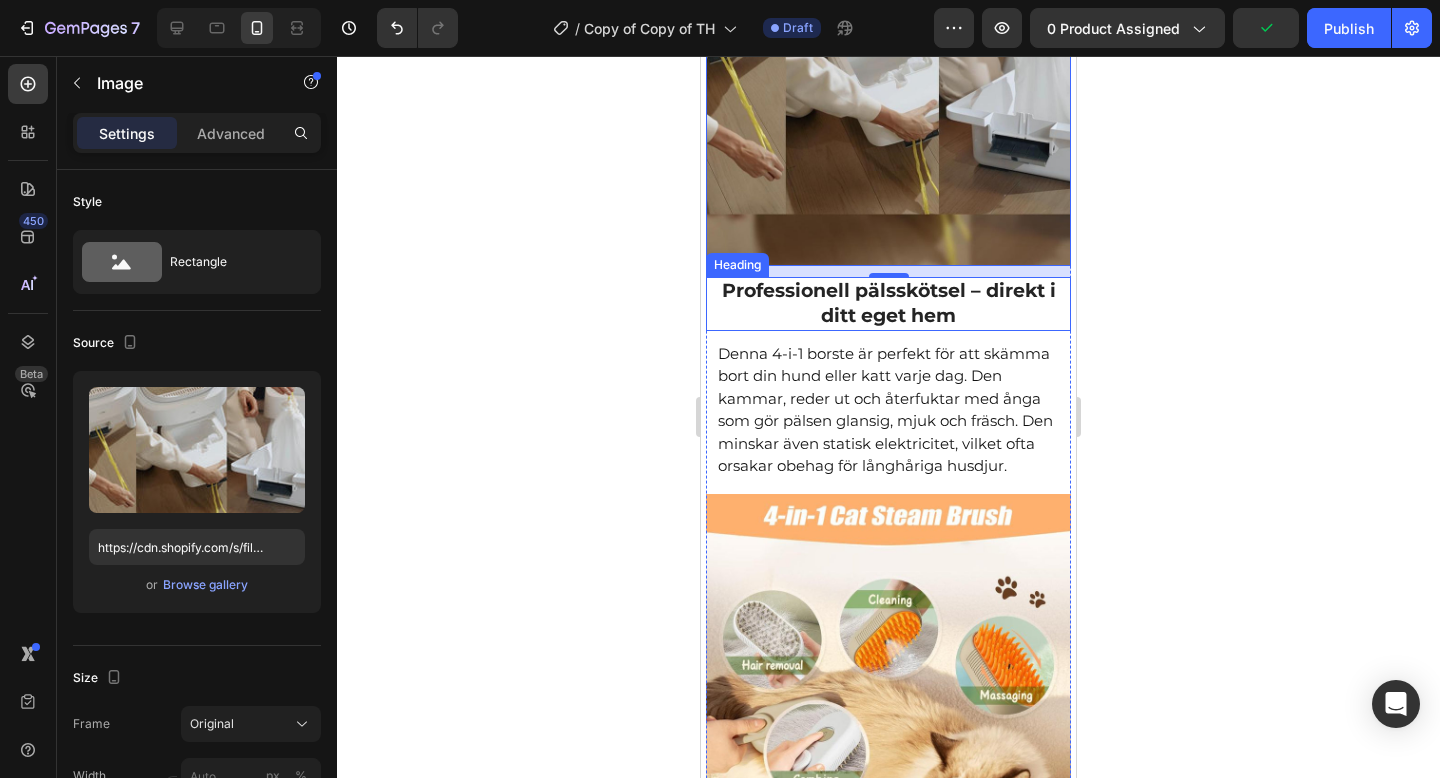 click on "Professionell pälsskötsel – direkt i ditt eget hem" at bounding box center (888, 303) 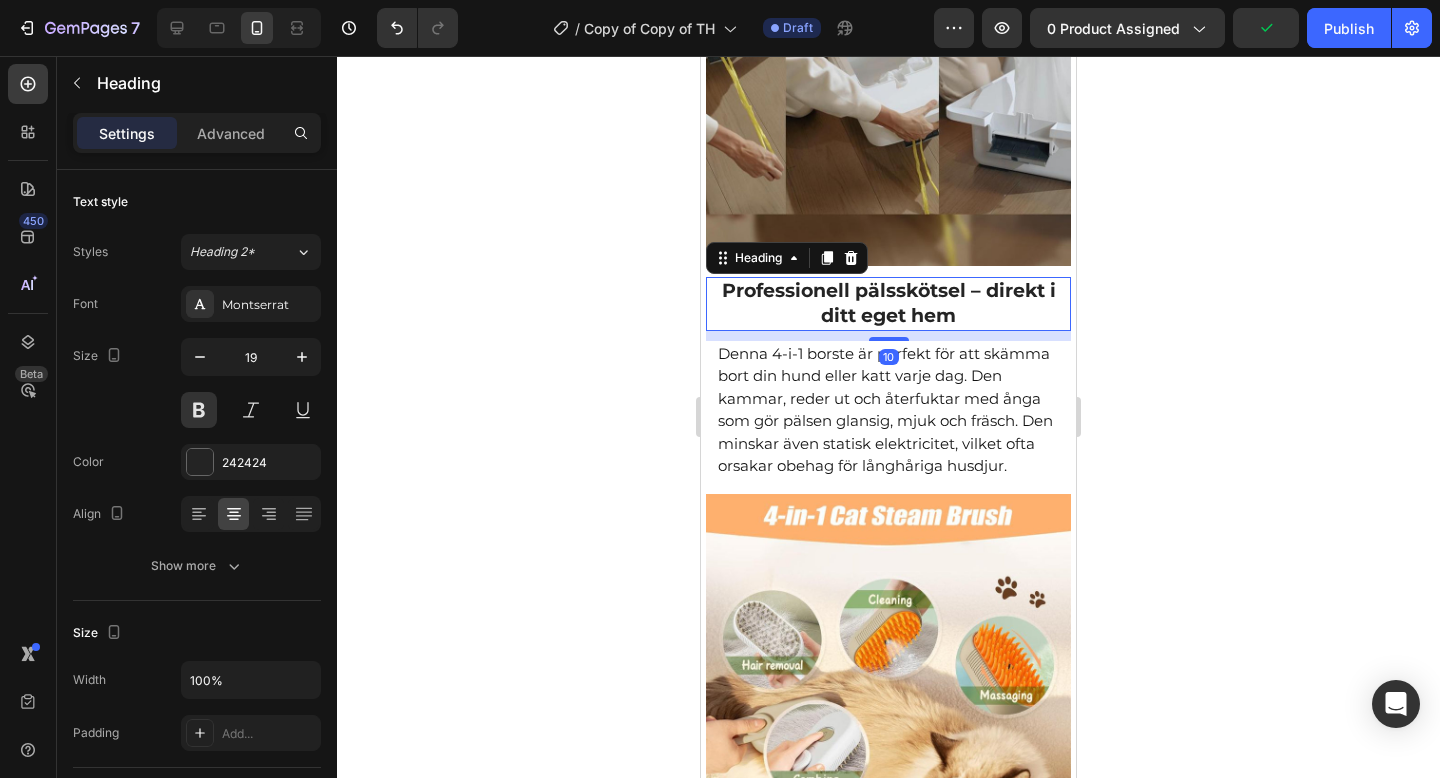 click on "Professionell pälsskötsel – direkt i ditt eget hem" at bounding box center [888, 303] 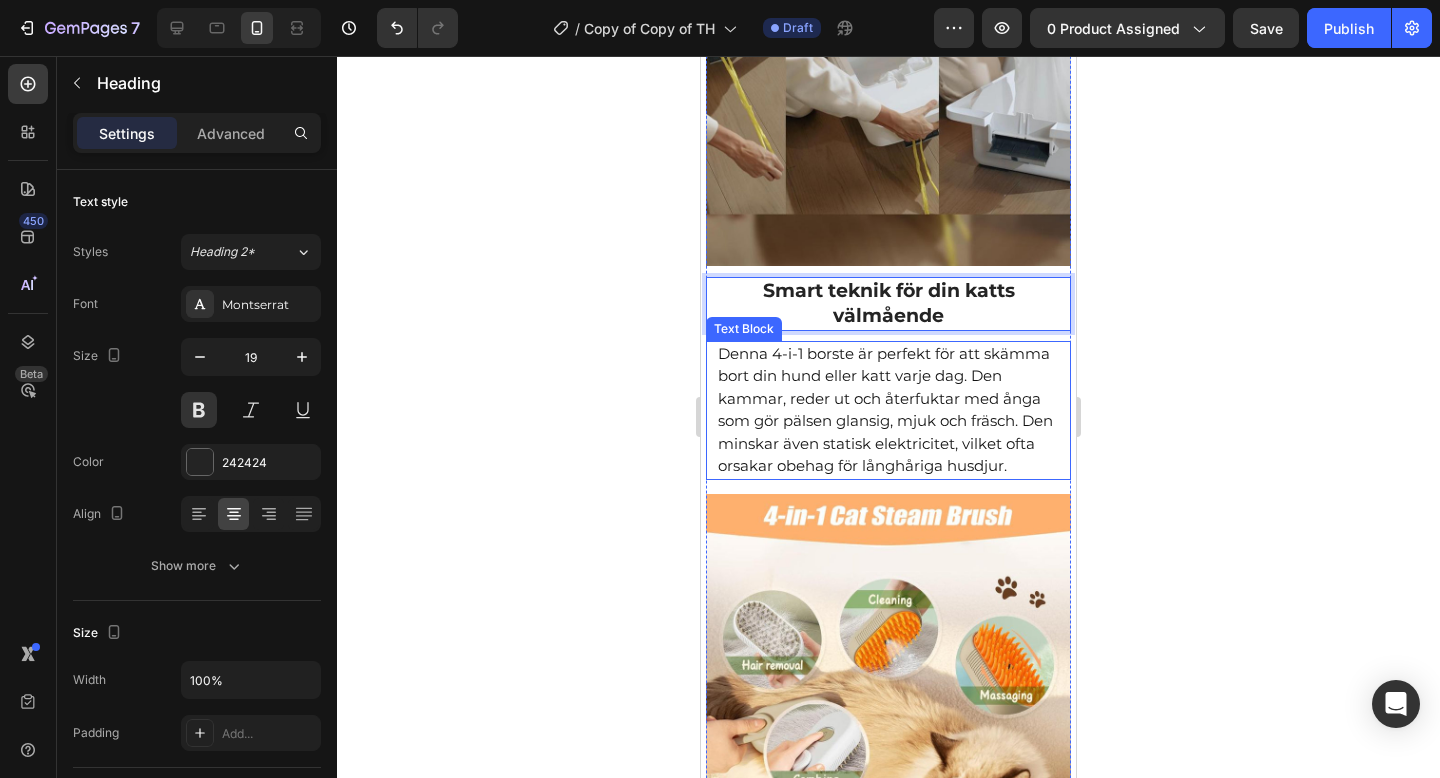 click on "Denna 4-i-1 borste är perfekt för att skämma bort din hund eller katt varje dag. Den kammar, reder ut och återfuktar med ånga som gör pälsen glansig, mjuk och fräsch. Den minskar även statisk elektricitet, vilket ofta orsakar obehag för långhåriga husdjur." at bounding box center (888, 410) 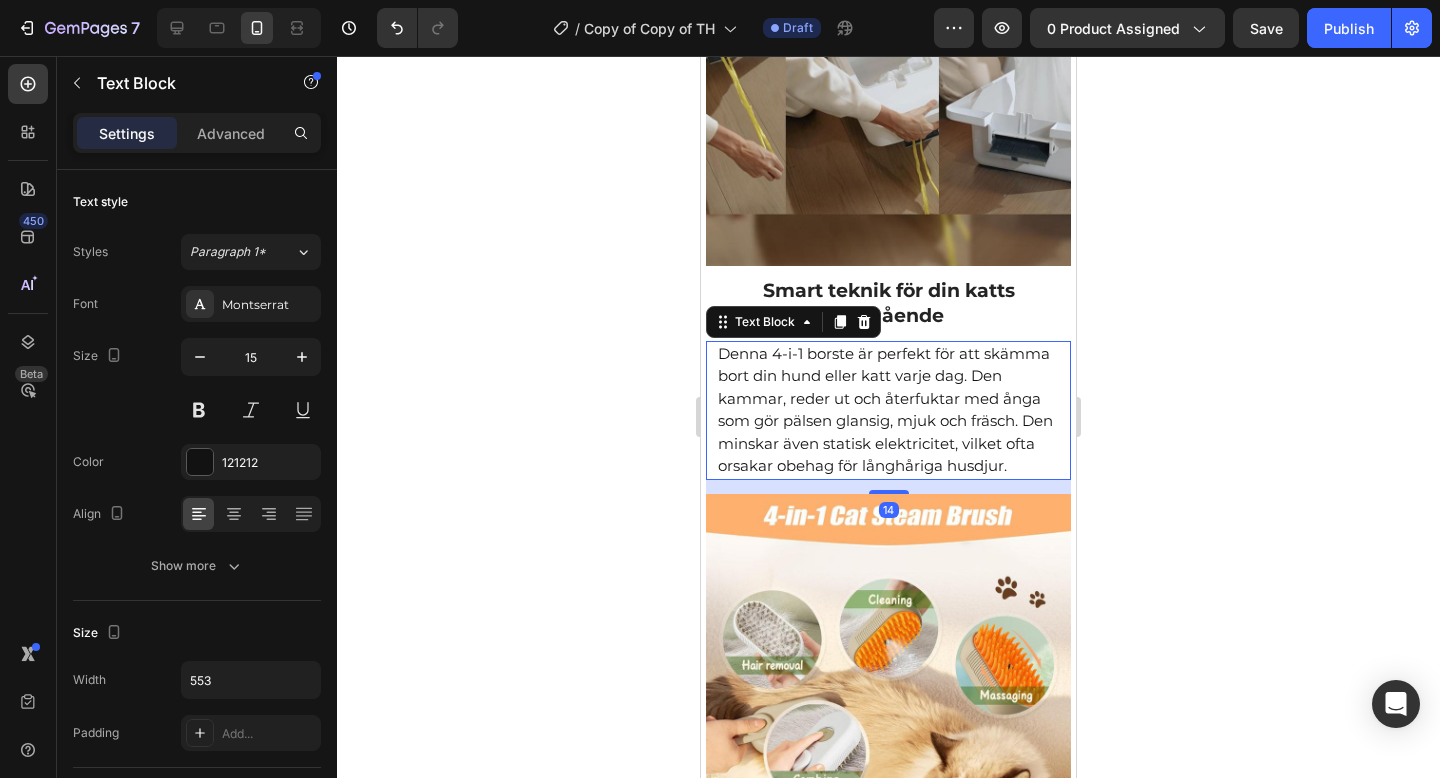 click on "Denna 4-i-1 borste är perfekt för att skämma bort din hund eller katt varje dag. Den kammar, reder ut och återfuktar med ånga som gör pälsen glansig, mjuk och fräsch. Den minskar även statisk elektricitet, vilket ofta orsakar obehag för långhåriga husdjur." at bounding box center (888, 410) 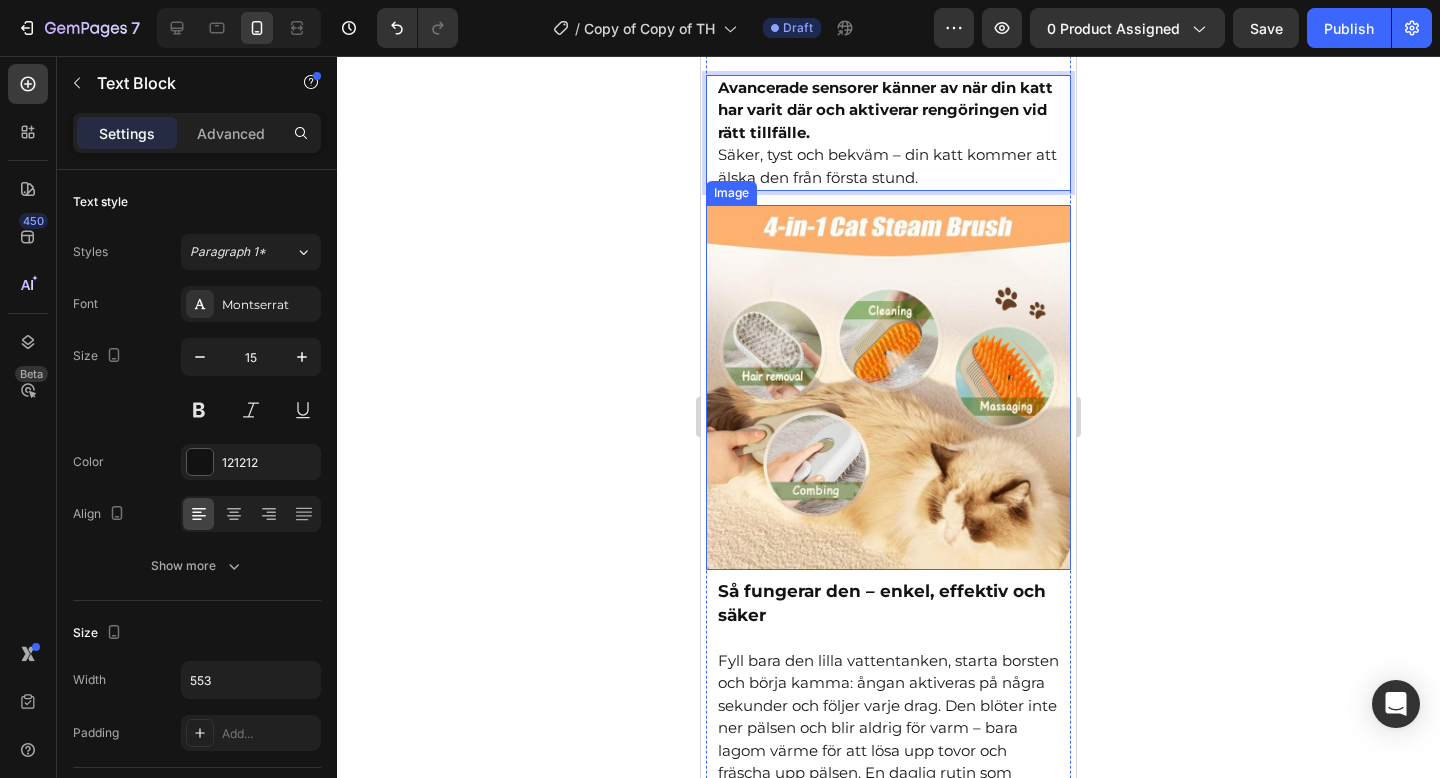 scroll, scrollTop: 1826, scrollLeft: 0, axis: vertical 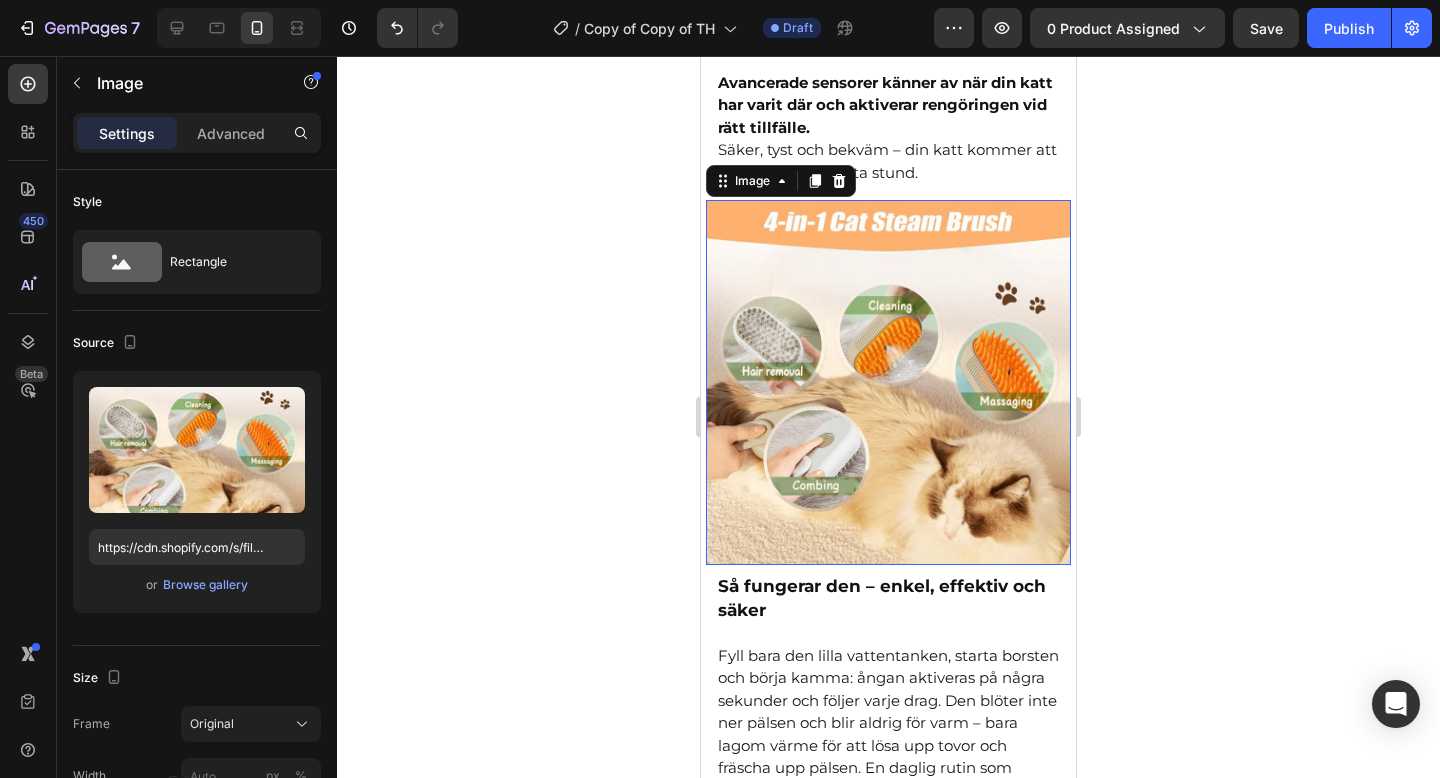 click at bounding box center [888, 382] 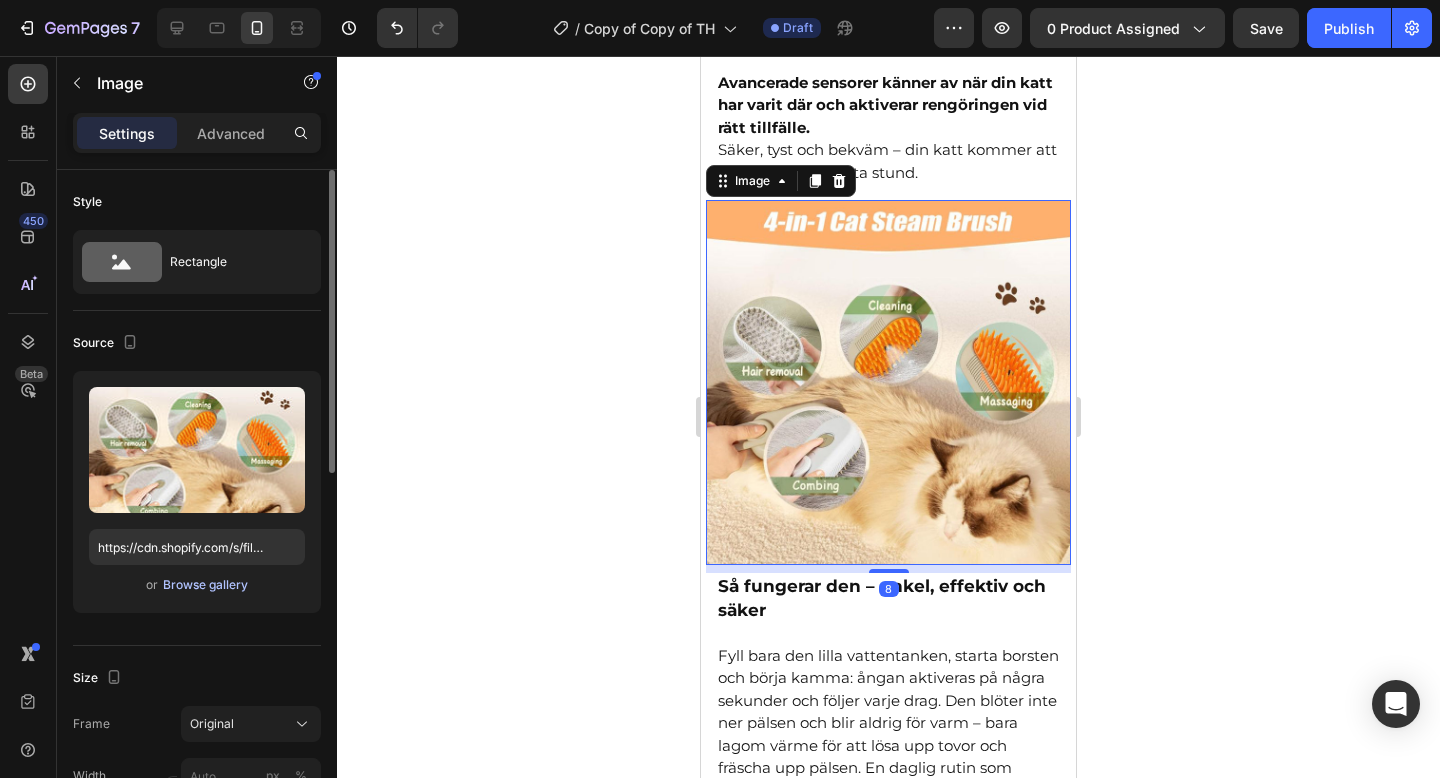click on "Browse gallery" at bounding box center (205, 585) 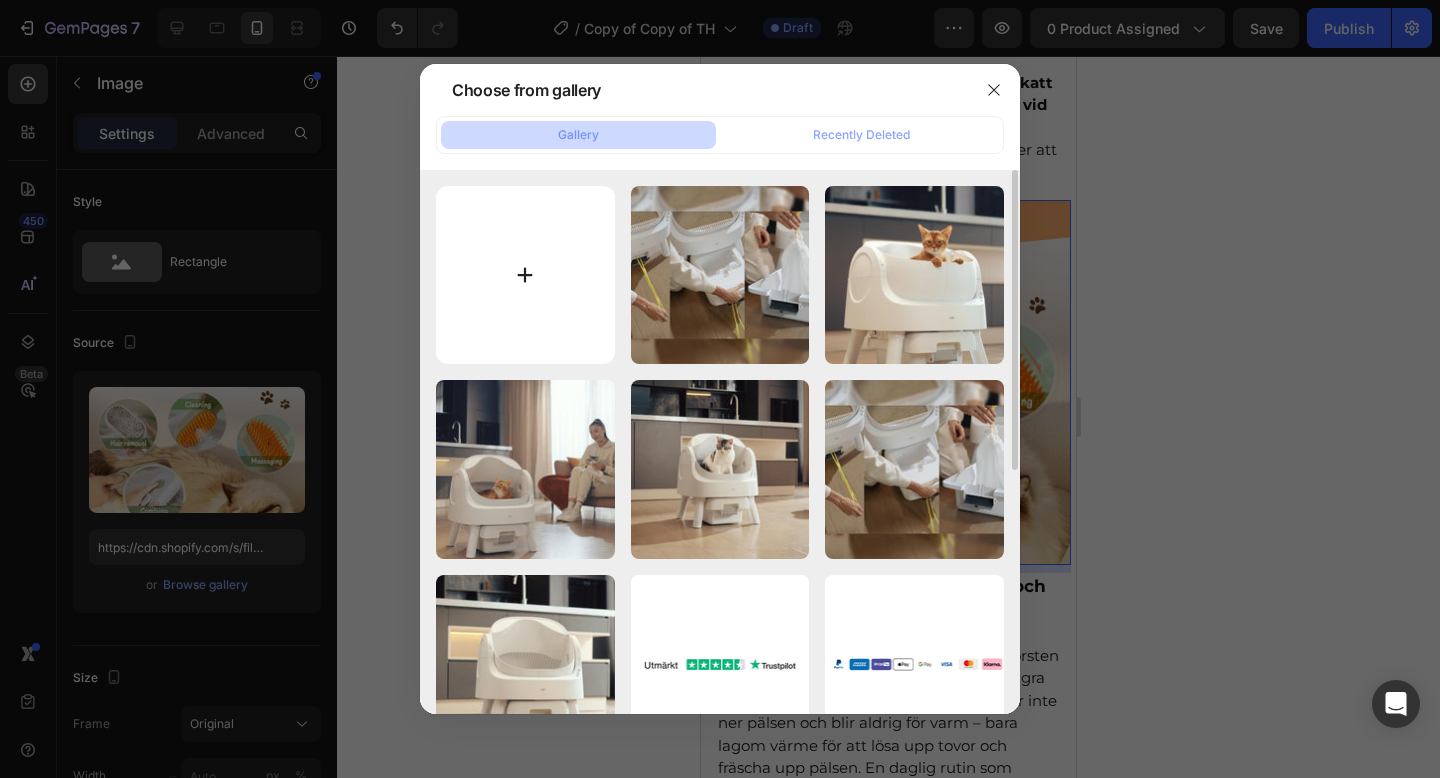 click at bounding box center [525, 275] 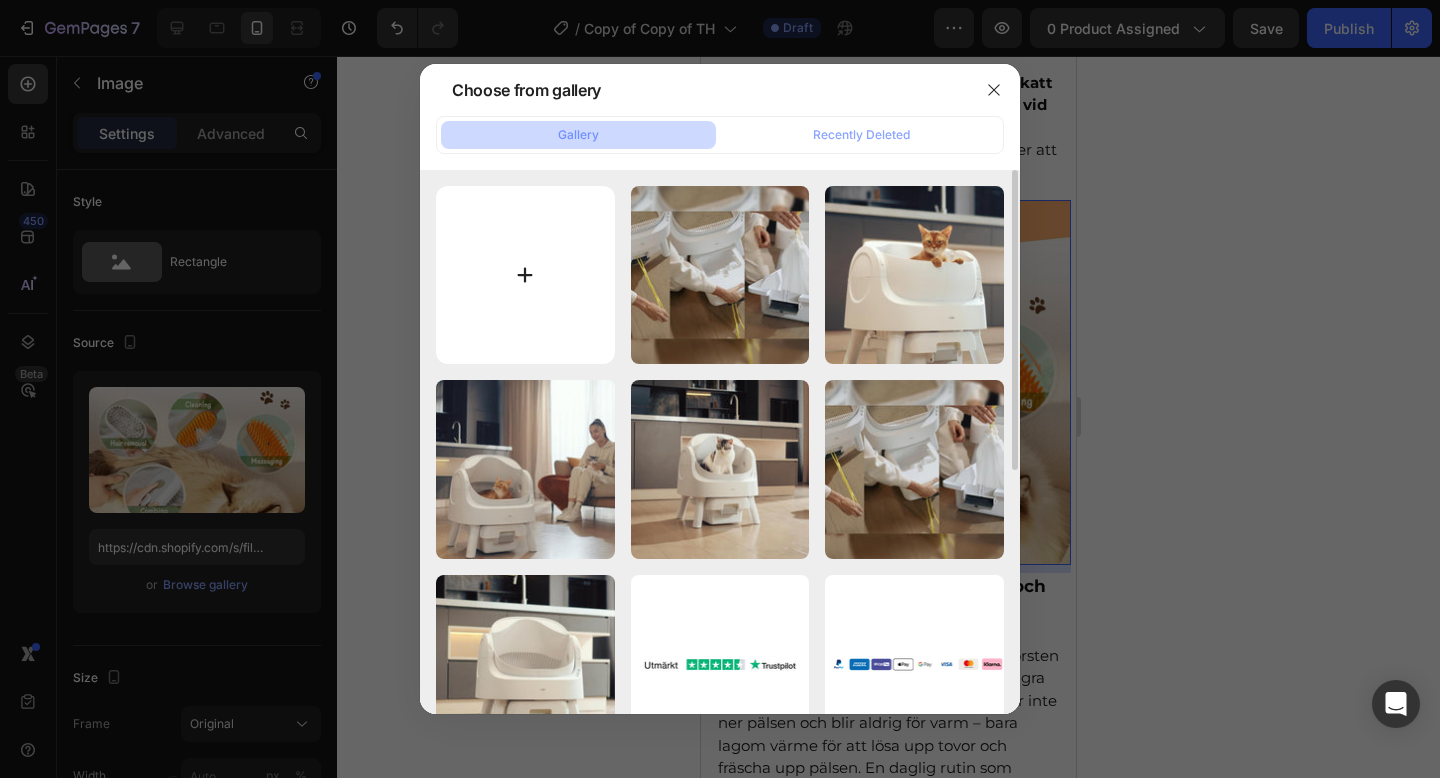 type on "C:\fakepath\7d39f61b4a1542e2b6d40fcbd067b9aa.png" 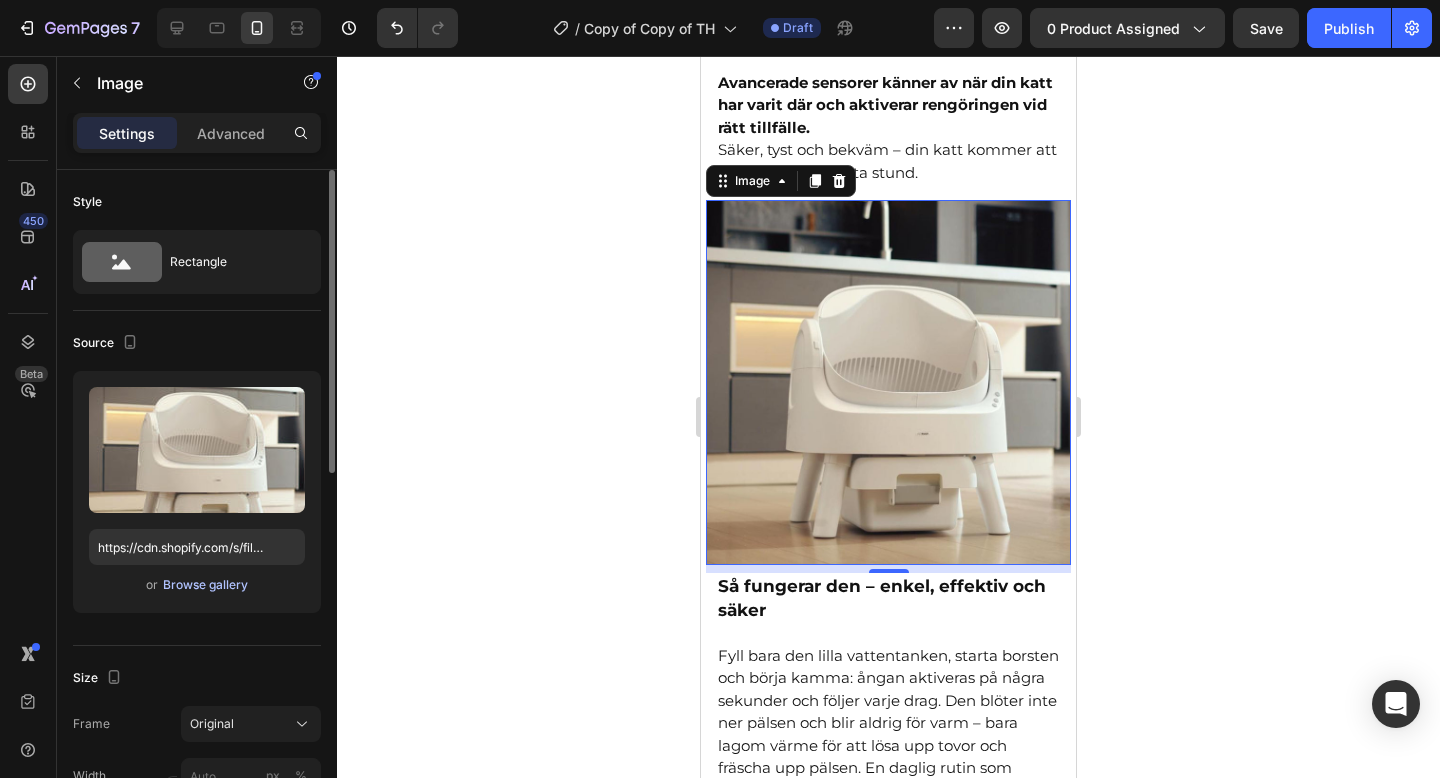 click on "Browse gallery" at bounding box center [205, 585] 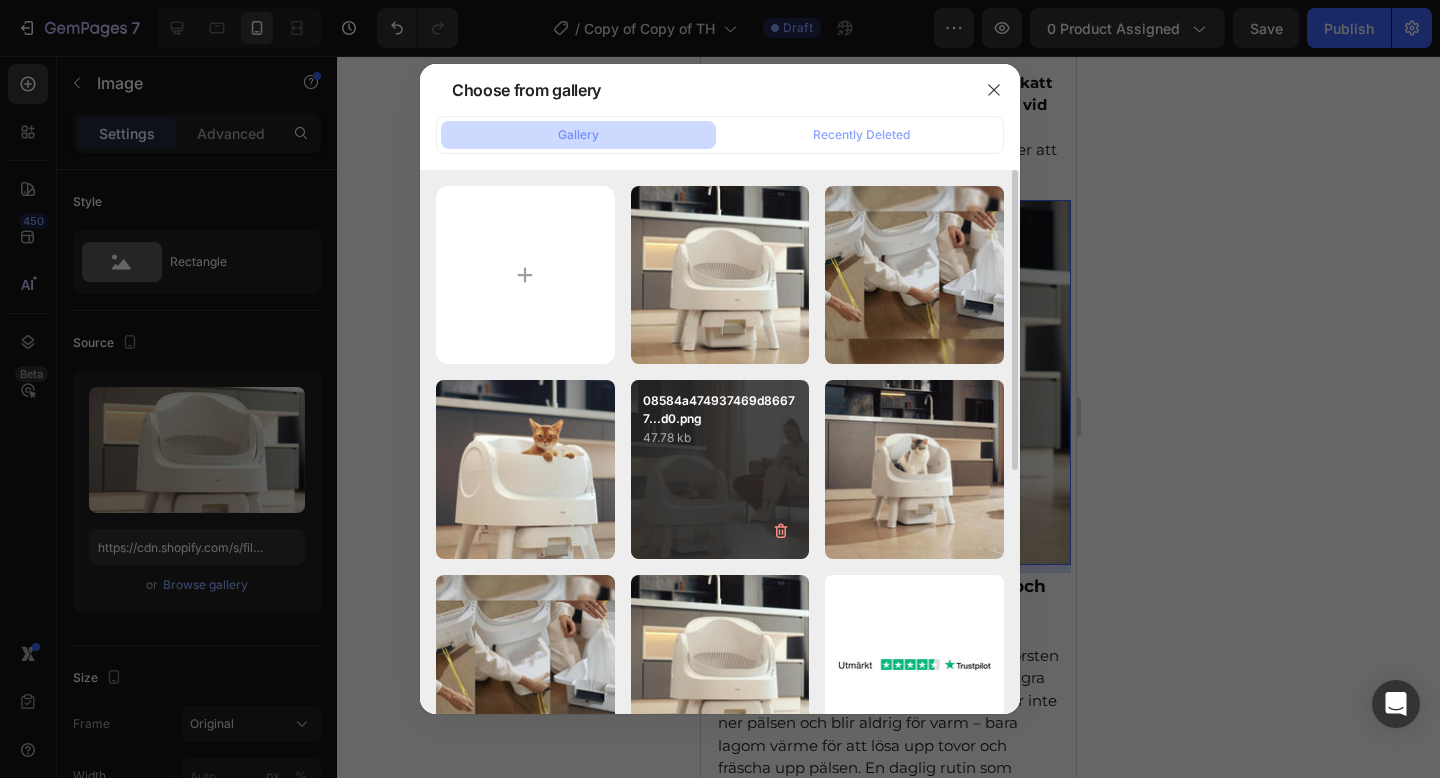 click on "08584a474937469d86677...d0.png 47.78 kb" at bounding box center [720, 469] 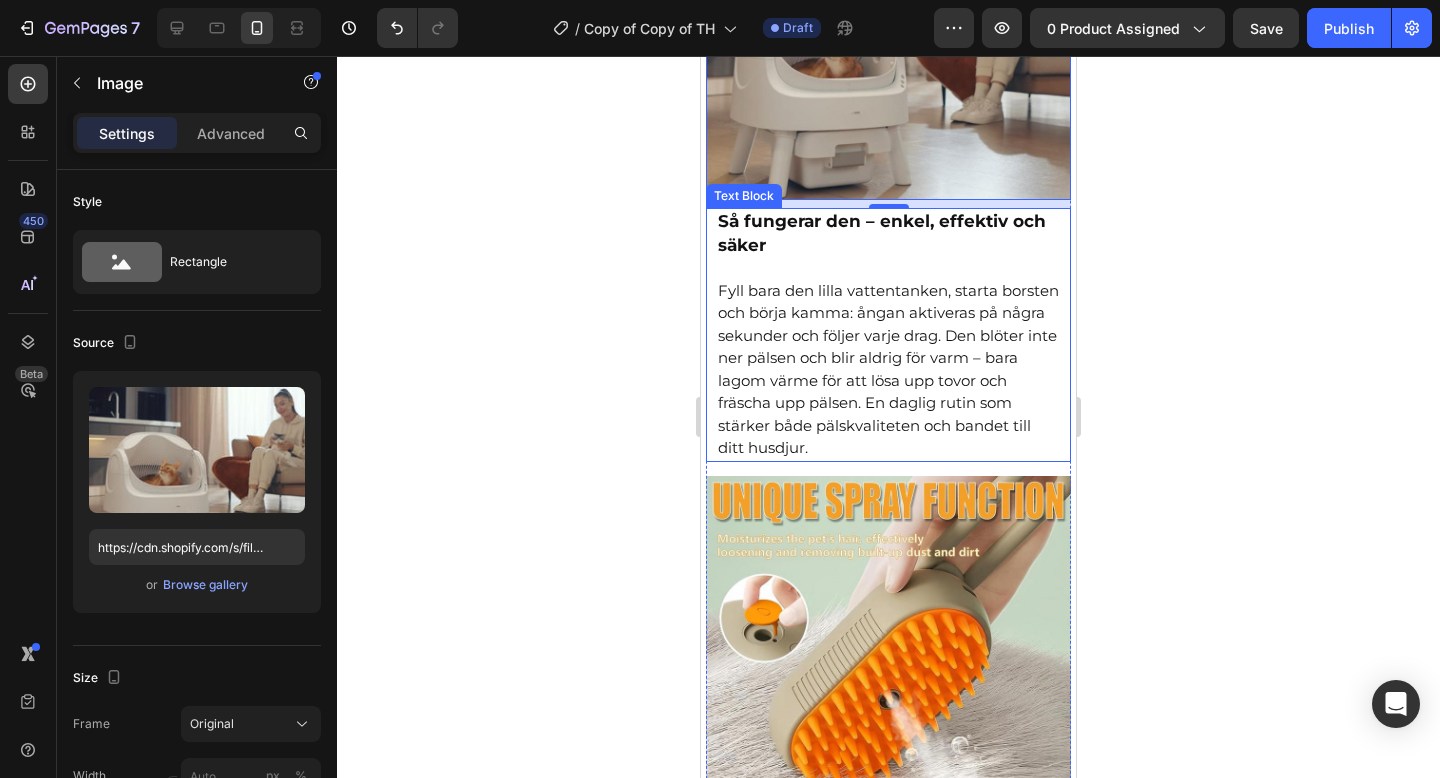 scroll, scrollTop: 2212, scrollLeft: 0, axis: vertical 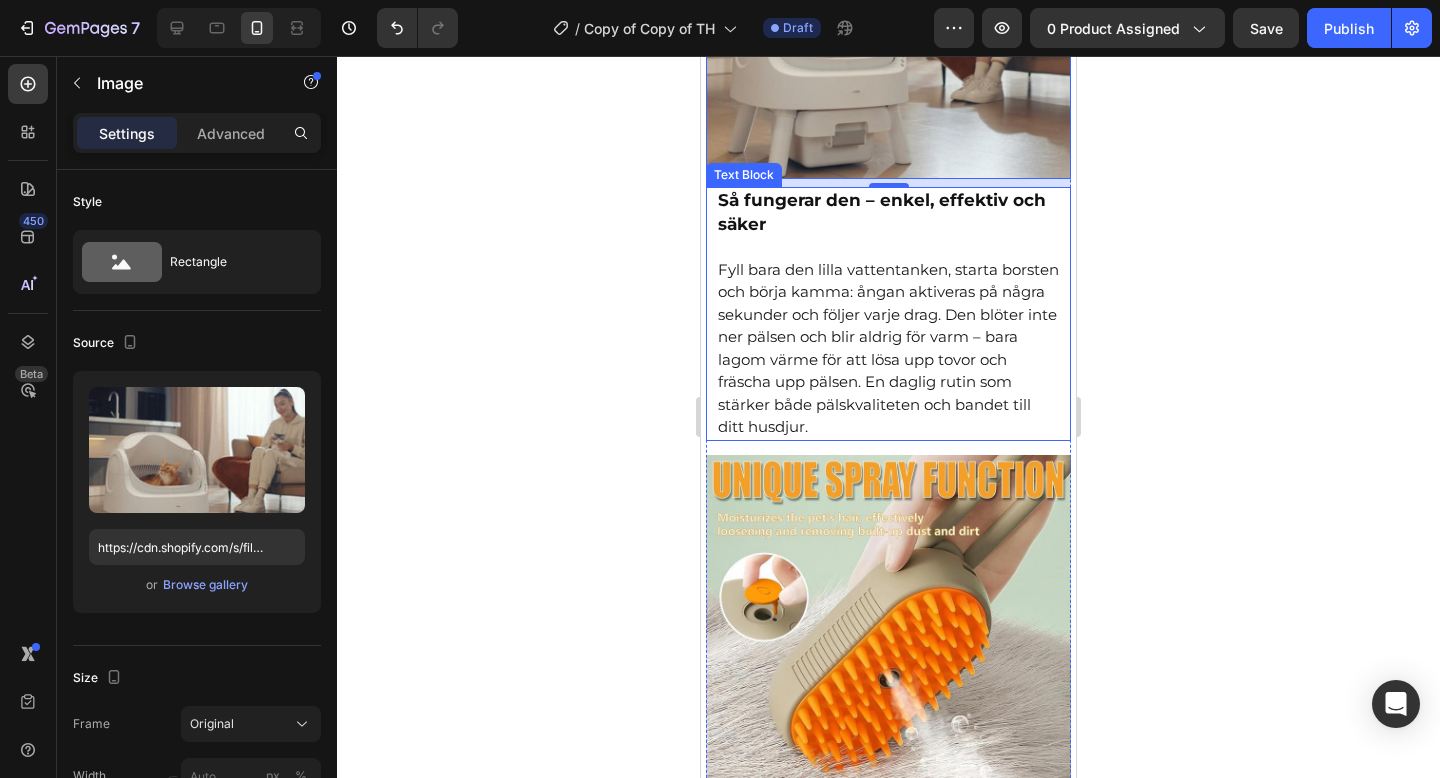 click on "Så fungerar den – enkel, effektiv och säker" at bounding box center (882, 212) 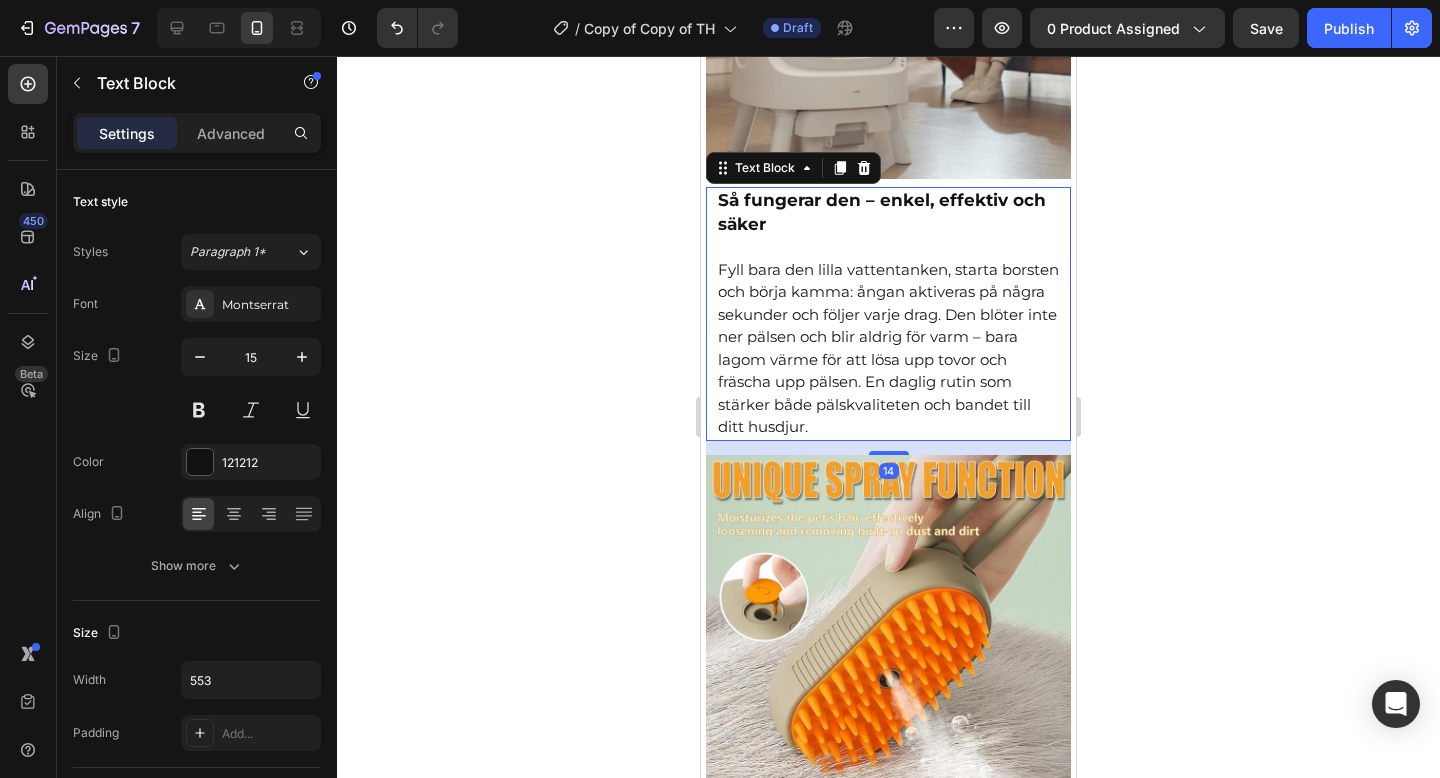 click on "Så fungerar den – enkel, effektiv och säker" at bounding box center [882, 212] 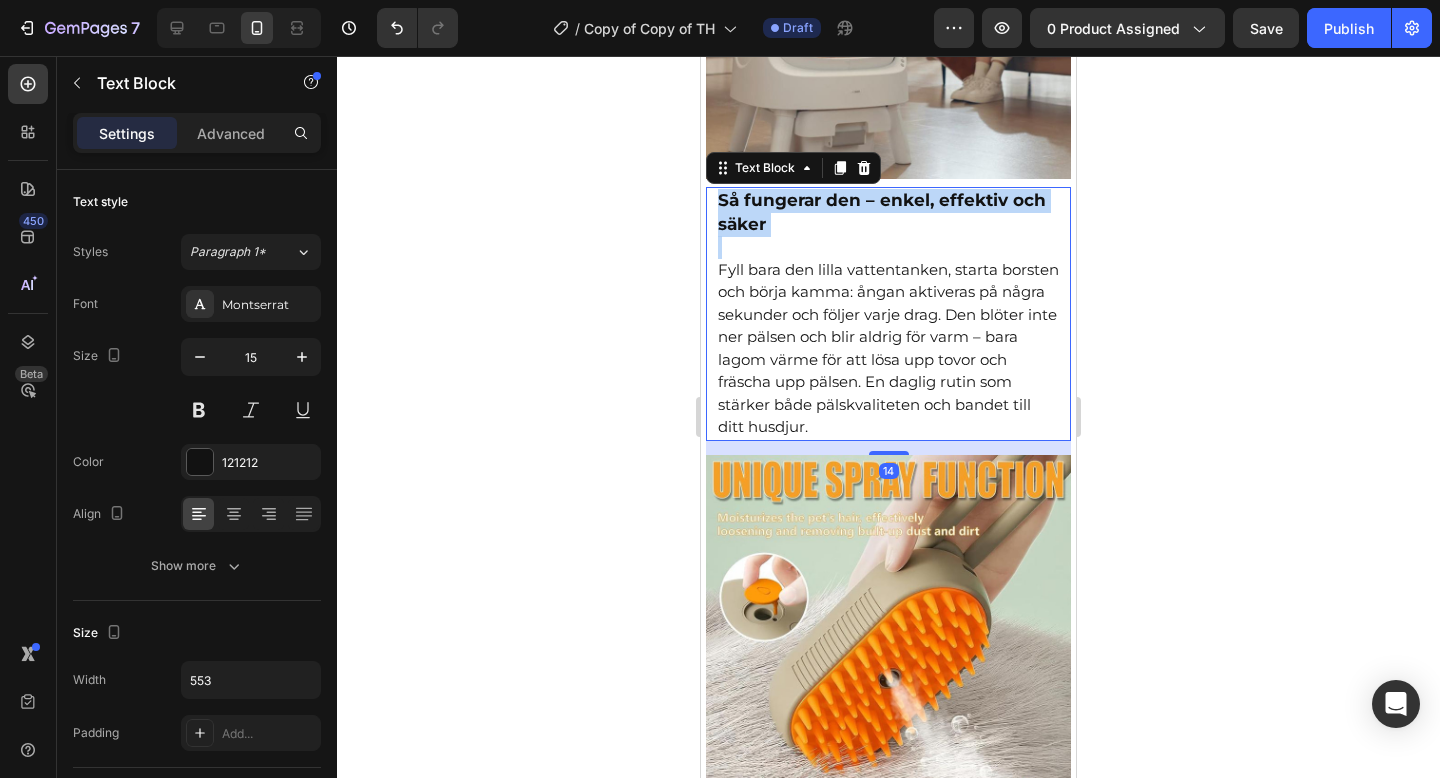 click on "Så fungerar den – enkel, effektiv och säker" at bounding box center (882, 212) 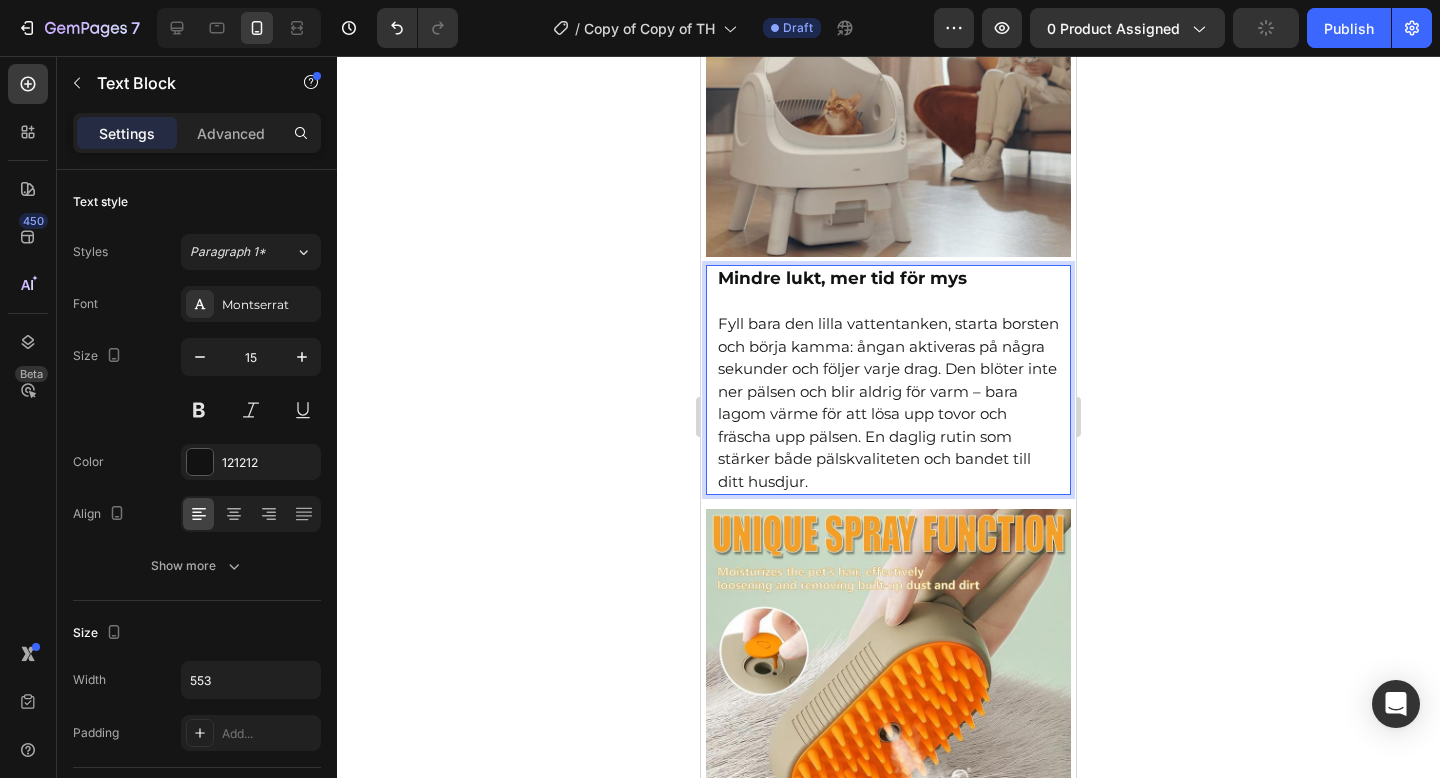 scroll, scrollTop: 2153, scrollLeft: 0, axis: vertical 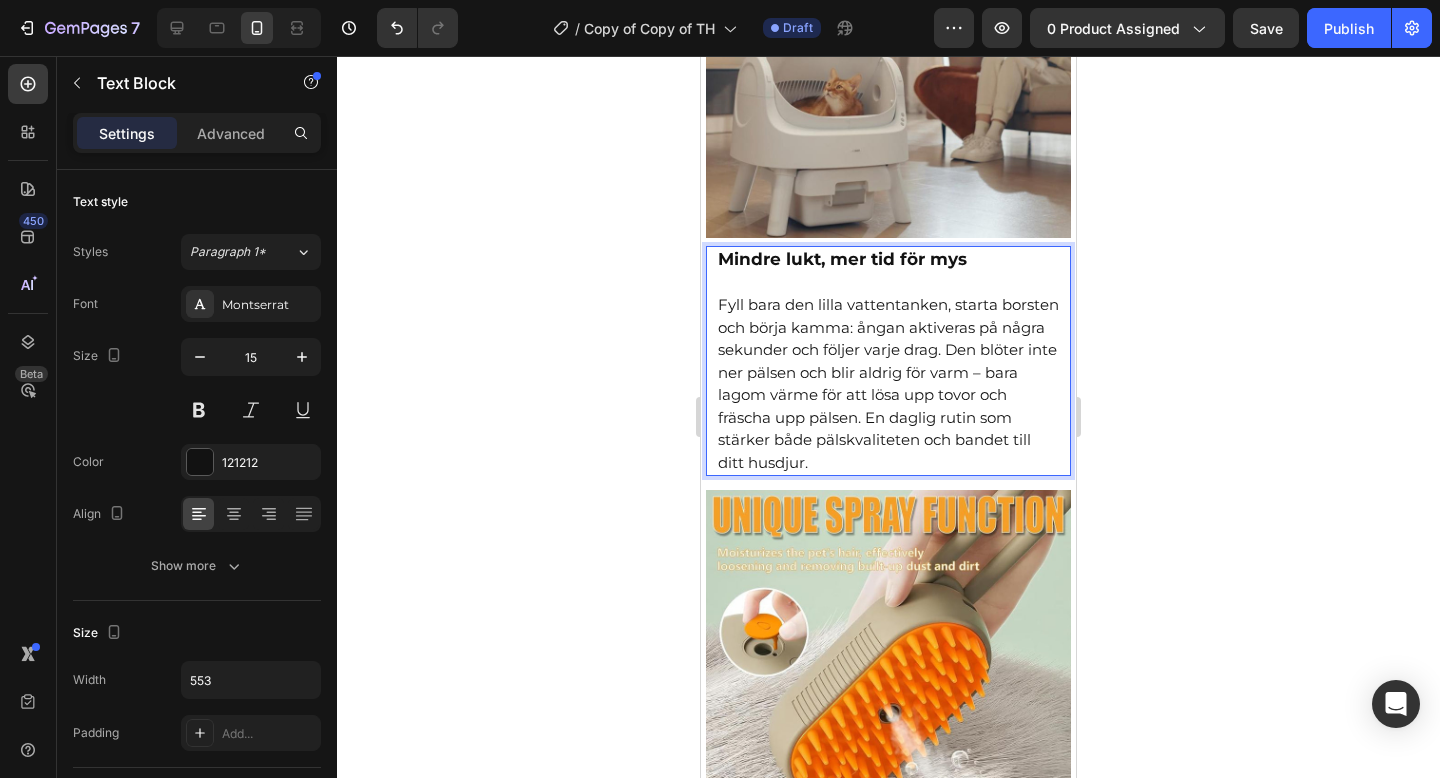 click on "Fyll bara den lilla vattentanken, starta borsten och börja kamma: ångan aktiveras på några sekunder och följer varje drag. Den blöter inte ner pälsen och blir aldrig för varm – bara lagom värme för att lösa upp tovor och fräscha upp pälsen. En daglig rutin som stärker både pälskvaliteten och bandet till ditt husdjur." at bounding box center (888, 384) 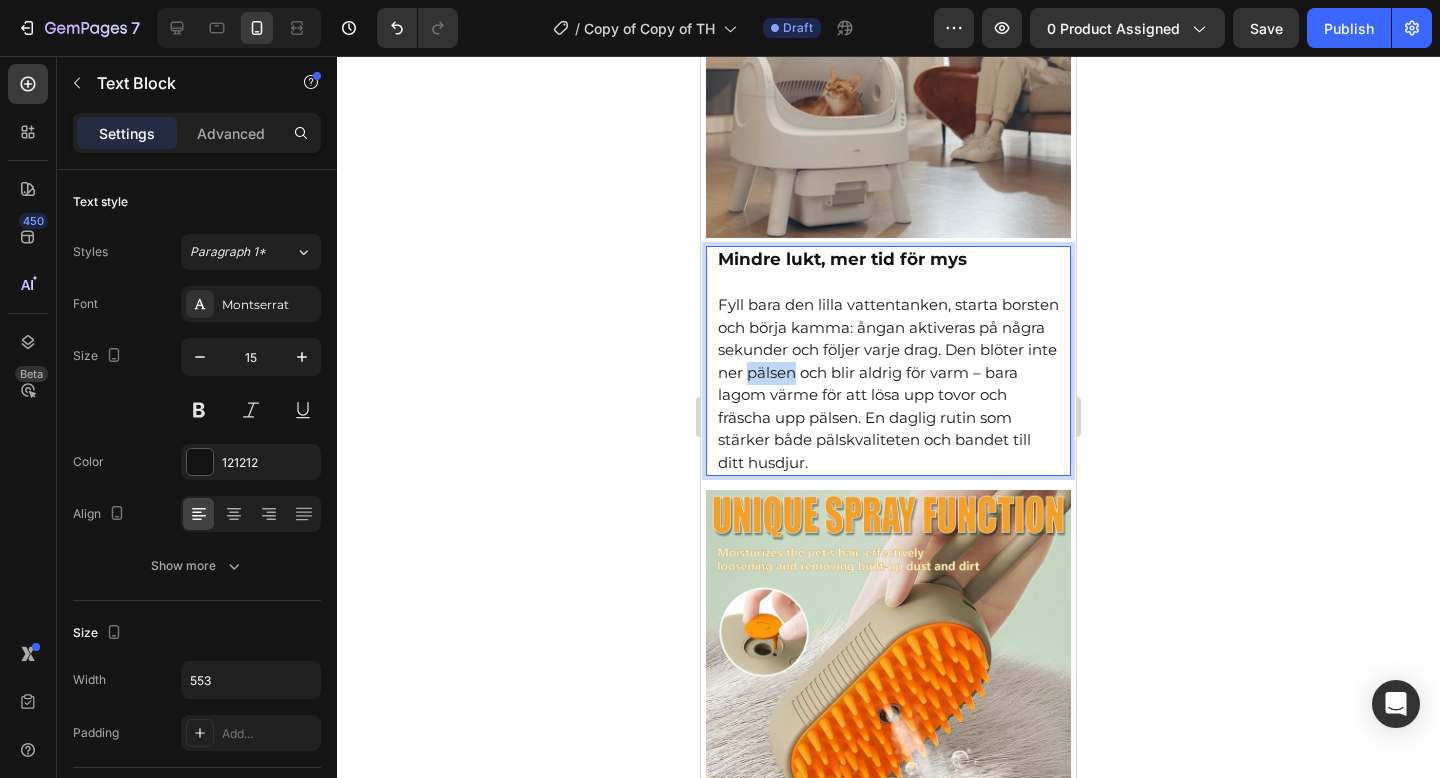 click on "Fyll bara den lilla vattentanken, starta borsten och börja kamma: ångan aktiveras på några sekunder och följer varje drag. Den blöter inte ner pälsen och blir aldrig för varm – bara lagom värme för att lösa upp tovor och fräscha upp pälsen. En daglig rutin som stärker både pälskvaliteten och bandet till ditt husdjur." at bounding box center (888, 384) 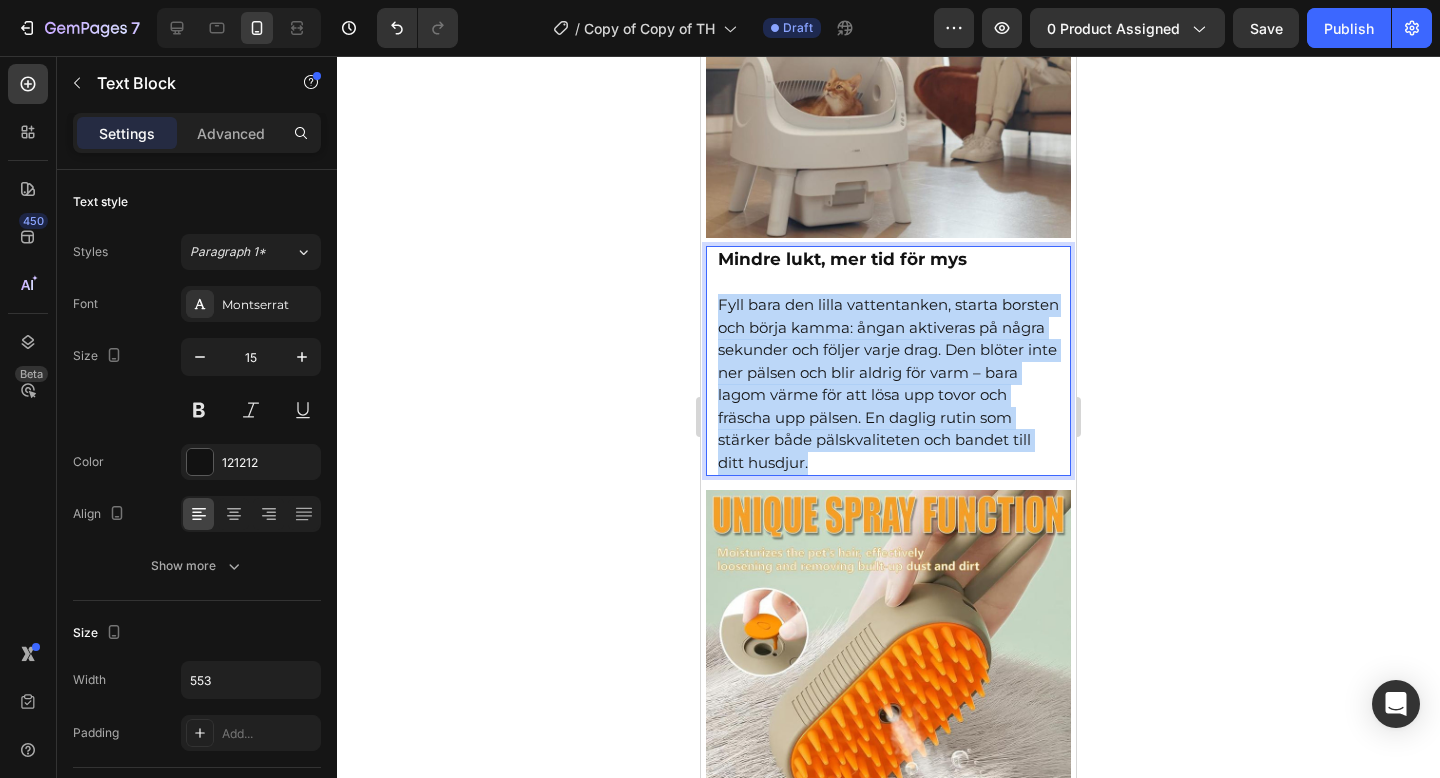 click on "Fyll bara den lilla vattentanken, starta borsten och börja kamma: ångan aktiveras på några sekunder och följer varje drag. Den blöter inte ner pälsen och blir aldrig för varm – bara lagom värme för att lösa upp tovor och fräscha upp pälsen. En daglig rutin som stärker både pälskvaliteten och bandet till ditt husdjur." at bounding box center [888, 384] 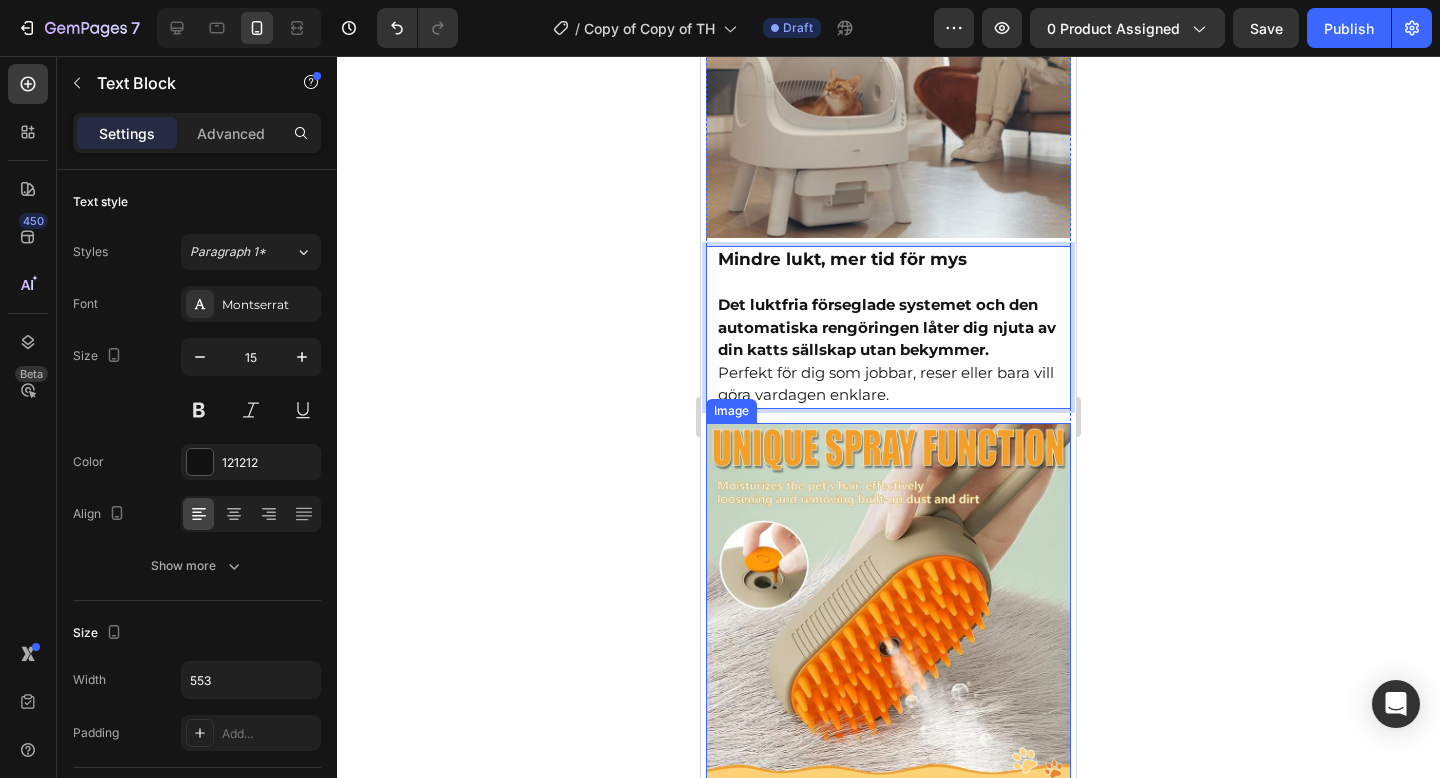 click at bounding box center [888, 605] 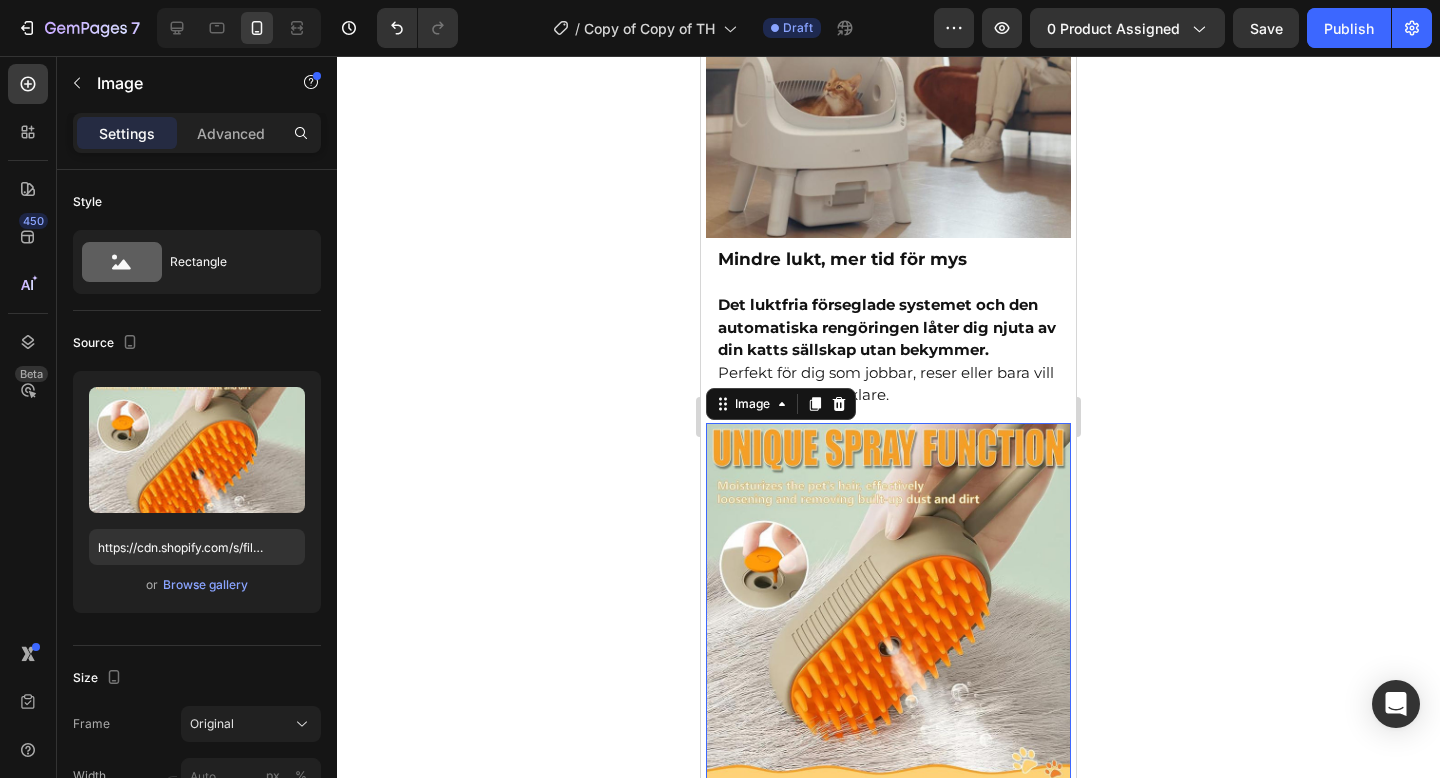 click at bounding box center [888, 605] 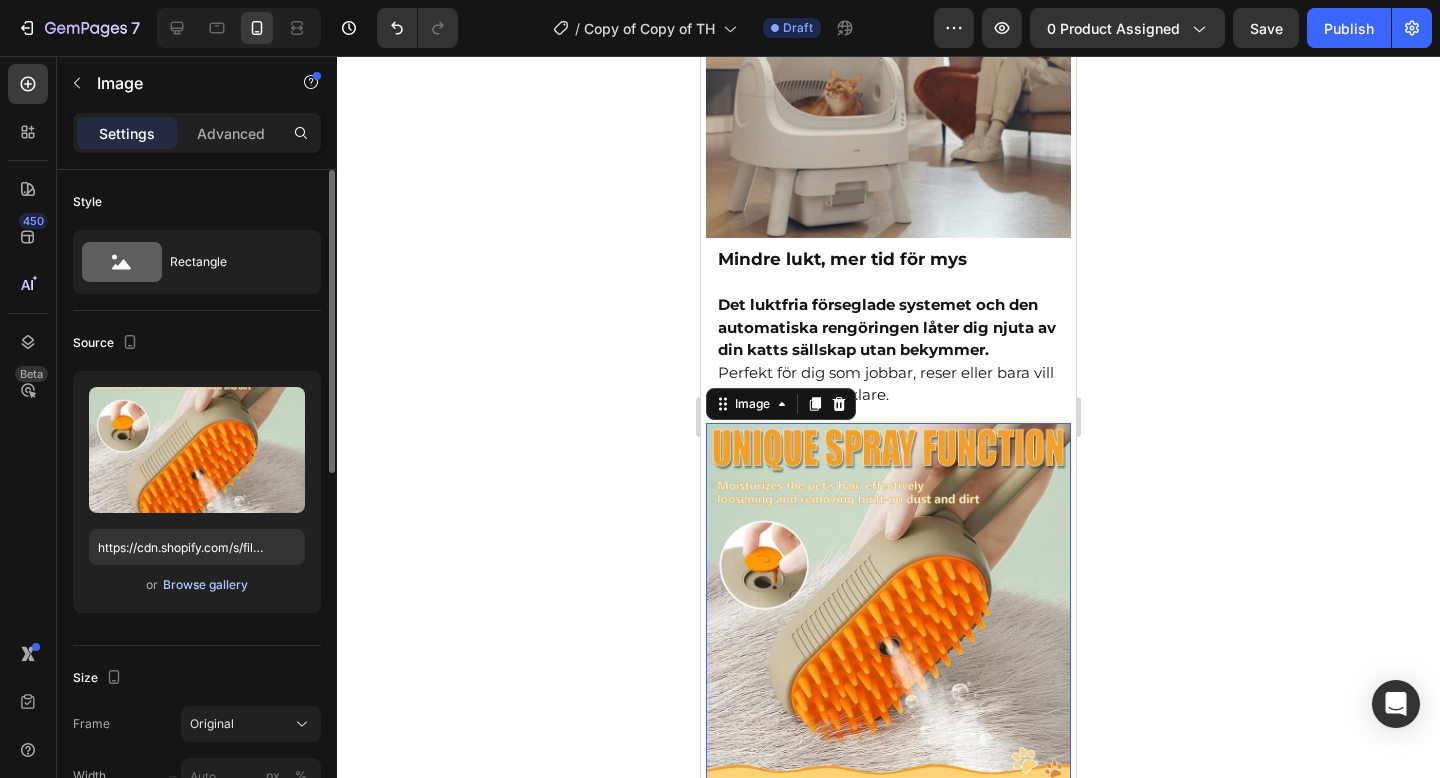 click on "Browse gallery" at bounding box center [205, 585] 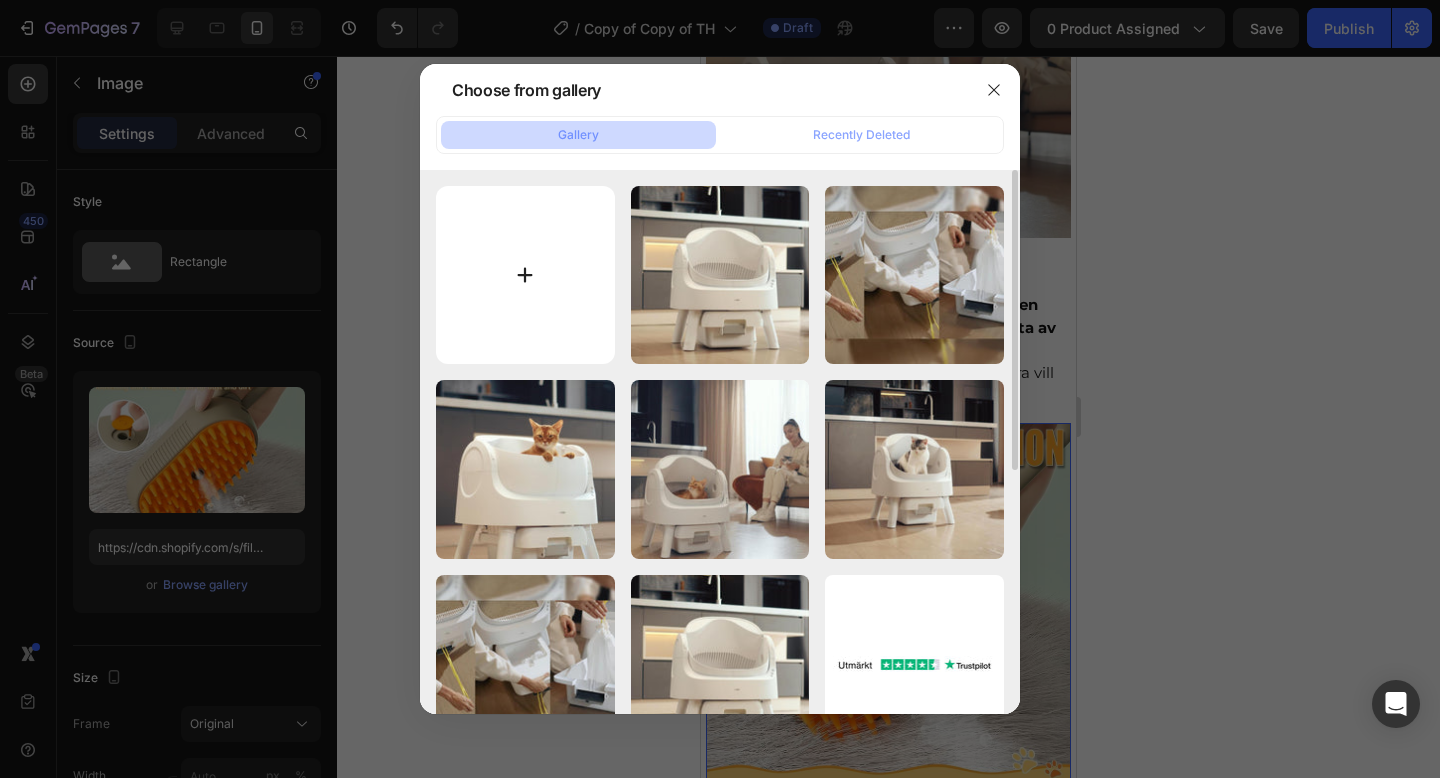 click at bounding box center [525, 275] 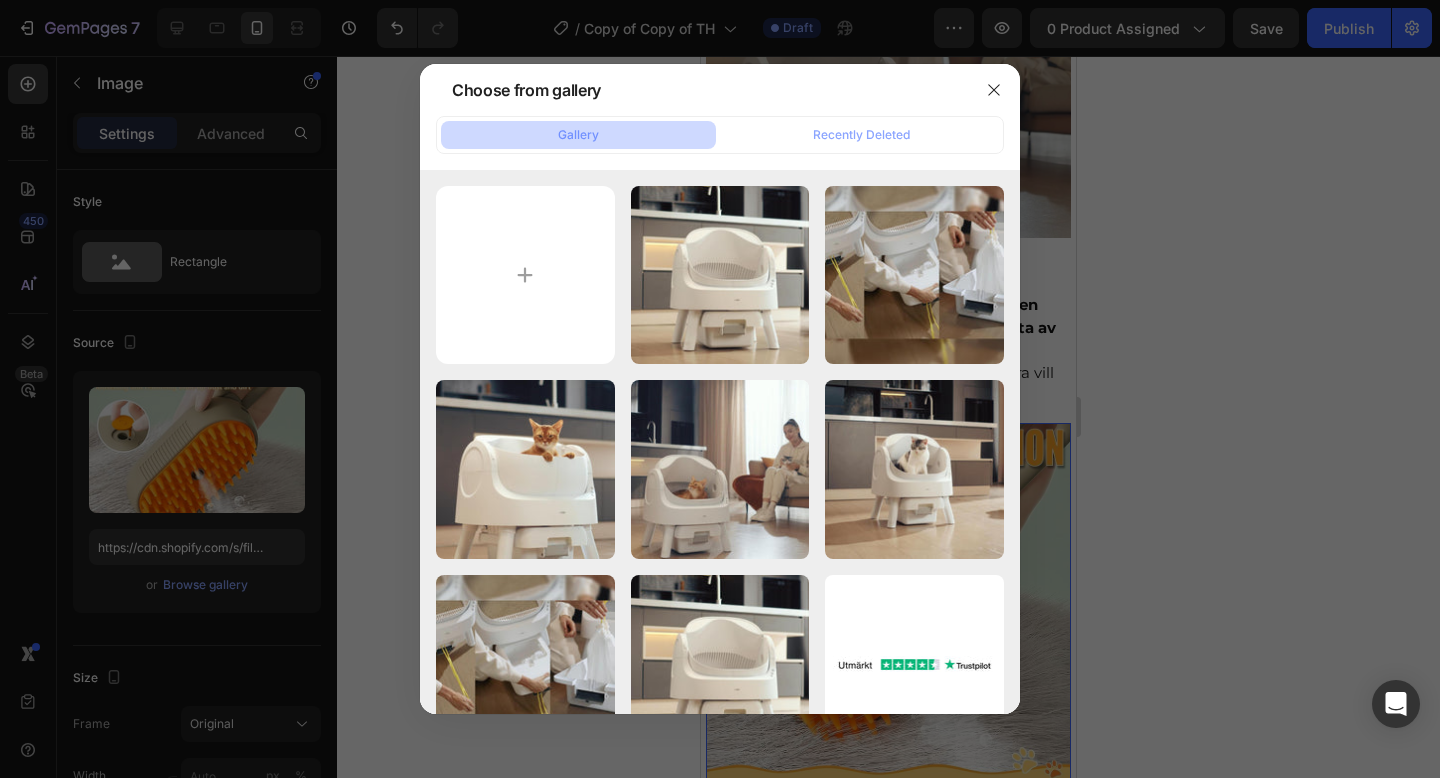 type on "C:\fakepath\600747c695a74a2fa25ac511e00b9a5f (1).png" 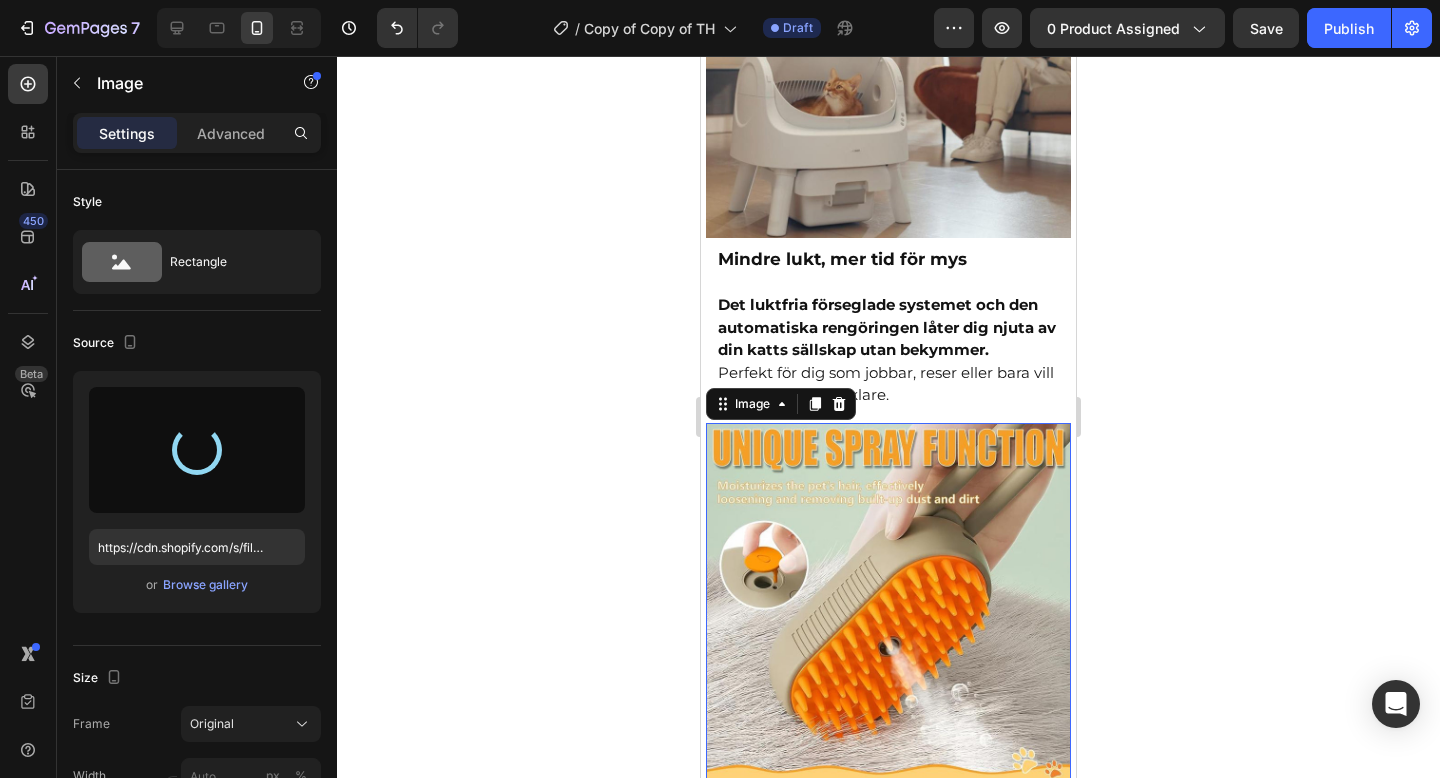 type on "https://cdn.shopify.com/s/files/1/0978/3672/8659/files/gempages_577727115441472188-0080fdb0-47a6-439c-9d3e-dbdbeb9c2a78.jpg" 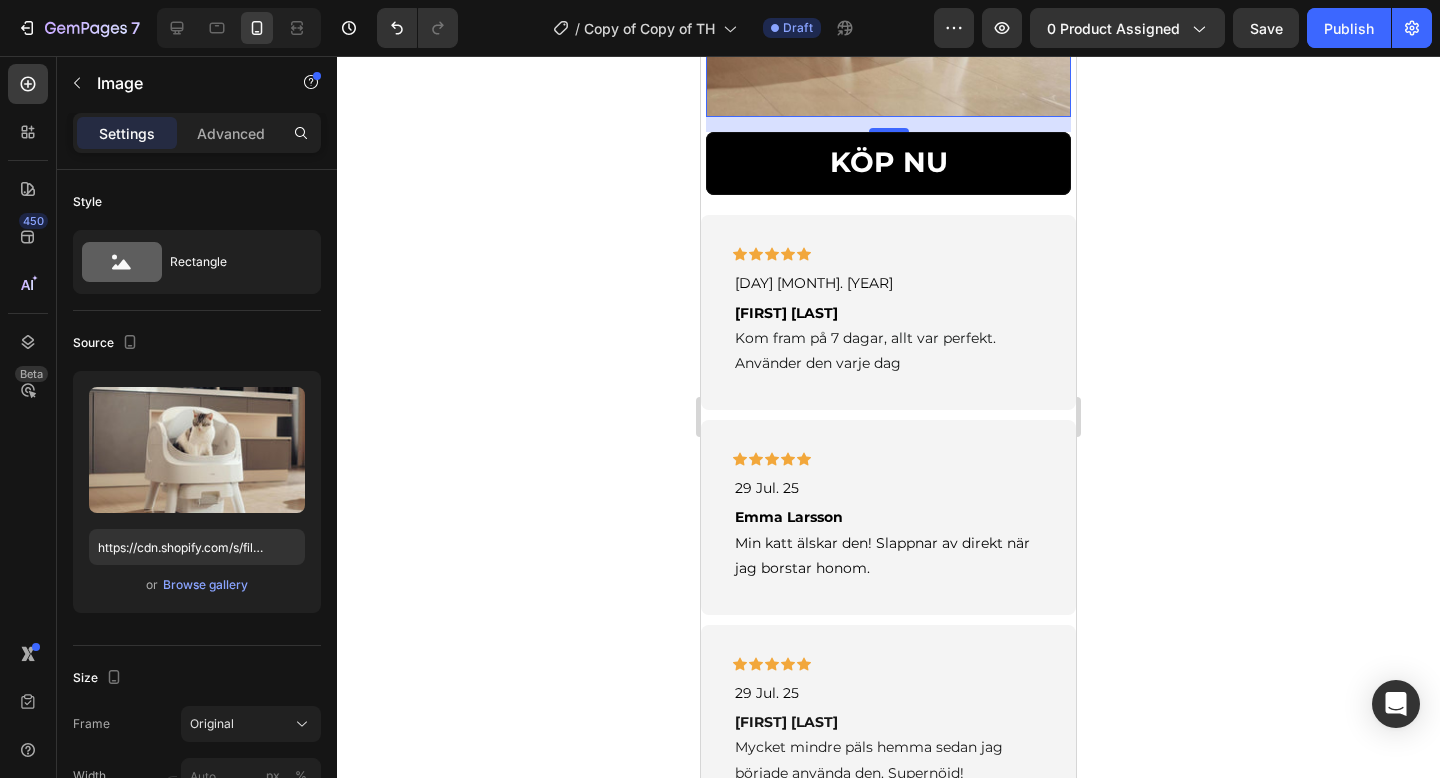 scroll, scrollTop: 2809, scrollLeft: 0, axis: vertical 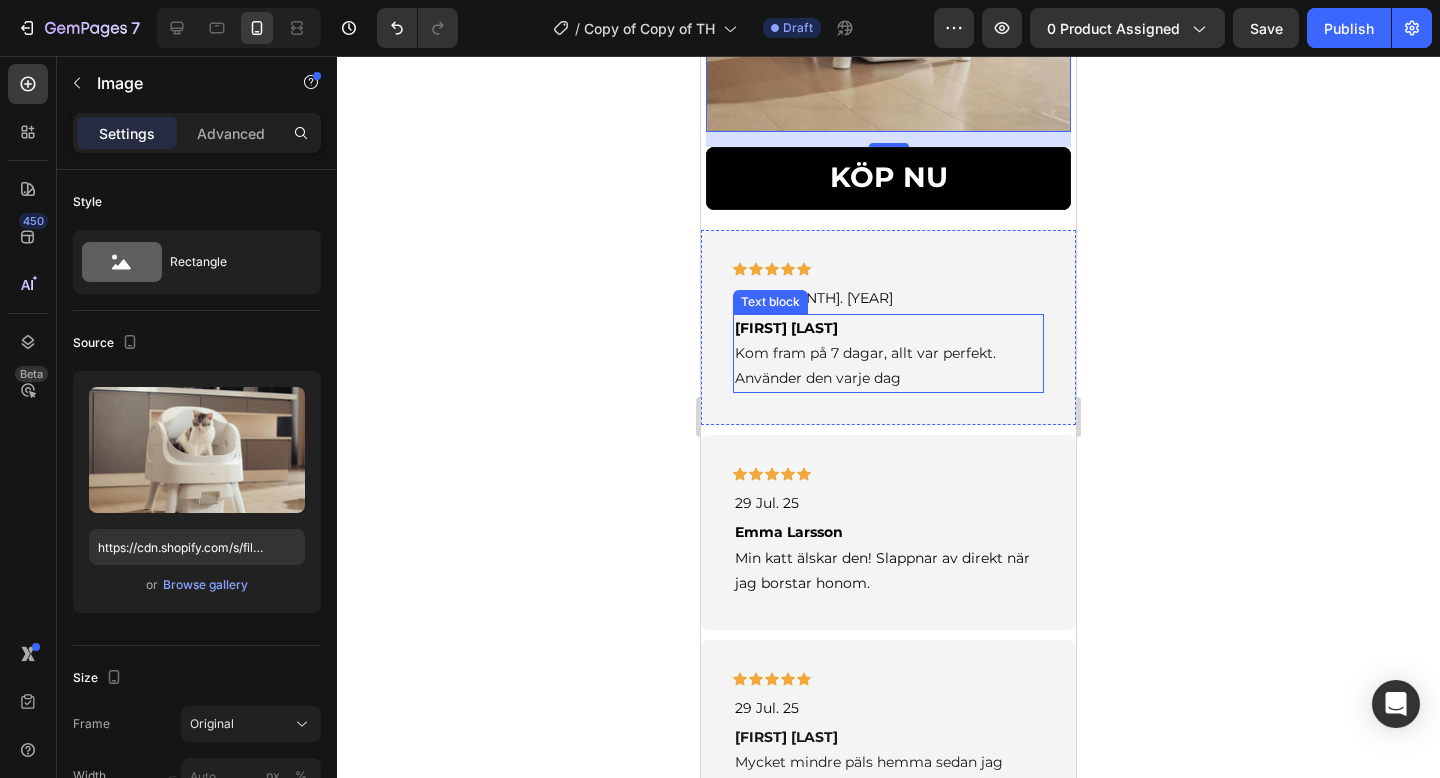 click on "Kom fram på 7 dagar, allt var perfekt. Använder den varje dag" at bounding box center (865, 365) 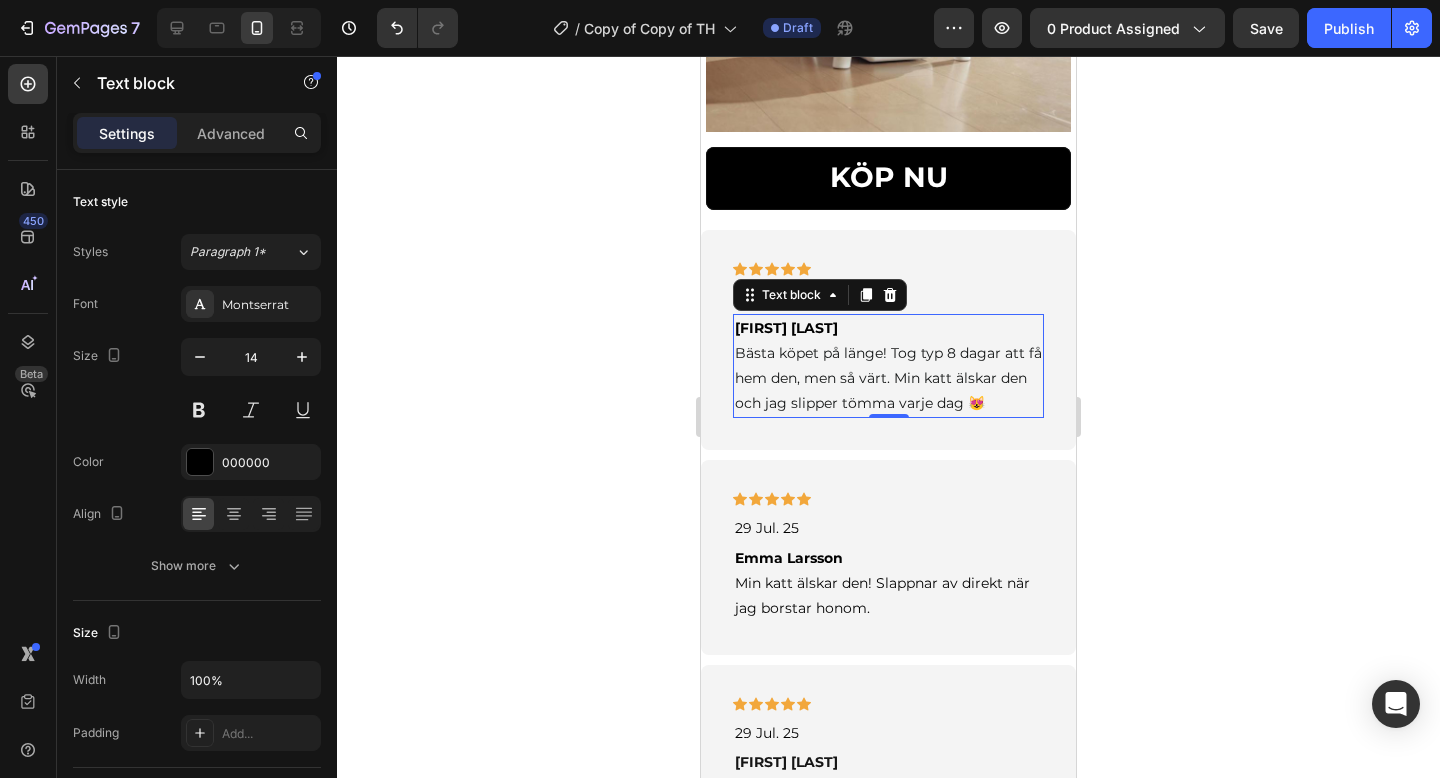 click 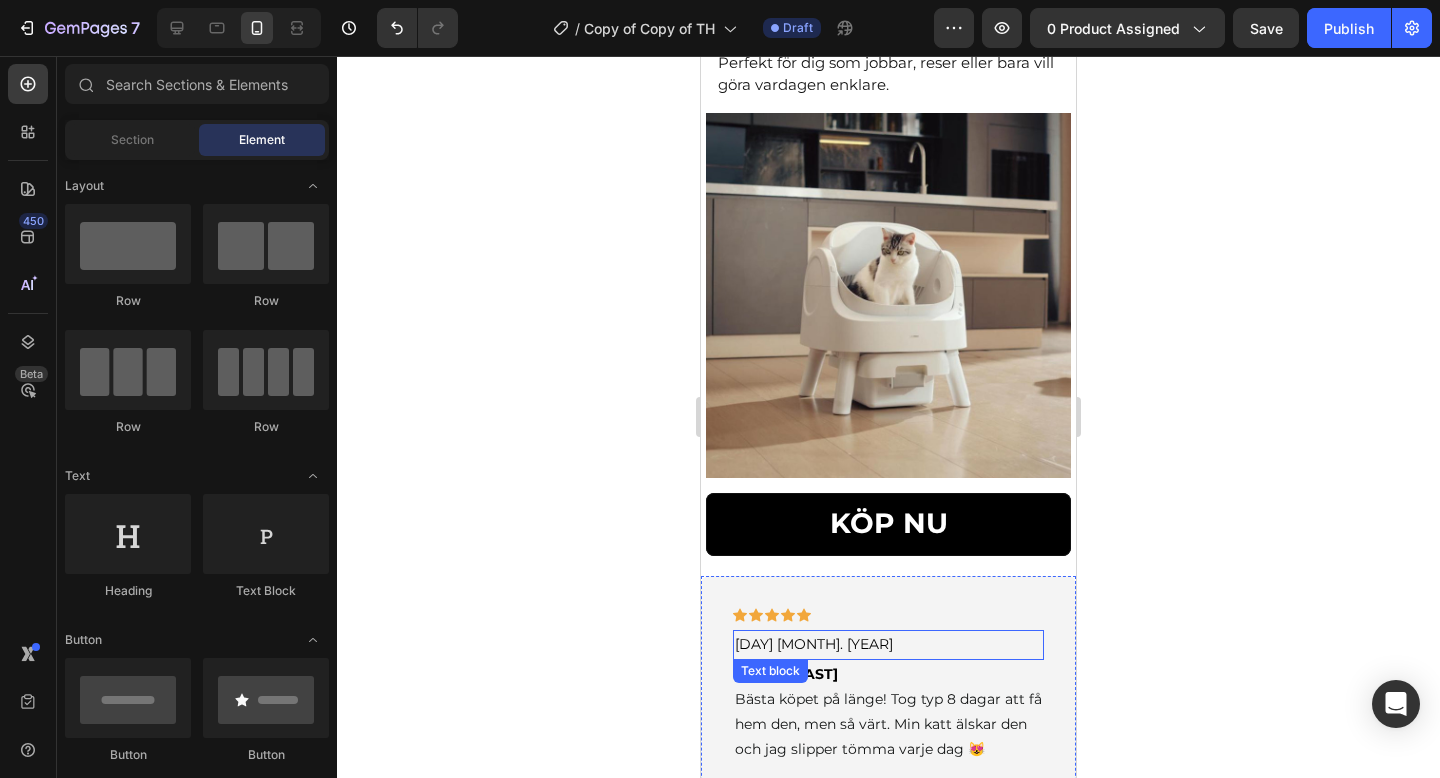 scroll, scrollTop: 2452, scrollLeft: 0, axis: vertical 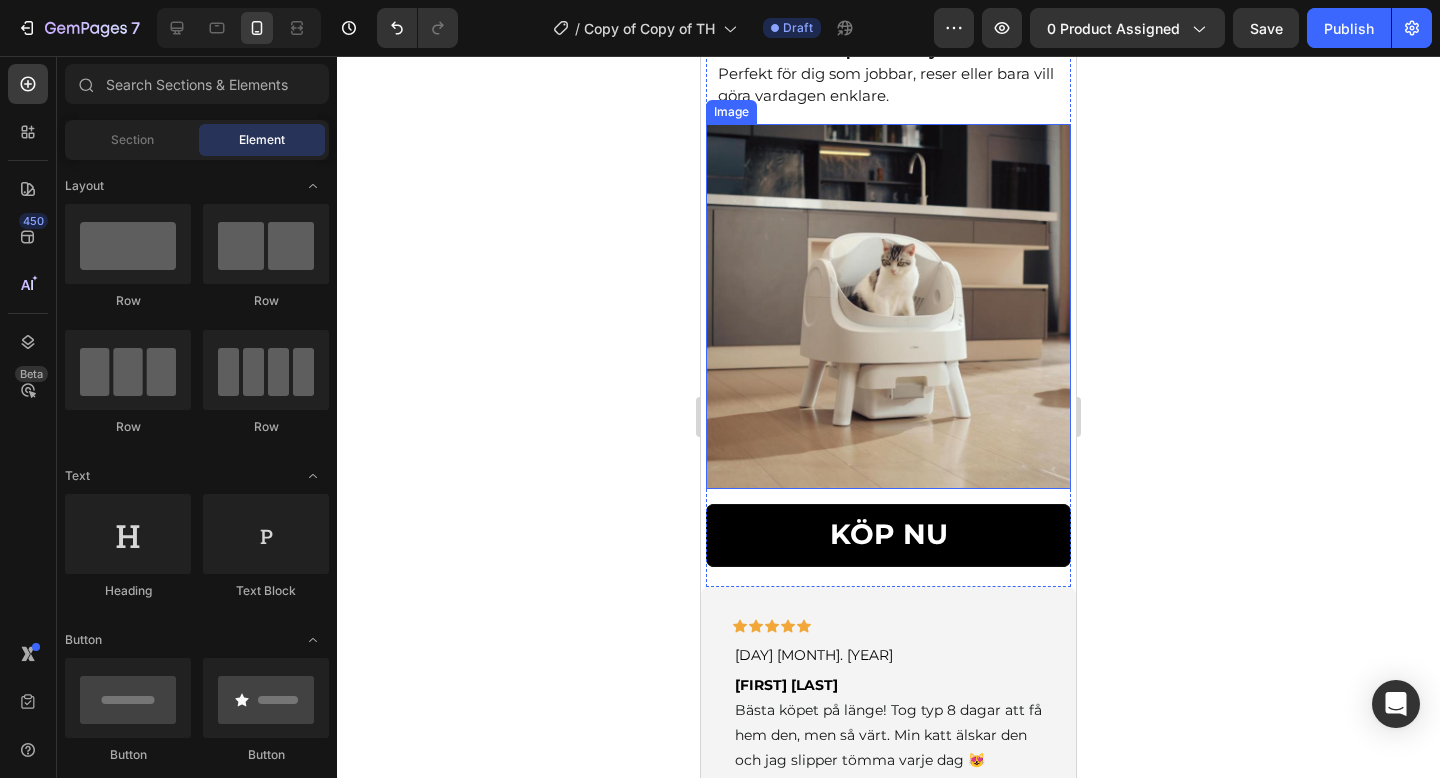 click at bounding box center (888, 306) 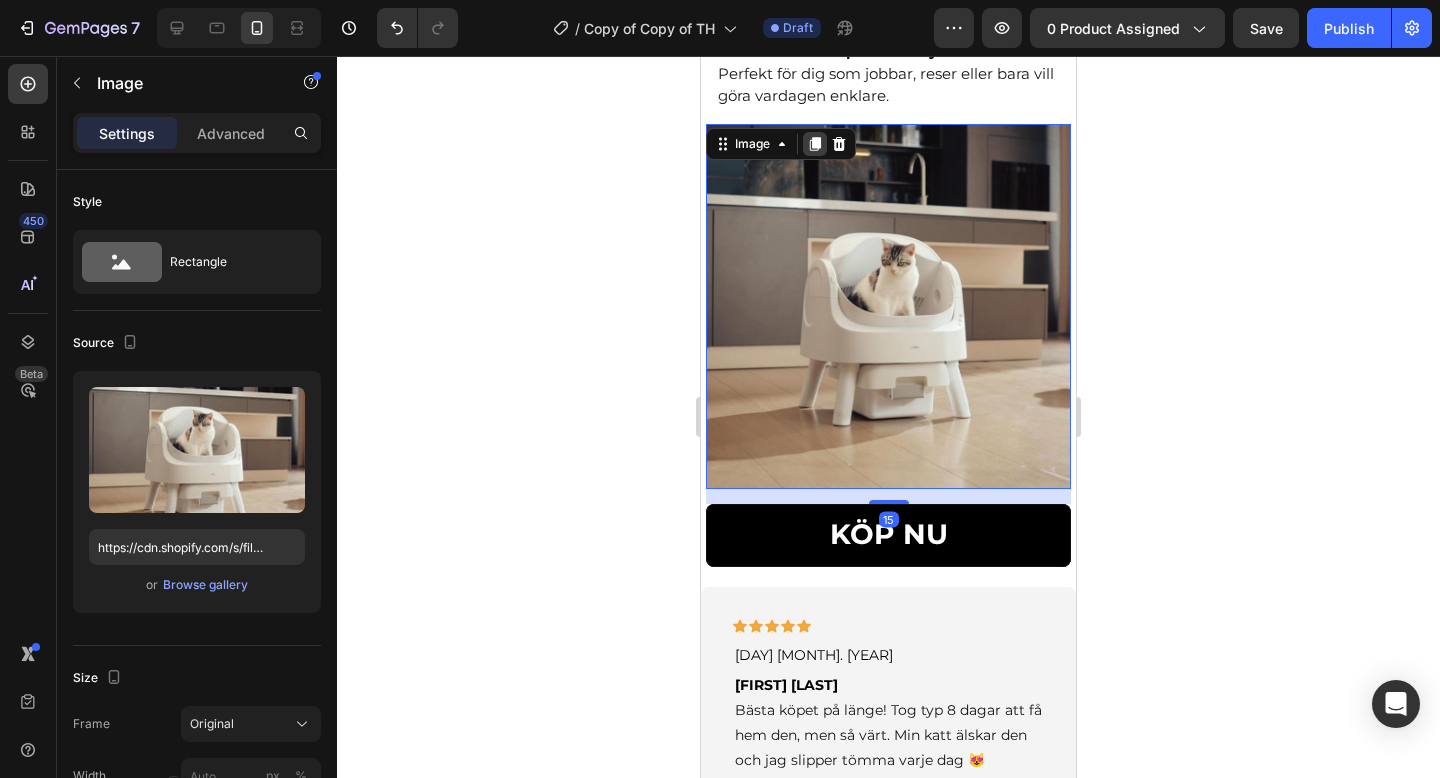 click 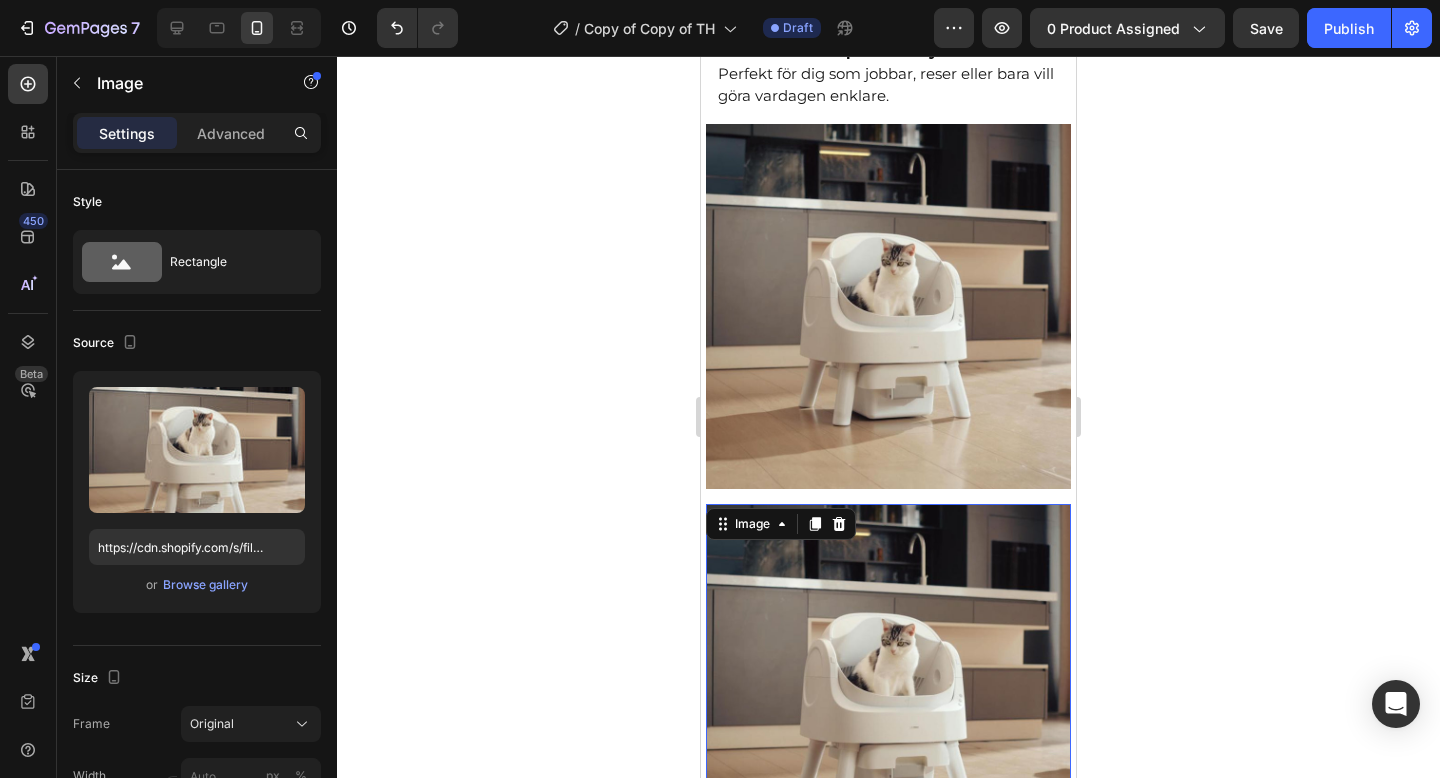 scroll, scrollTop: 2832, scrollLeft: 0, axis: vertical 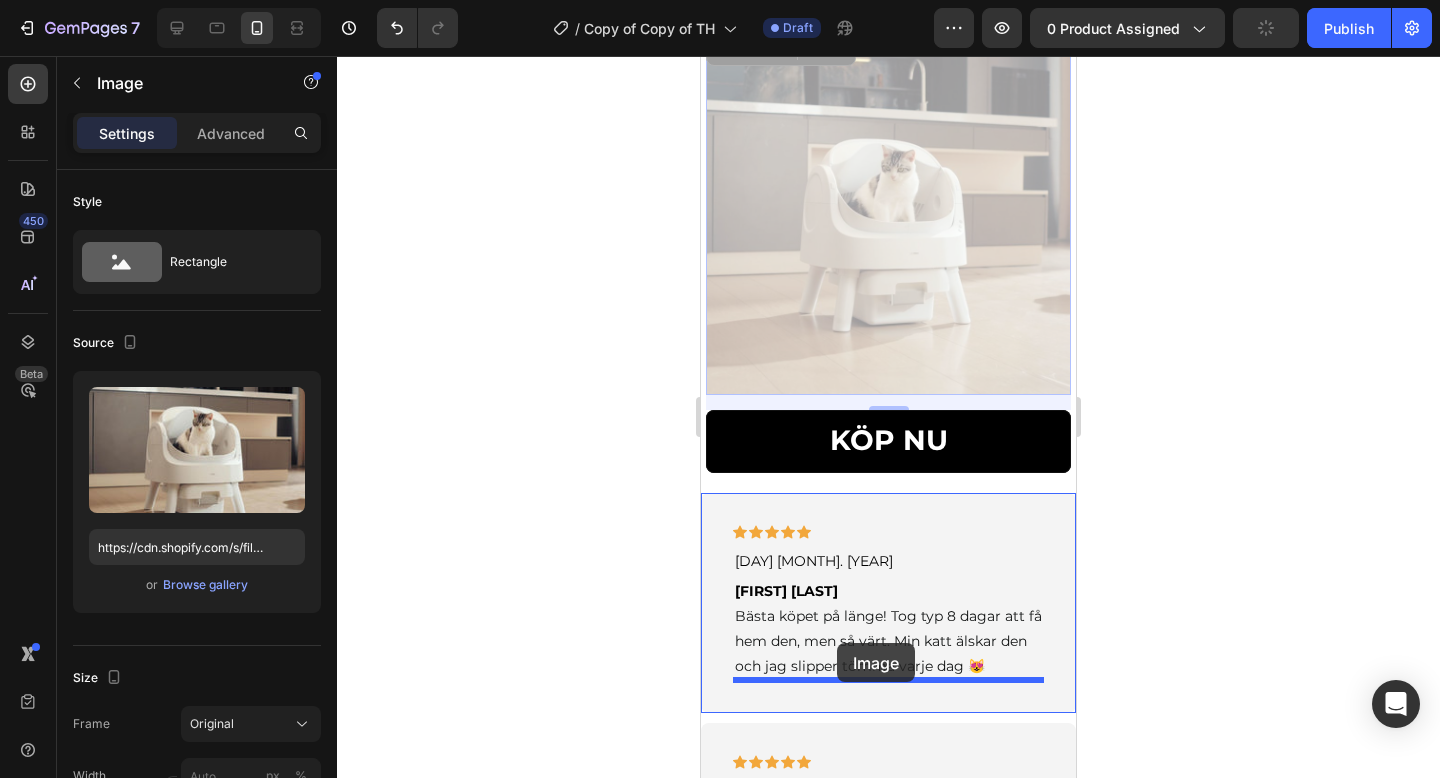 drag, startPoint x: 721, startPoint y: 140, endPoint x: 837, endPoint y: 648, distance: 521.0758 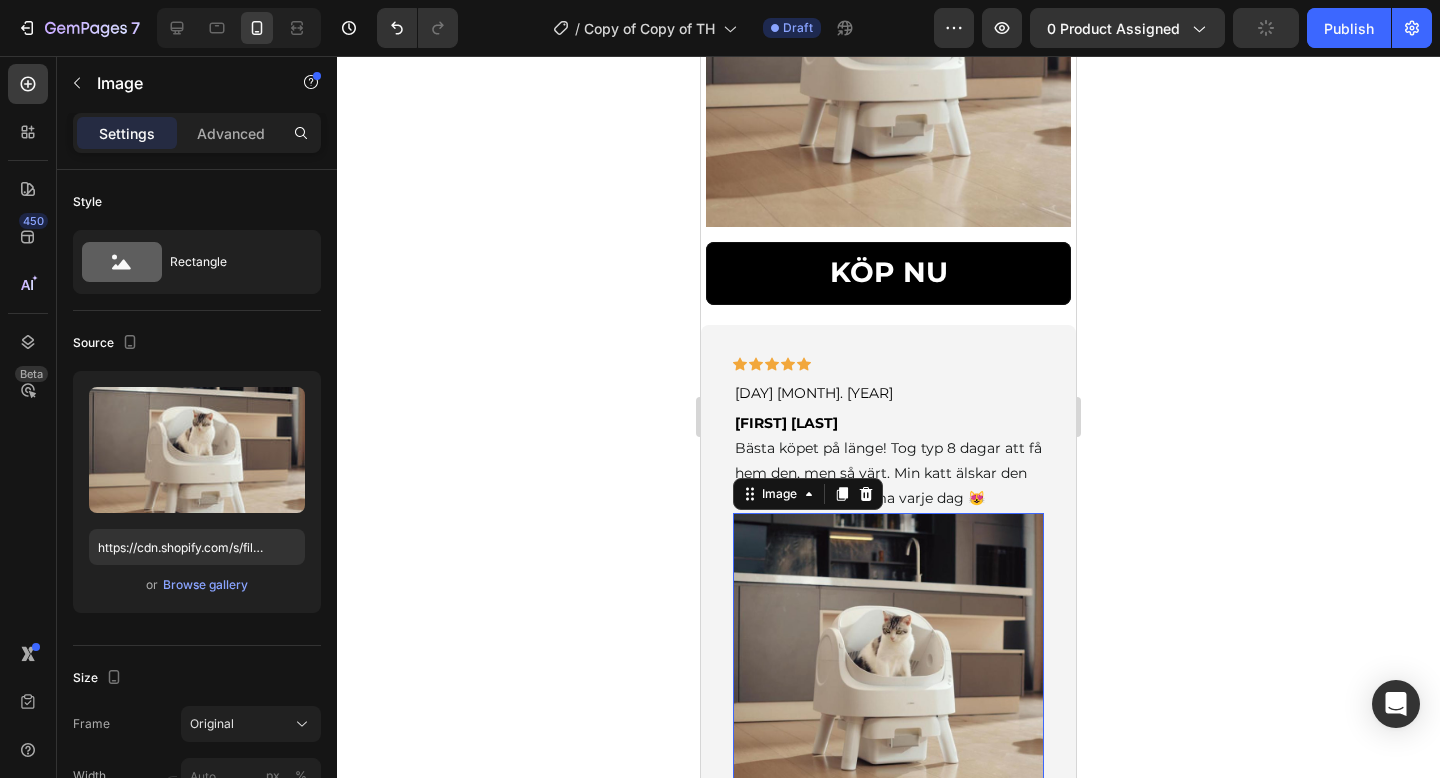 scroll, scrollTop: 2786, scrollLeft: 0, axis: vertical 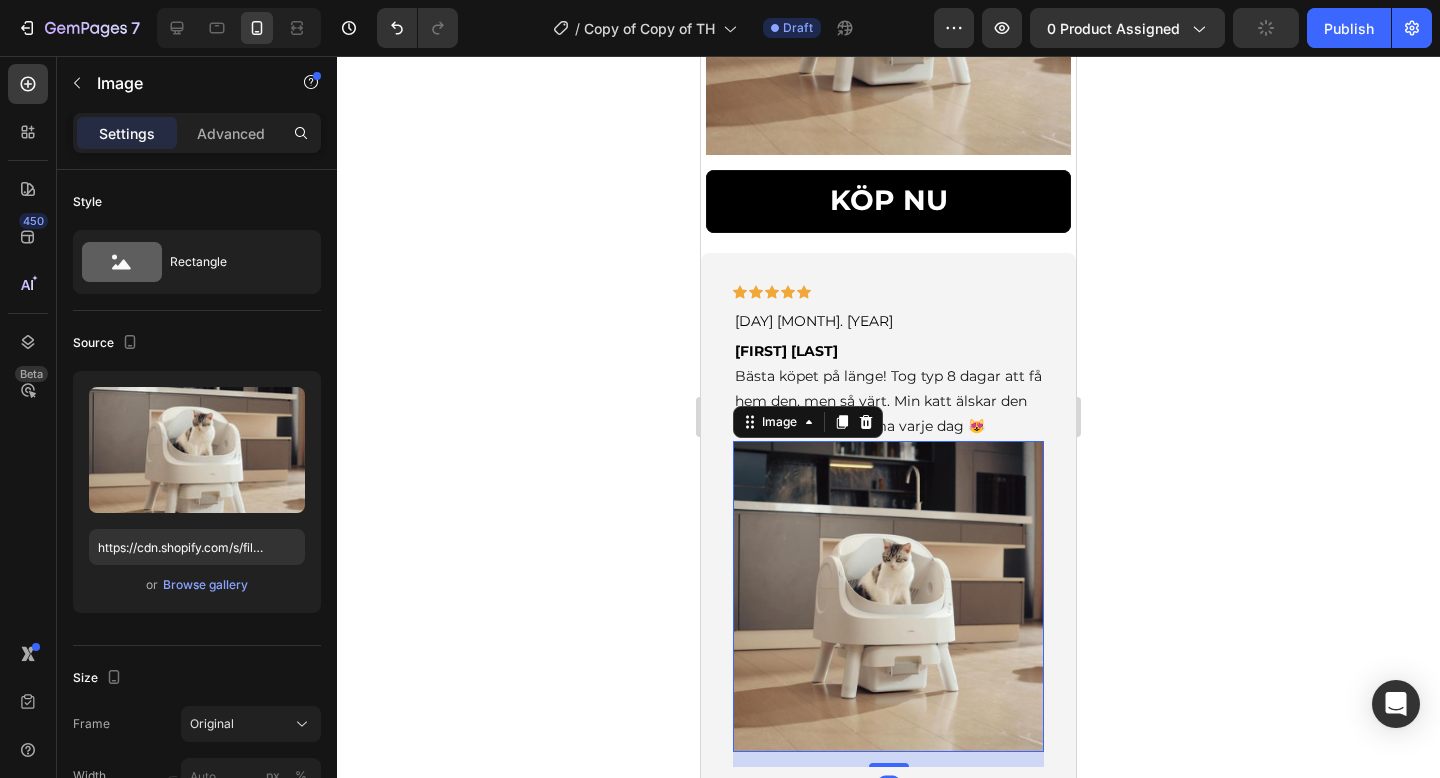 click at bounding box center (888, 596) 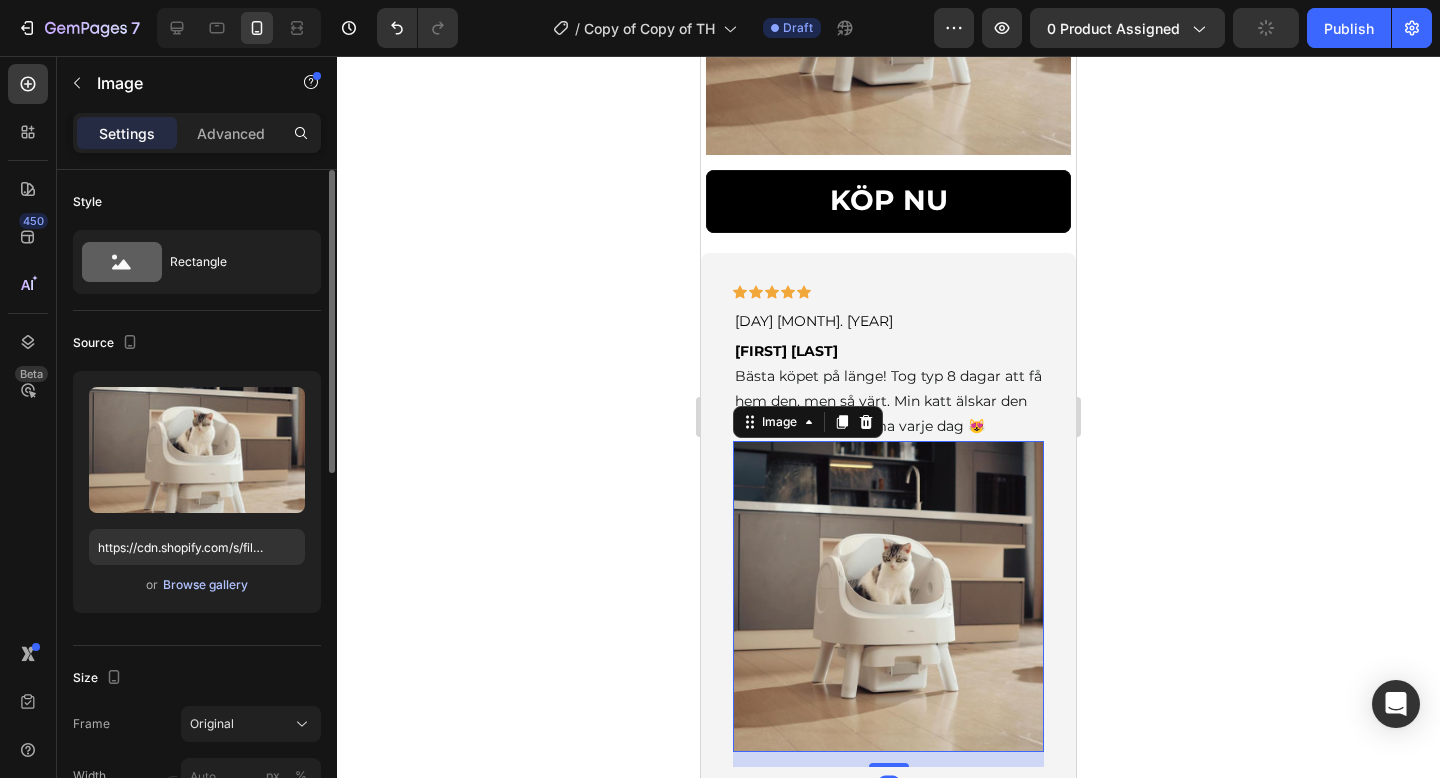 click on "Browse gallery" at bounding box center [205, 585] 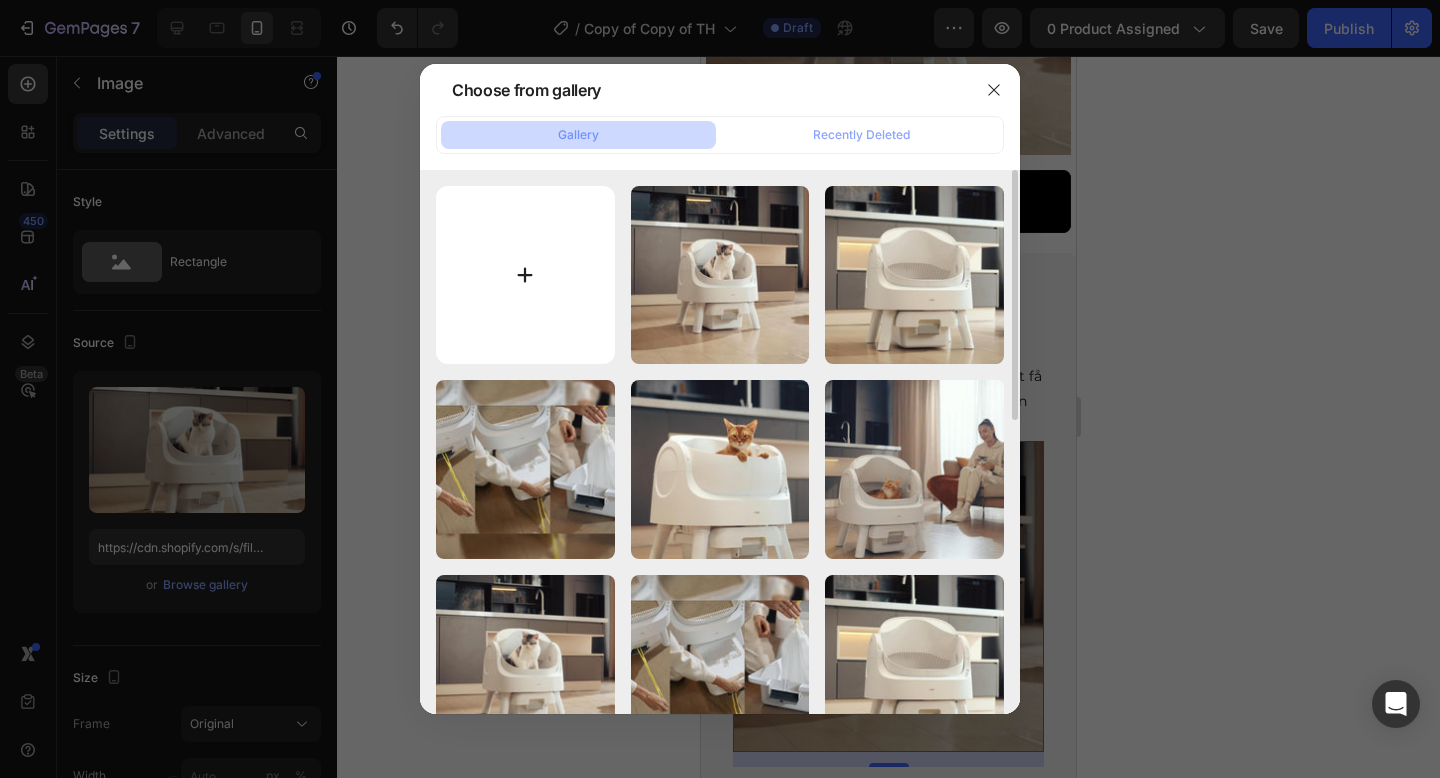 click at bounding box center (525, 275) 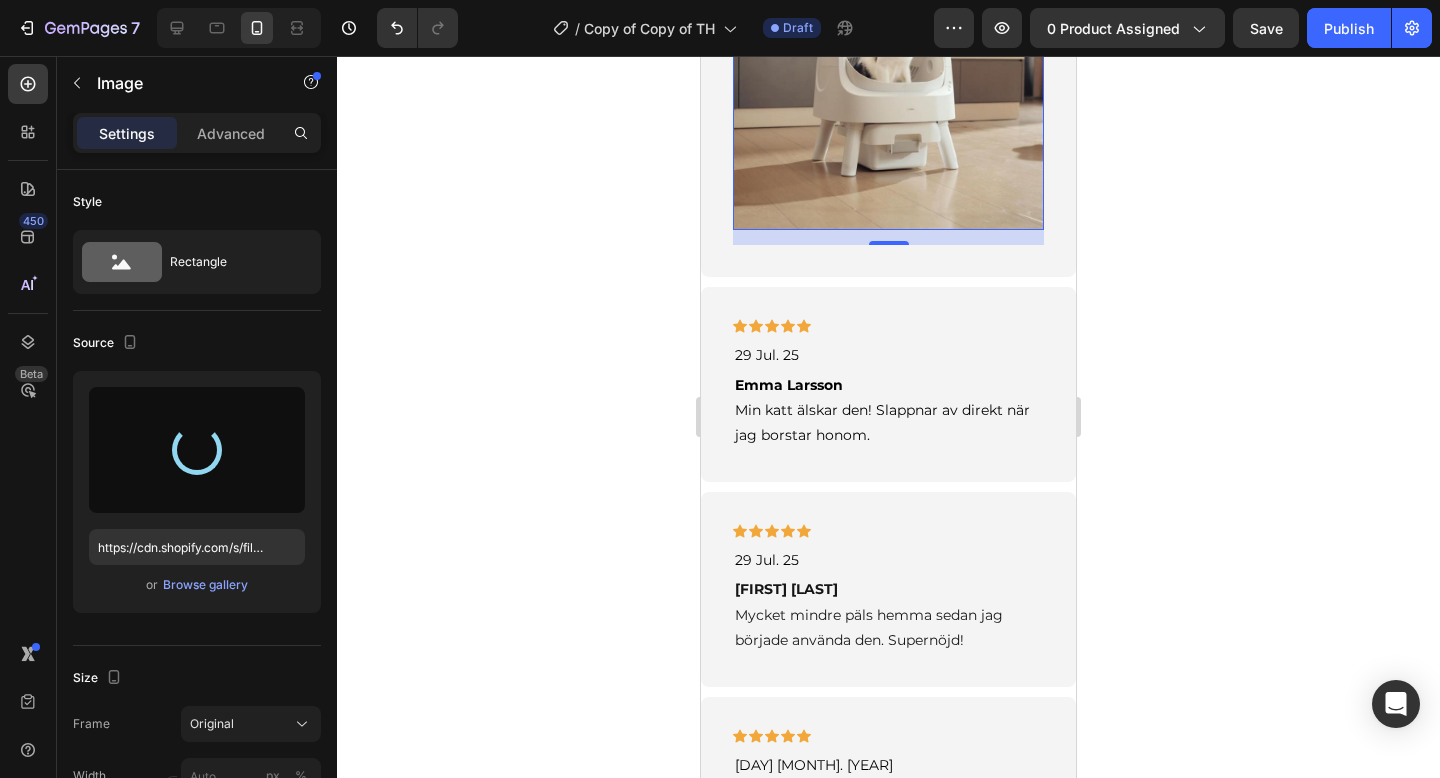 scroll, scrollTop: 3331, scrollLeft: 0, axis: vertical 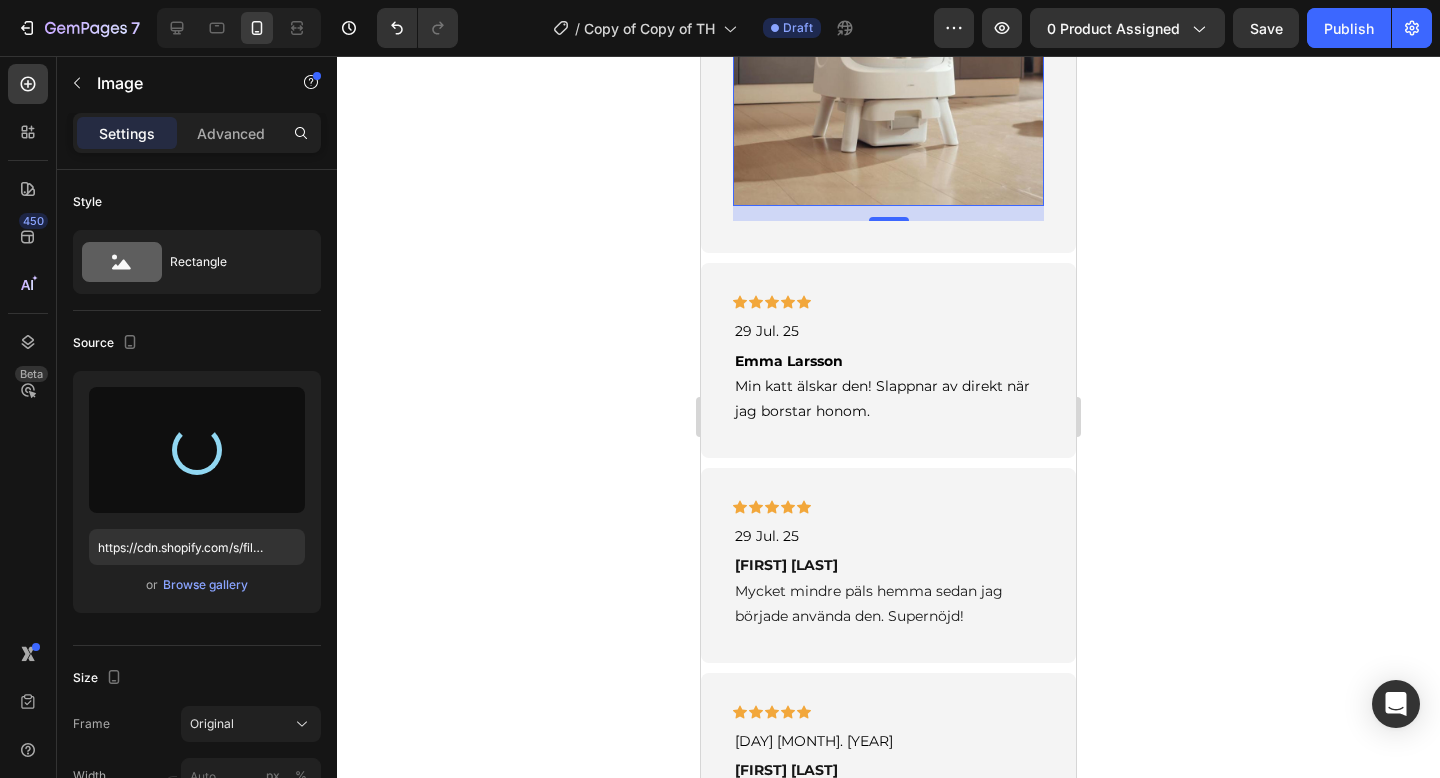 type on "https://cdn.shopify.com/s/files/1/0978/3672/8659/files/gempages_577727115441472188-5017e790-1ea9-4164-9e91-80b5d691908d.jpg" 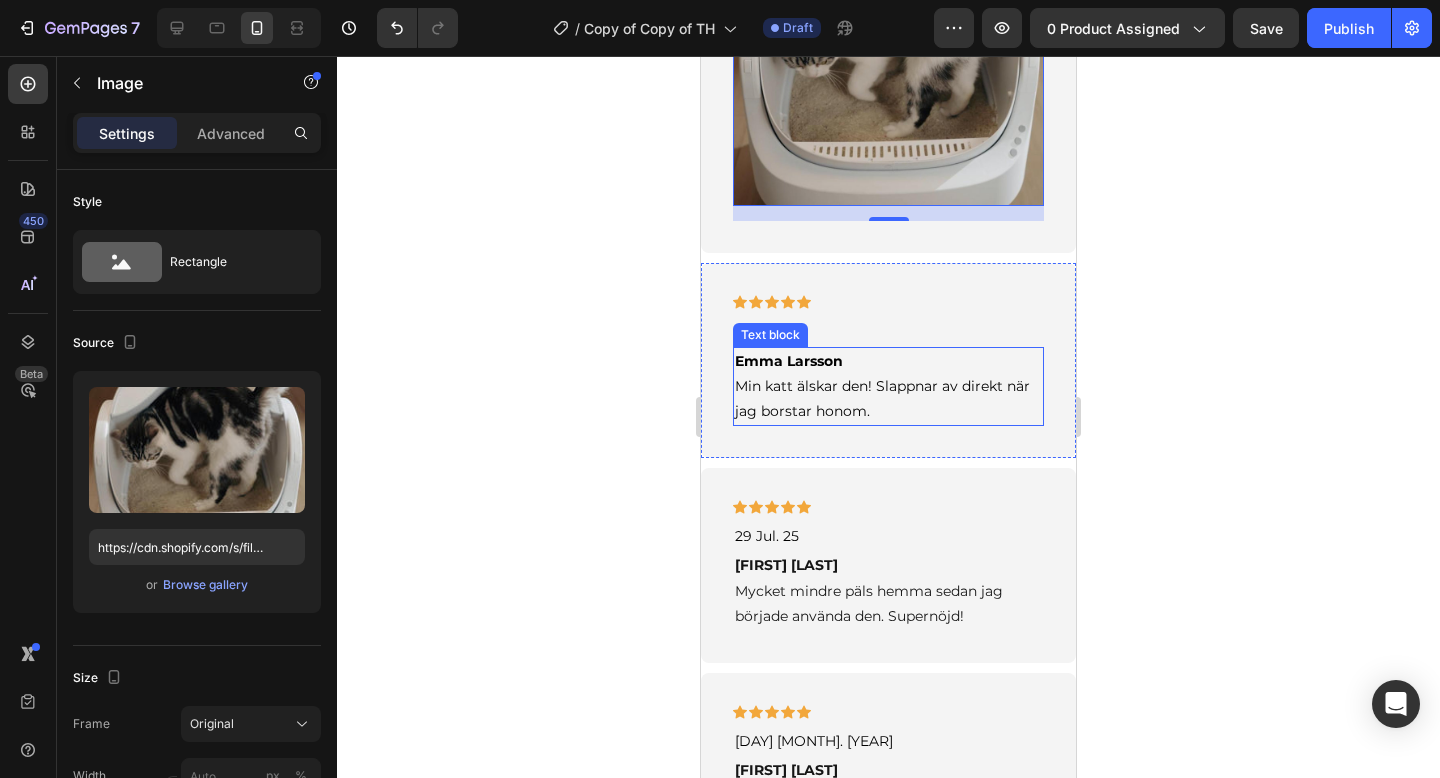 click on "[FIRST] [LAST] Min katt älskar den! Slappnar av direkt när jag borstar honom." at bounding box center (888, 387) 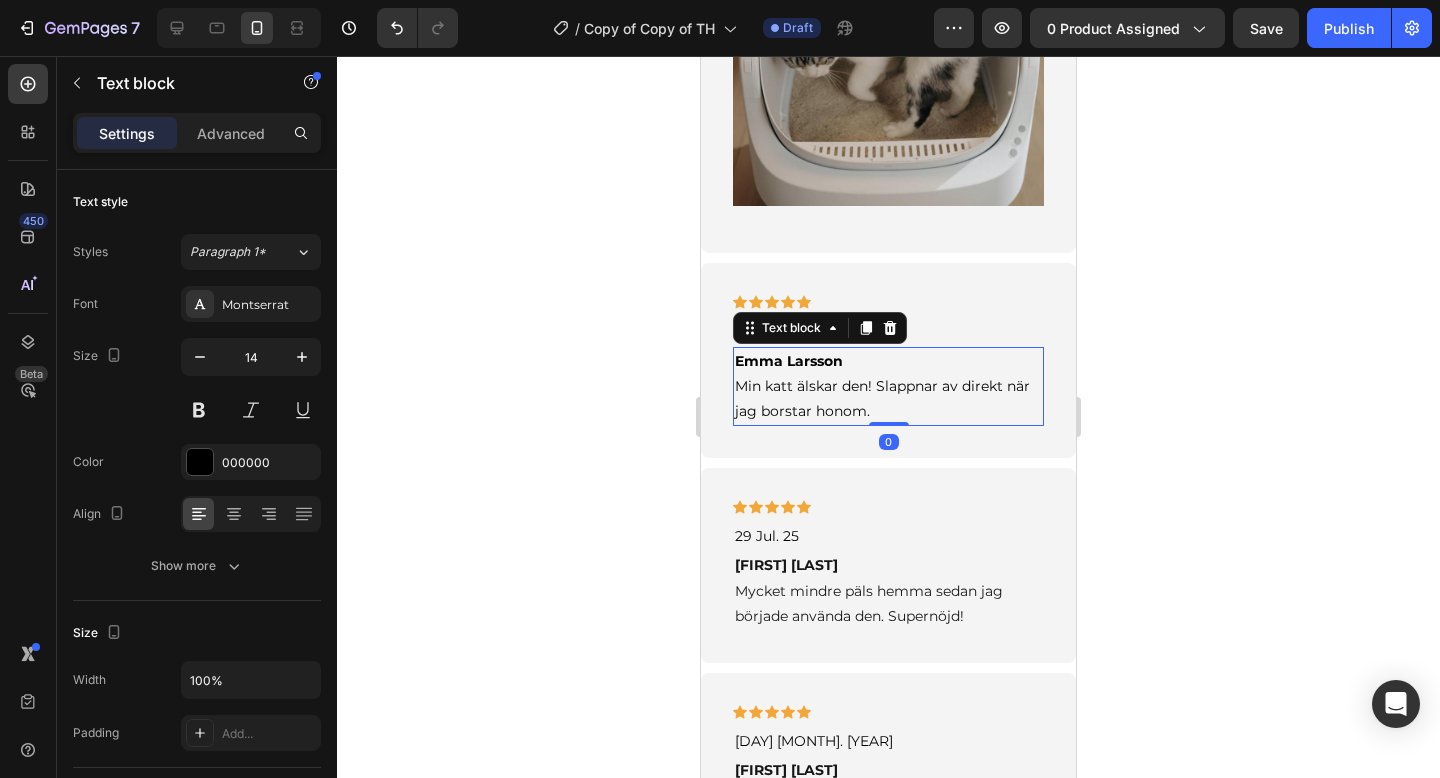 click on "[FIRST] [LAST] Min katt älskar den! Slappnar av direkt när jag borstar honom." at bounding box center (888, 387) 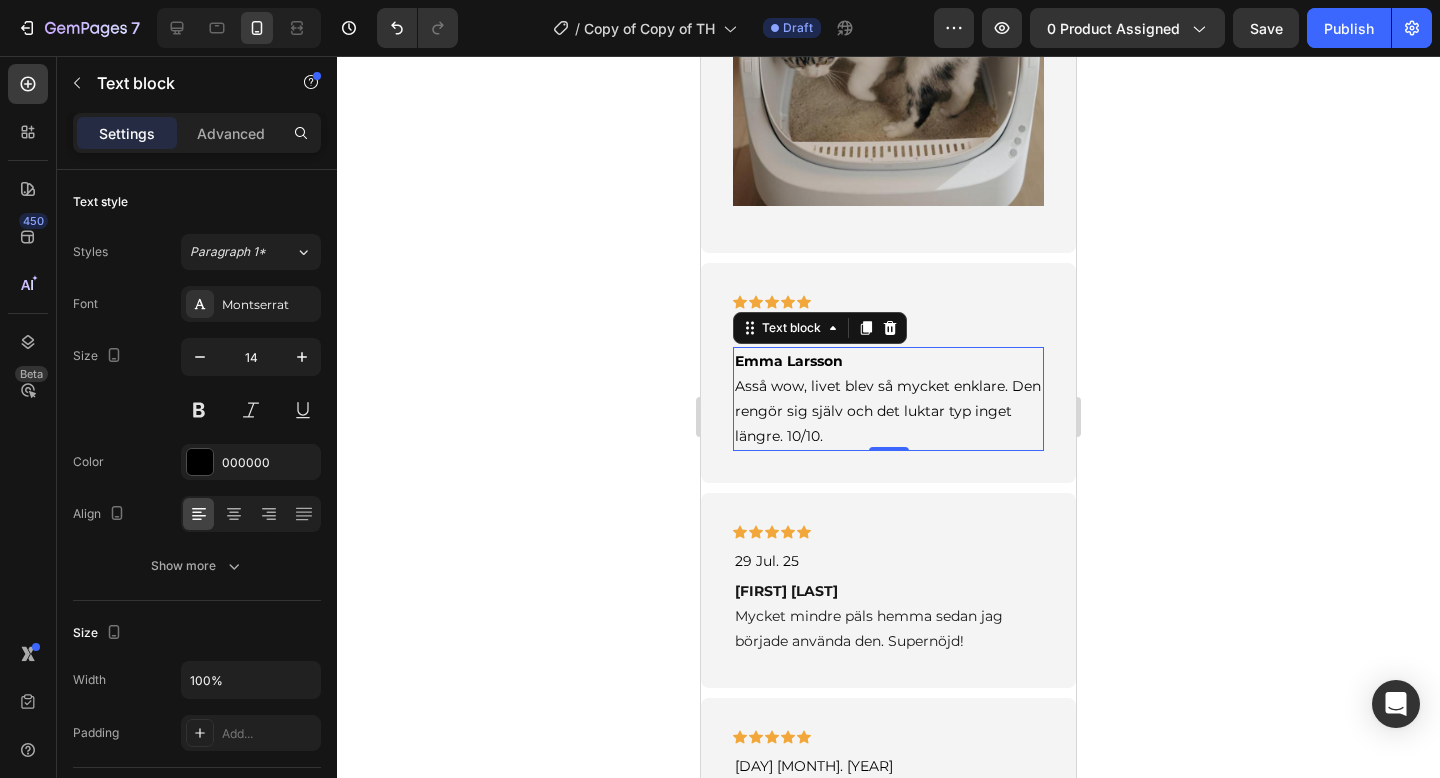 click 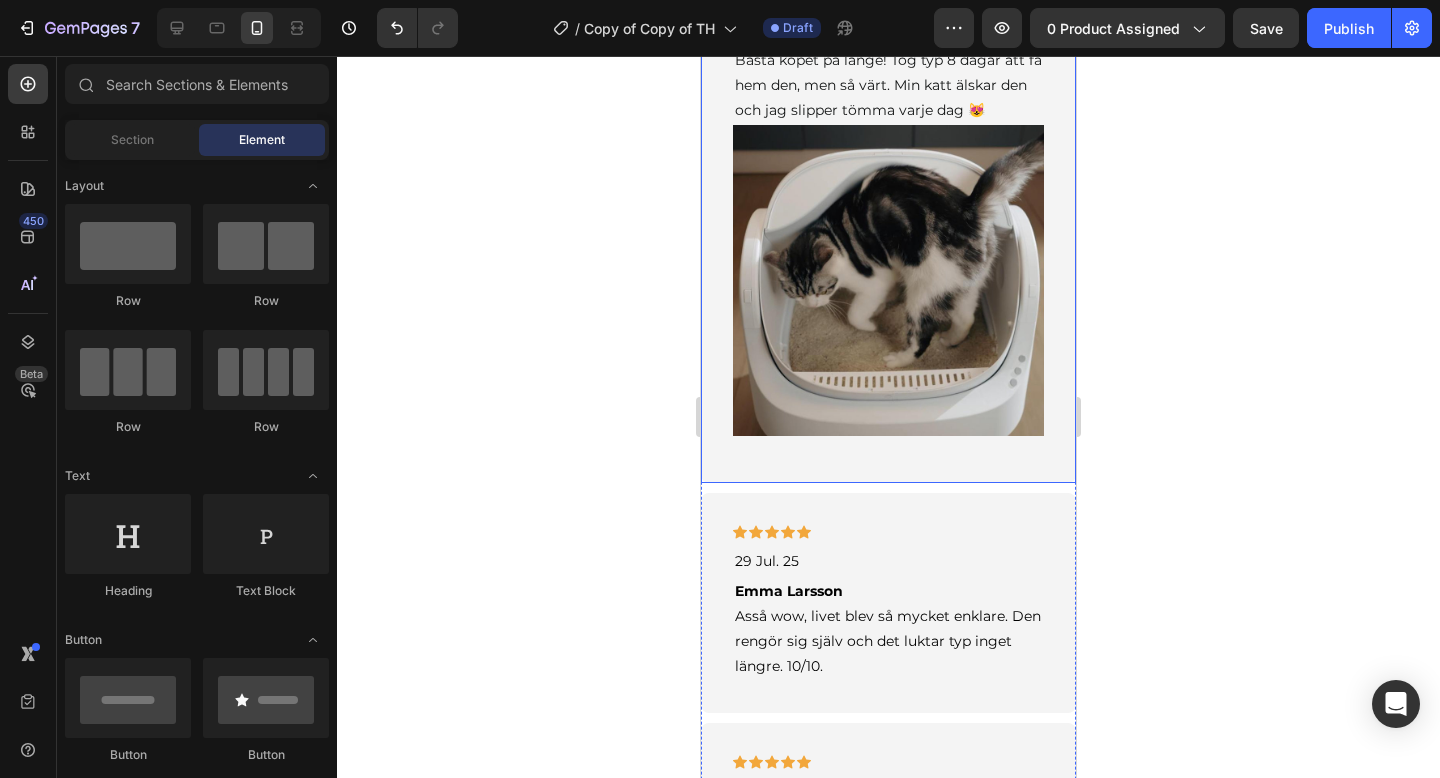 scroll, scrollTop: 3092, scrollLeft: 0, axis: vertical 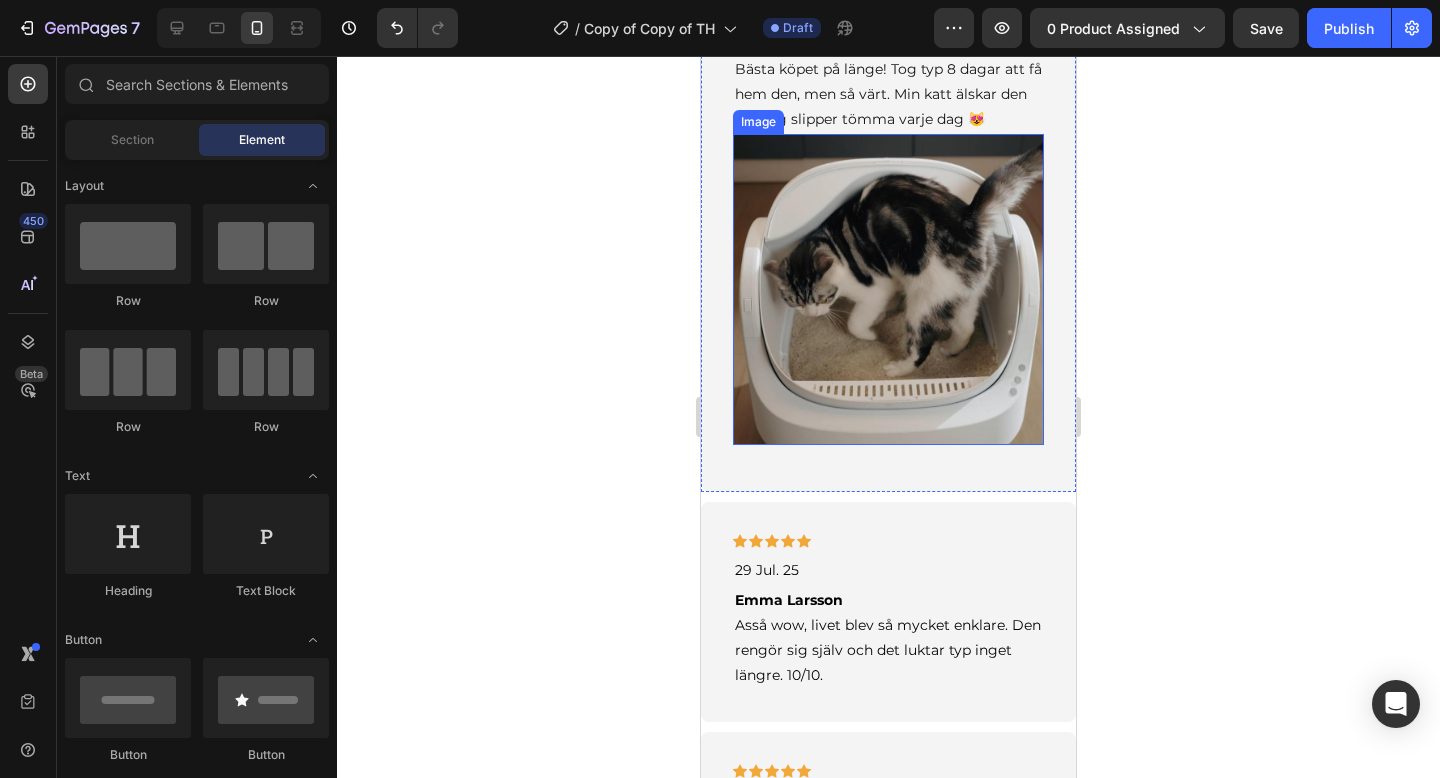 click at bounding box center [888, 289] 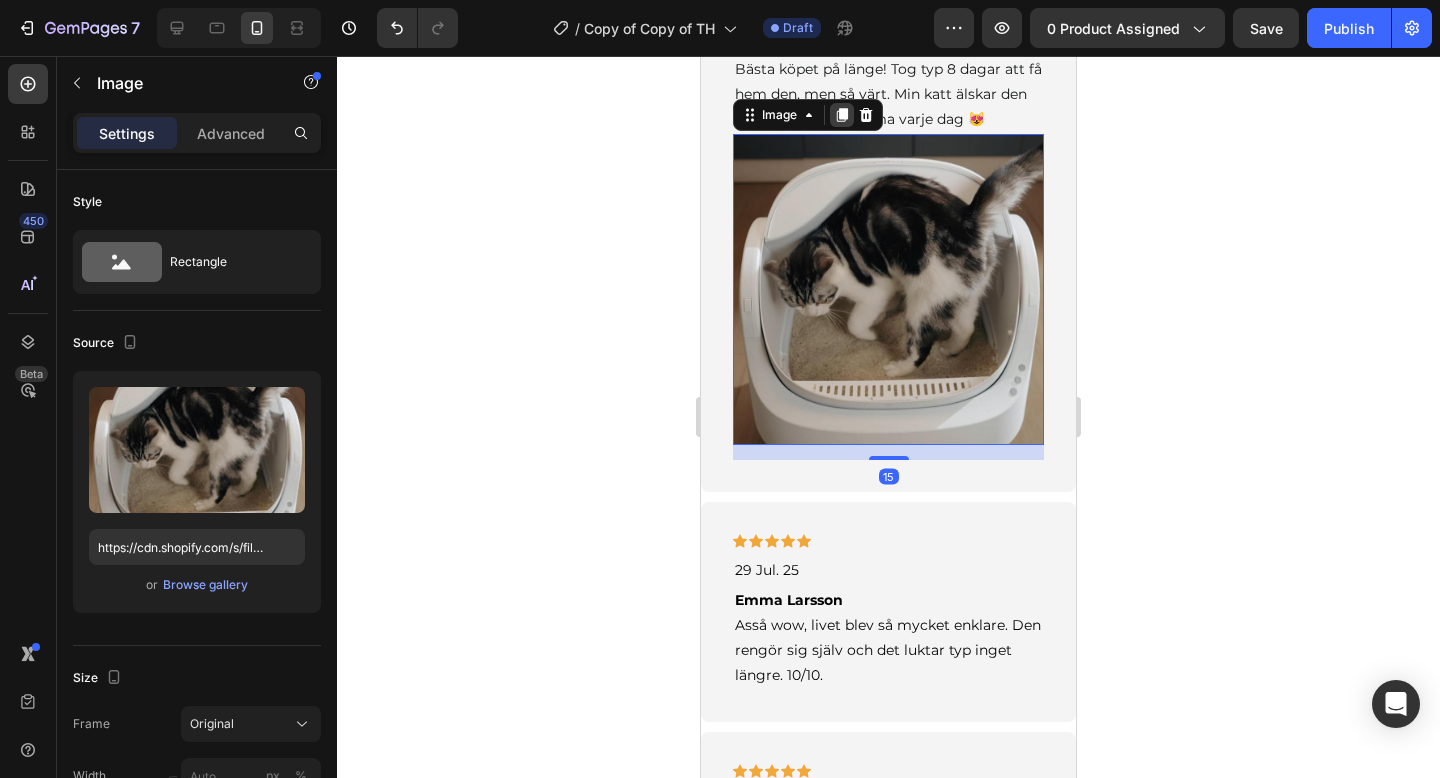 click 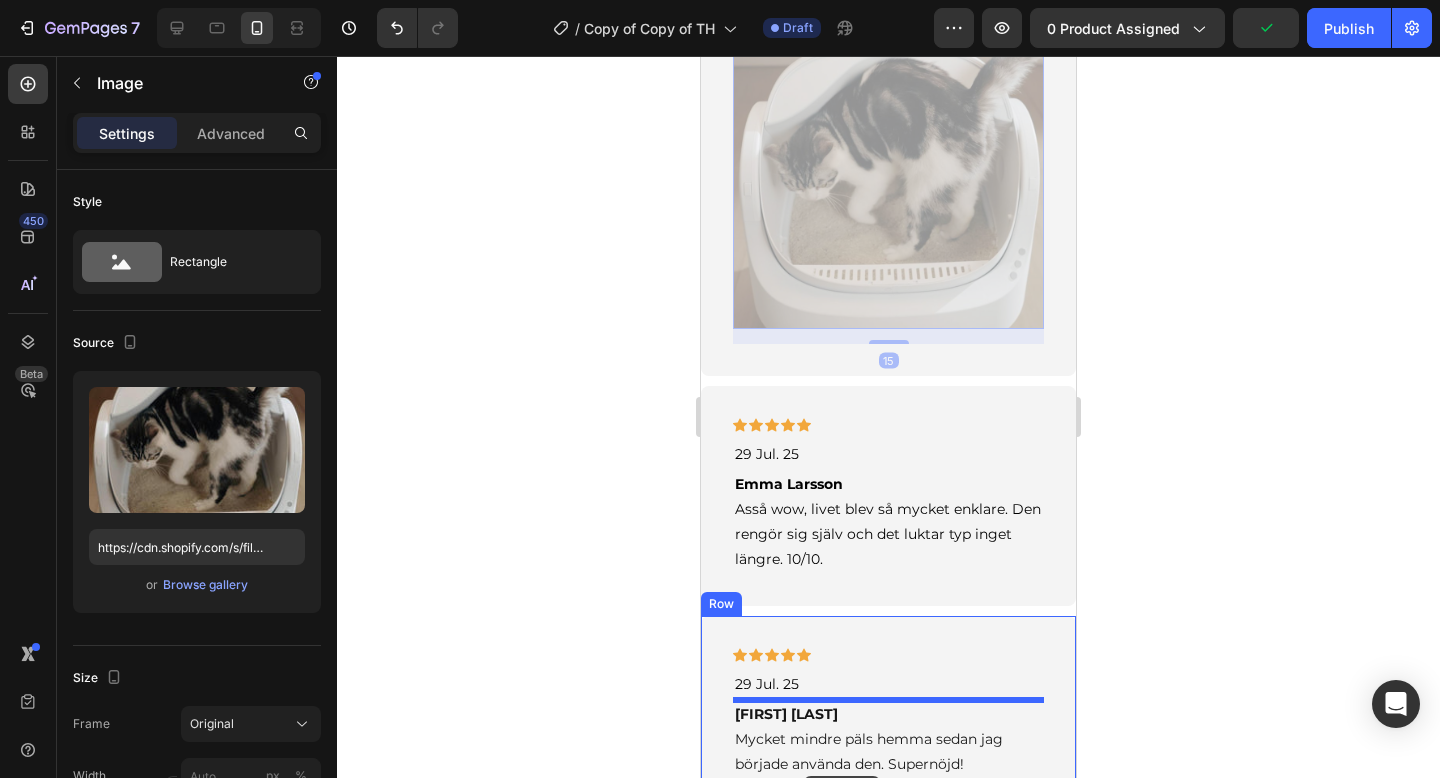 scroll, scrollTop: 3771, scrollLeft: 0, axis: vertical 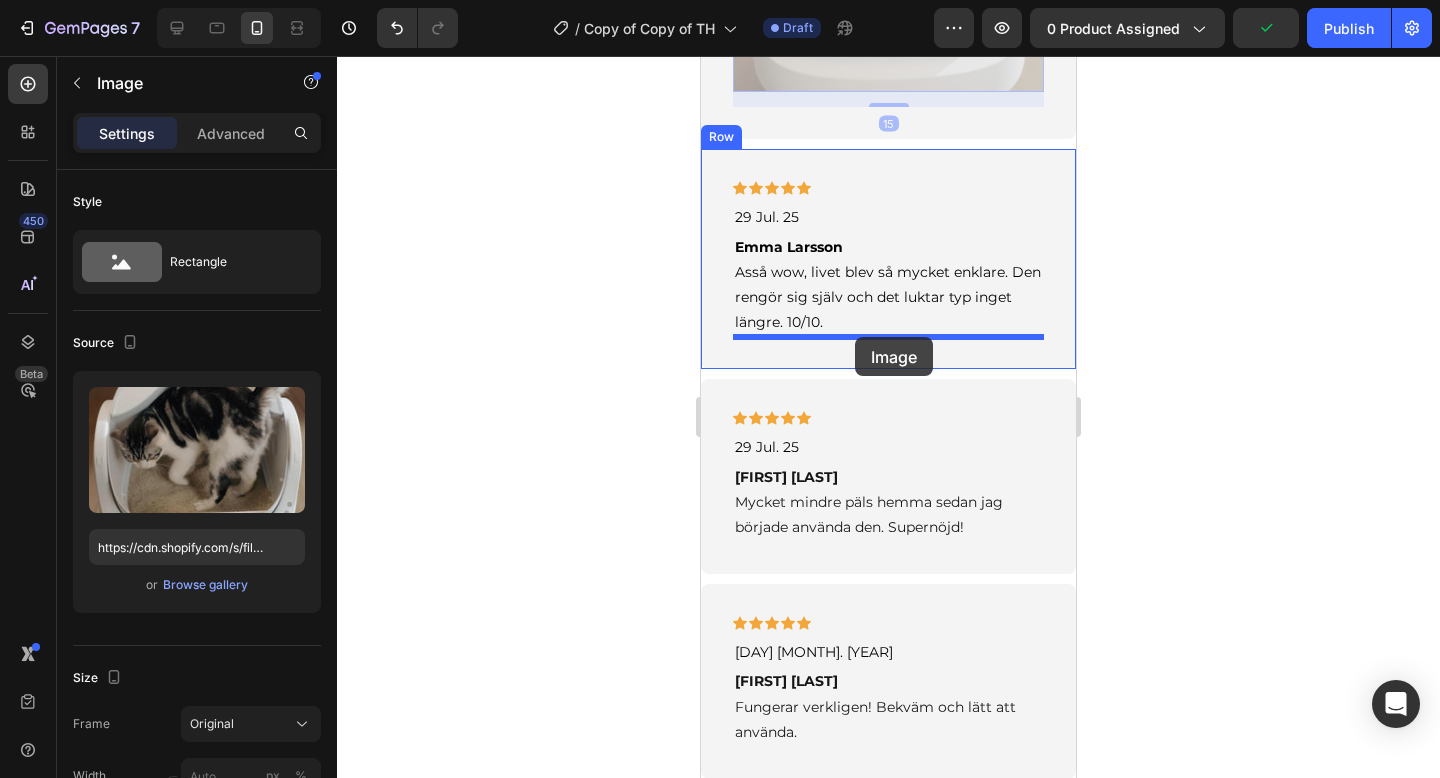drag, startPoint x: 752, startPoint y: 221, endPoint x: 855, endPoint y: 338, distance: 155.87816 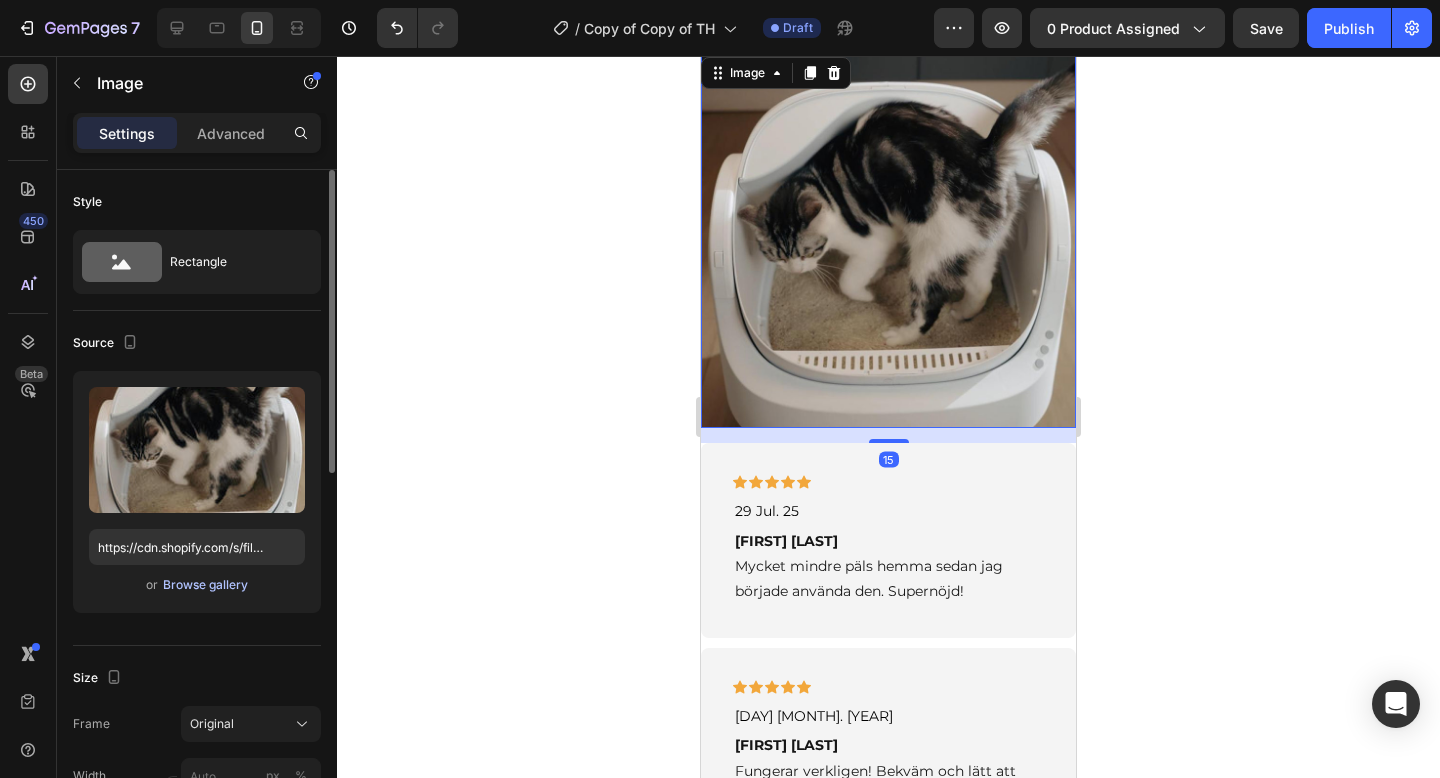 click on "Browse gallery" at bounding box center [205, 585] 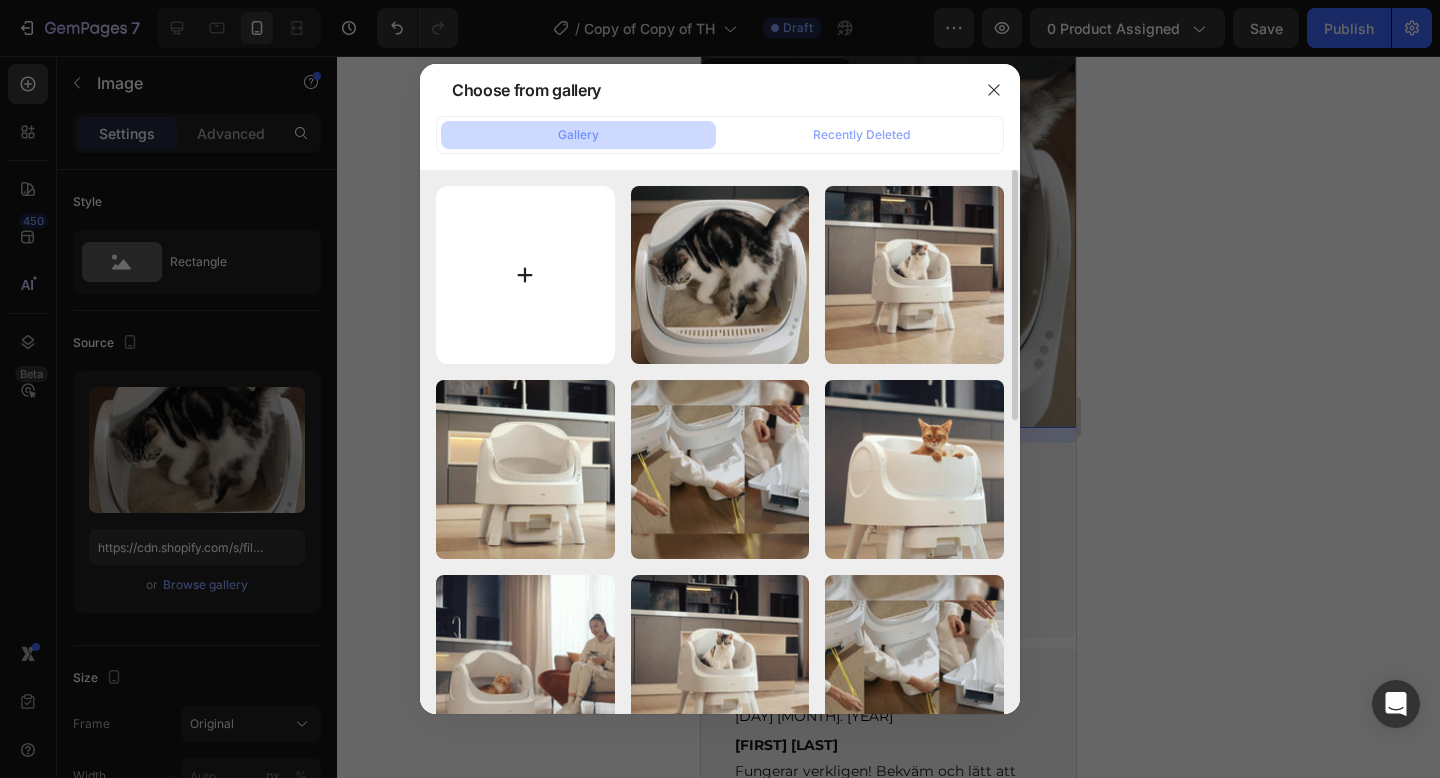 click at bounding box center (525, 275) 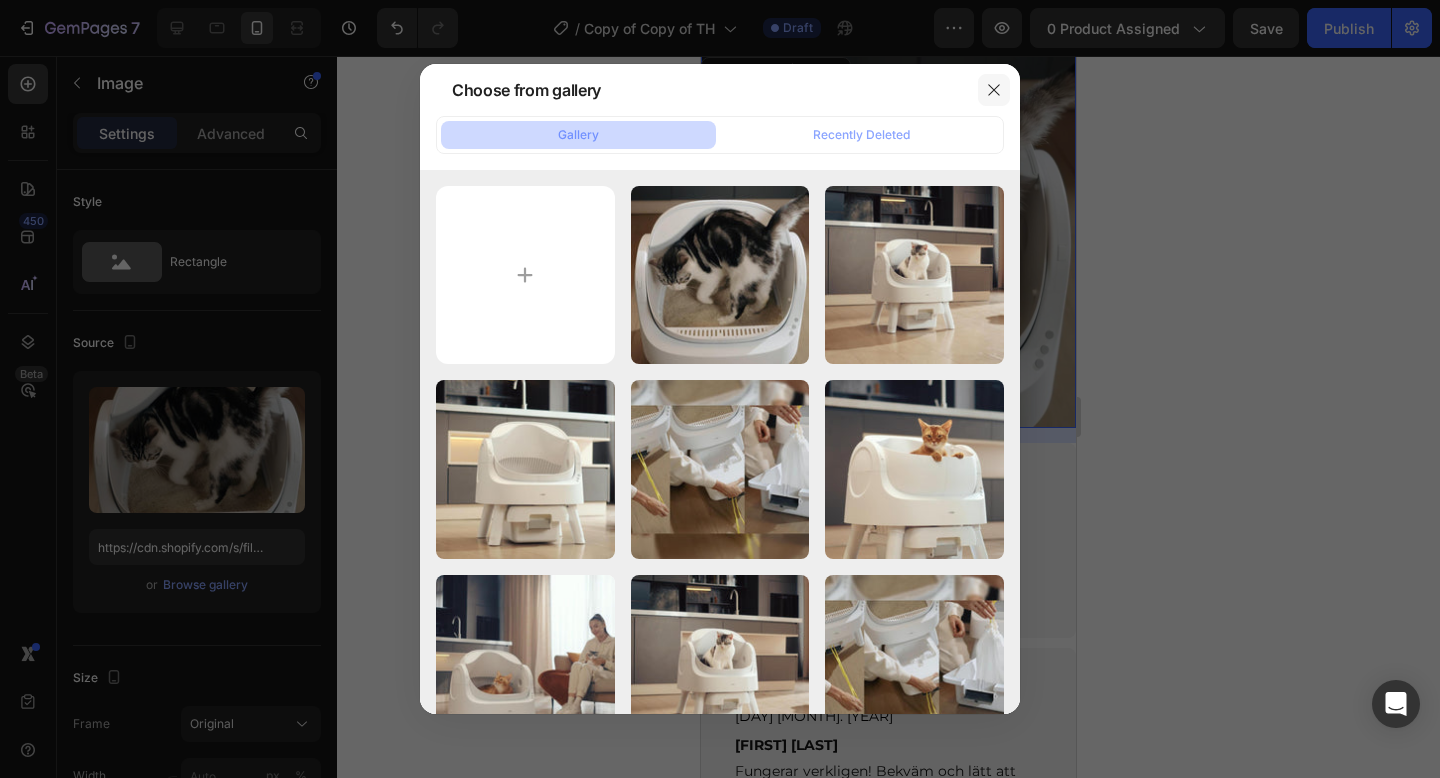 click 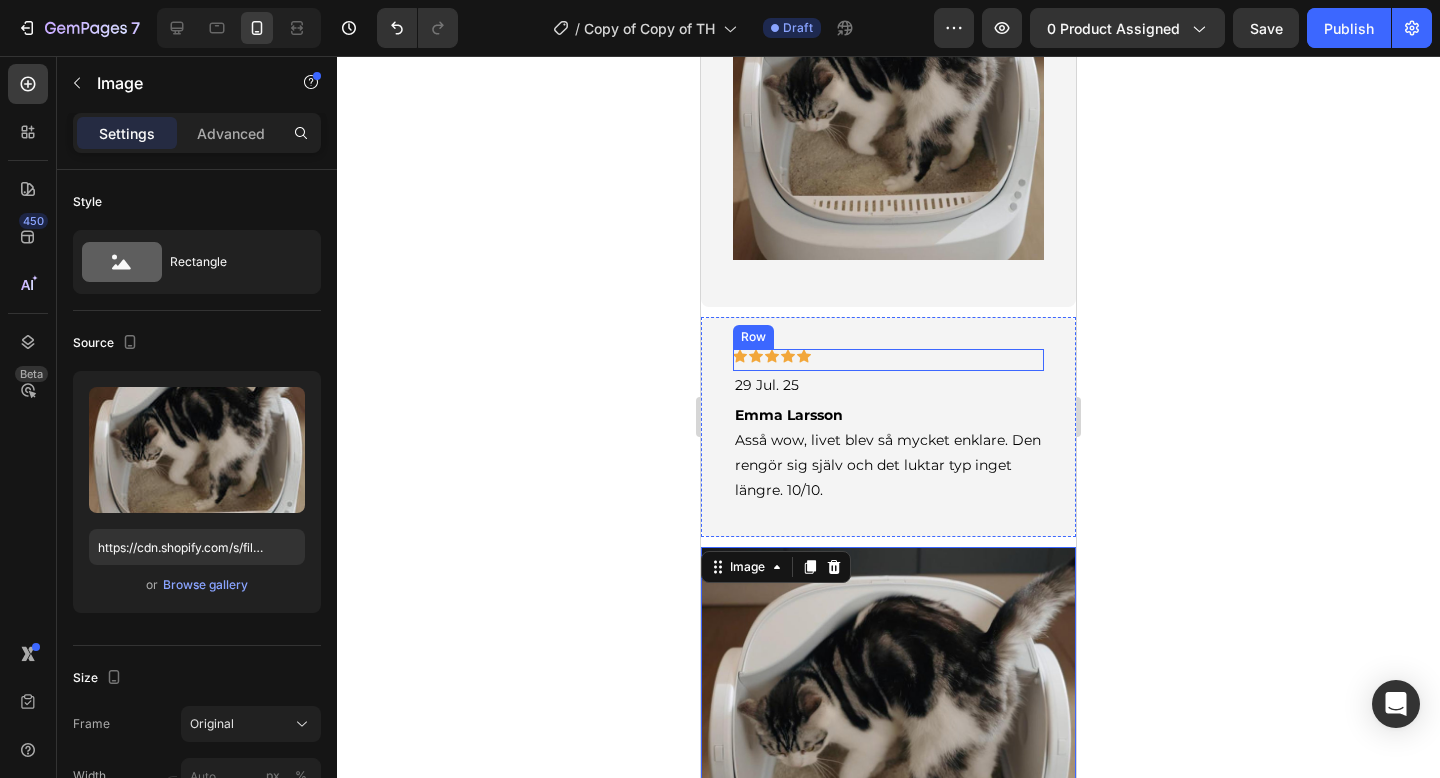 scroll, scrollTop: 3345, scrollLeft: 0, axis: vertical 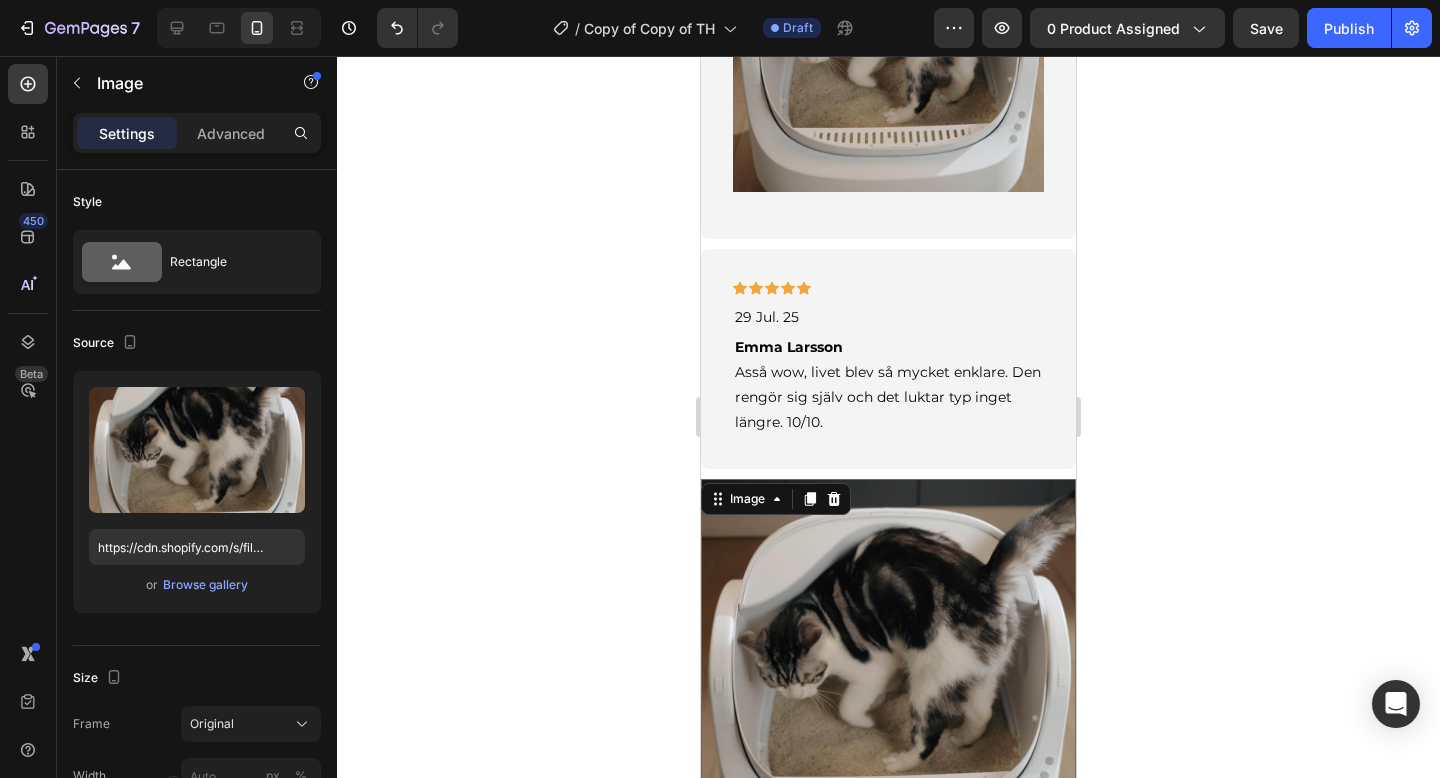 click at bounding box center (888, 666) 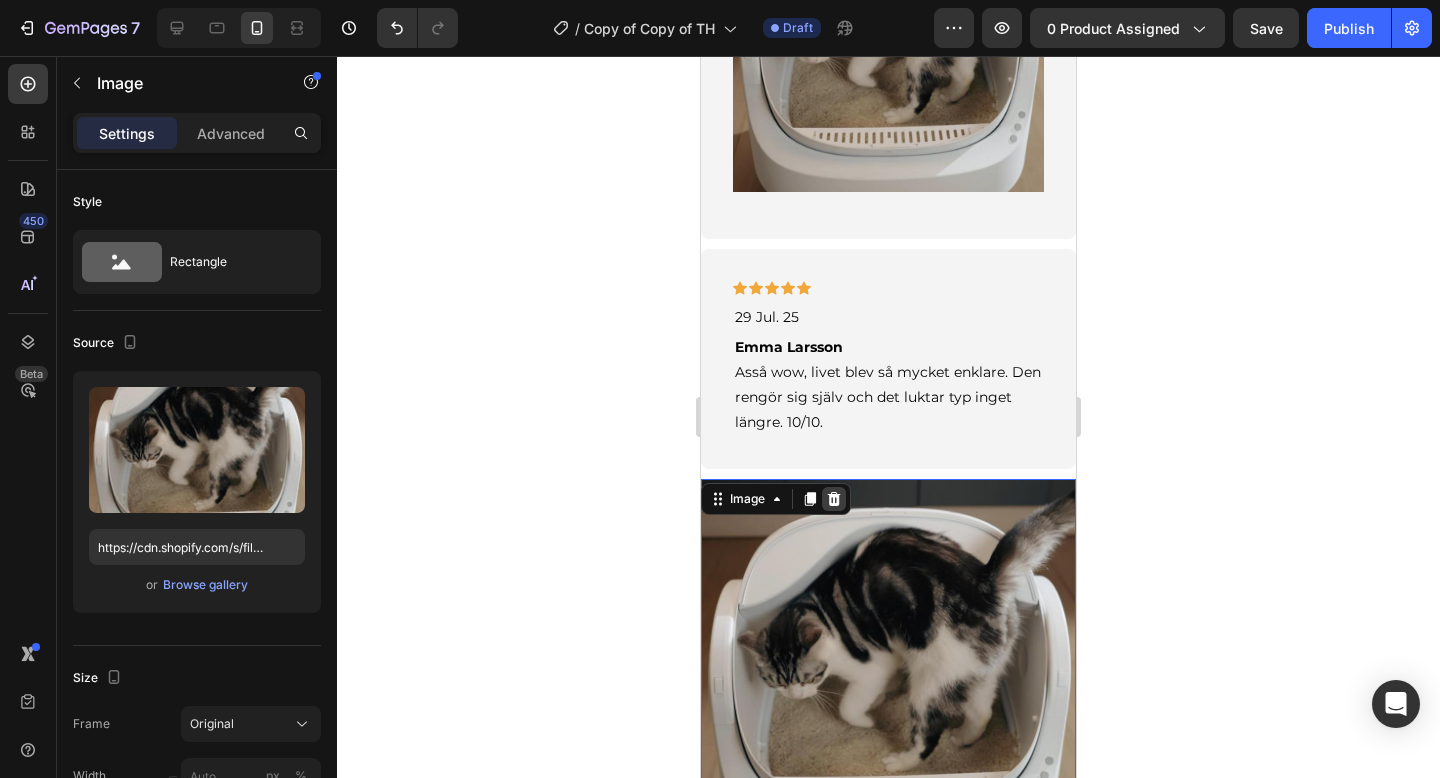 click at bounding box center (834, 499) 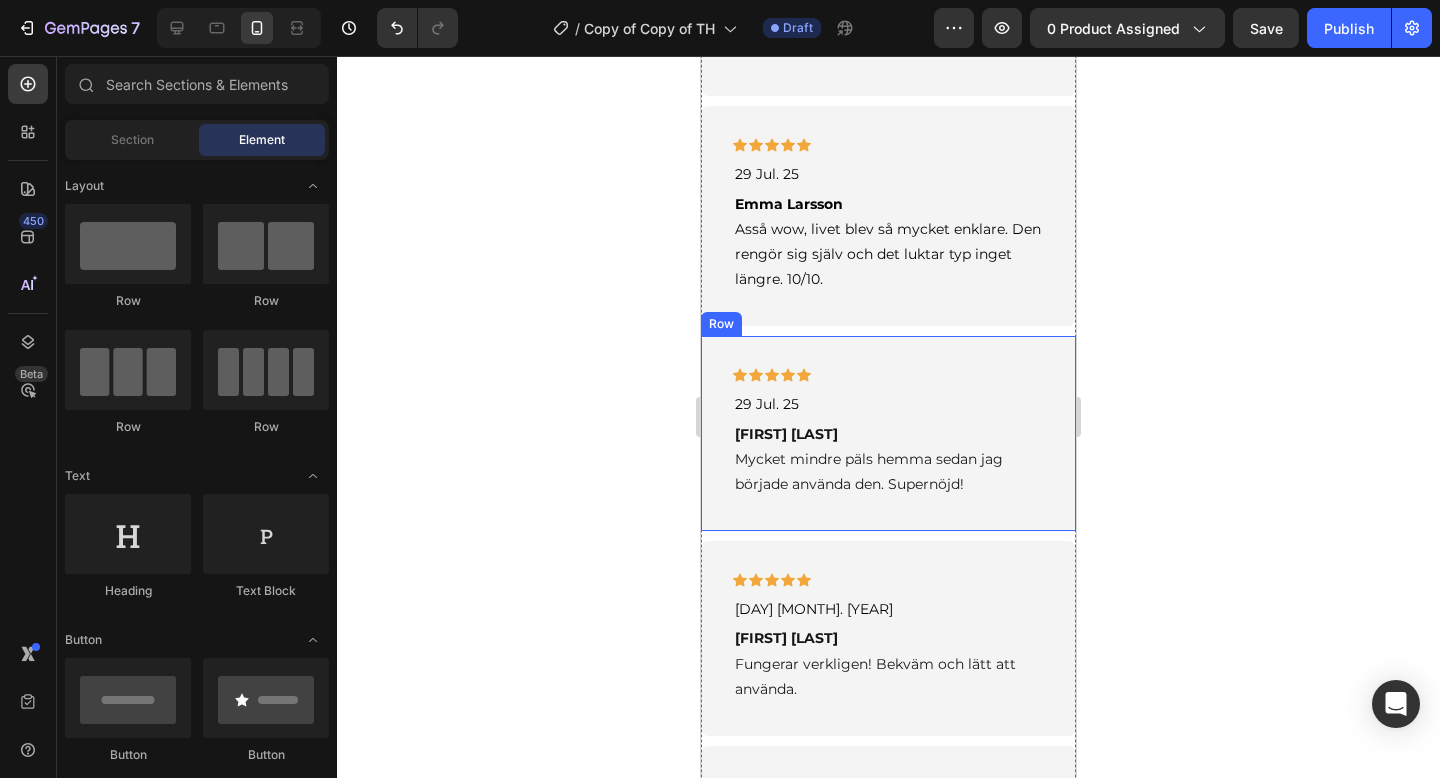 scroll, scrollTop: 3549, scrollLeft: 0, axis: vertical 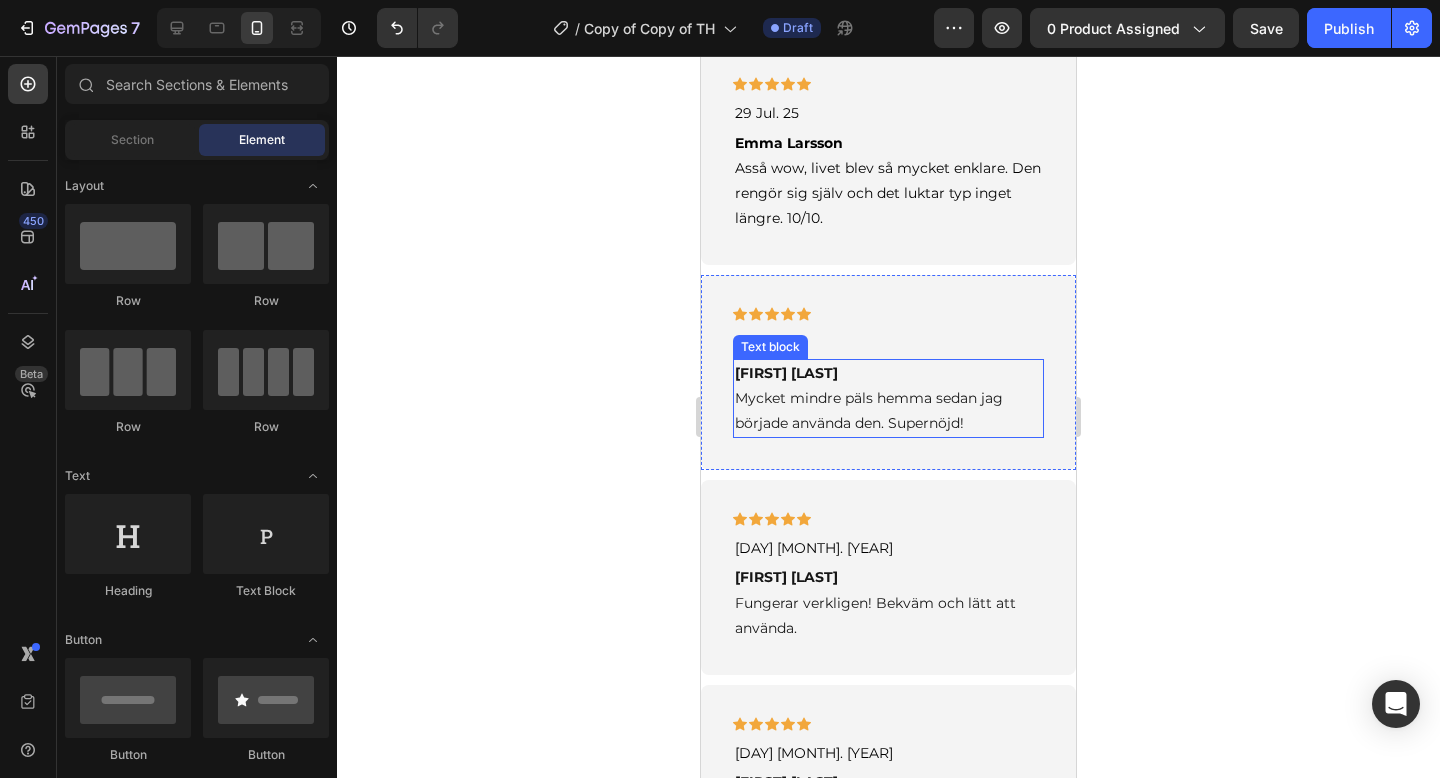 click on "[FIRST] [LAST] Mycket mindre päls hemma sedan jag började använda den. Supernöjd!" at bounding box center [888, 399] 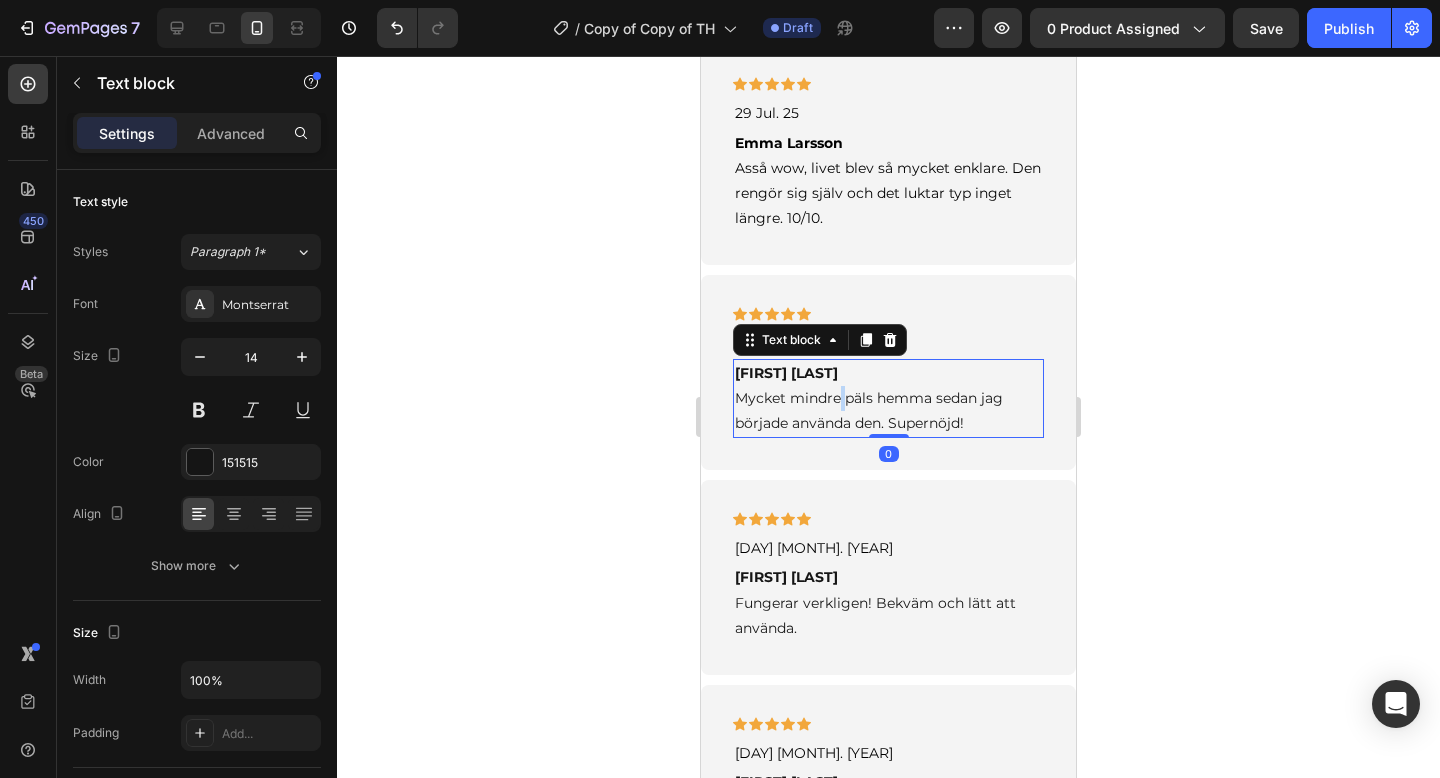click on "[FIRST] [LAST] Mycket mindre päls hemma sedan jag började använda den. Supernöjd!" at bounding box center [888, 399] 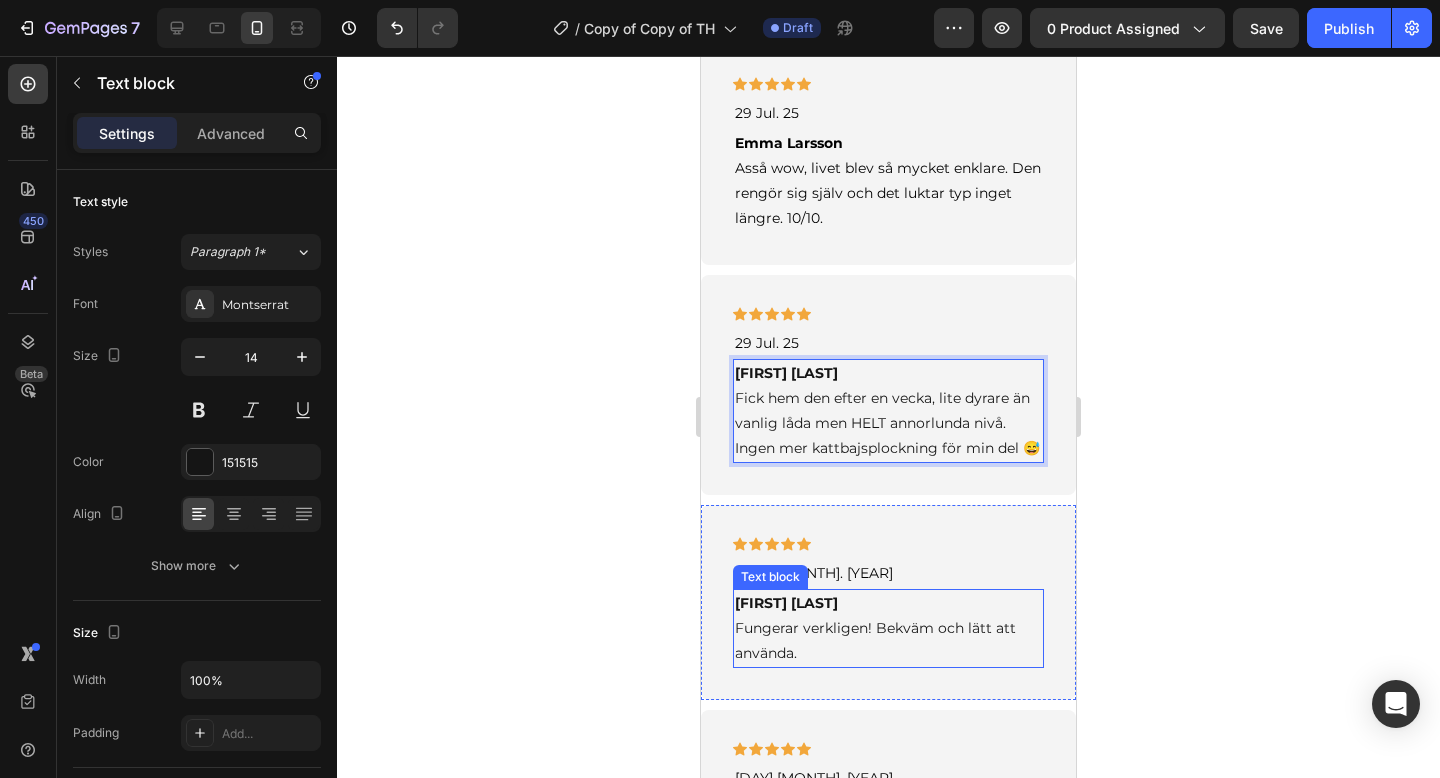 click on "[FIRST] [LAST] Fungerar verkligen! Bekväm och lätt att använda." at bounding box center [888, 629] 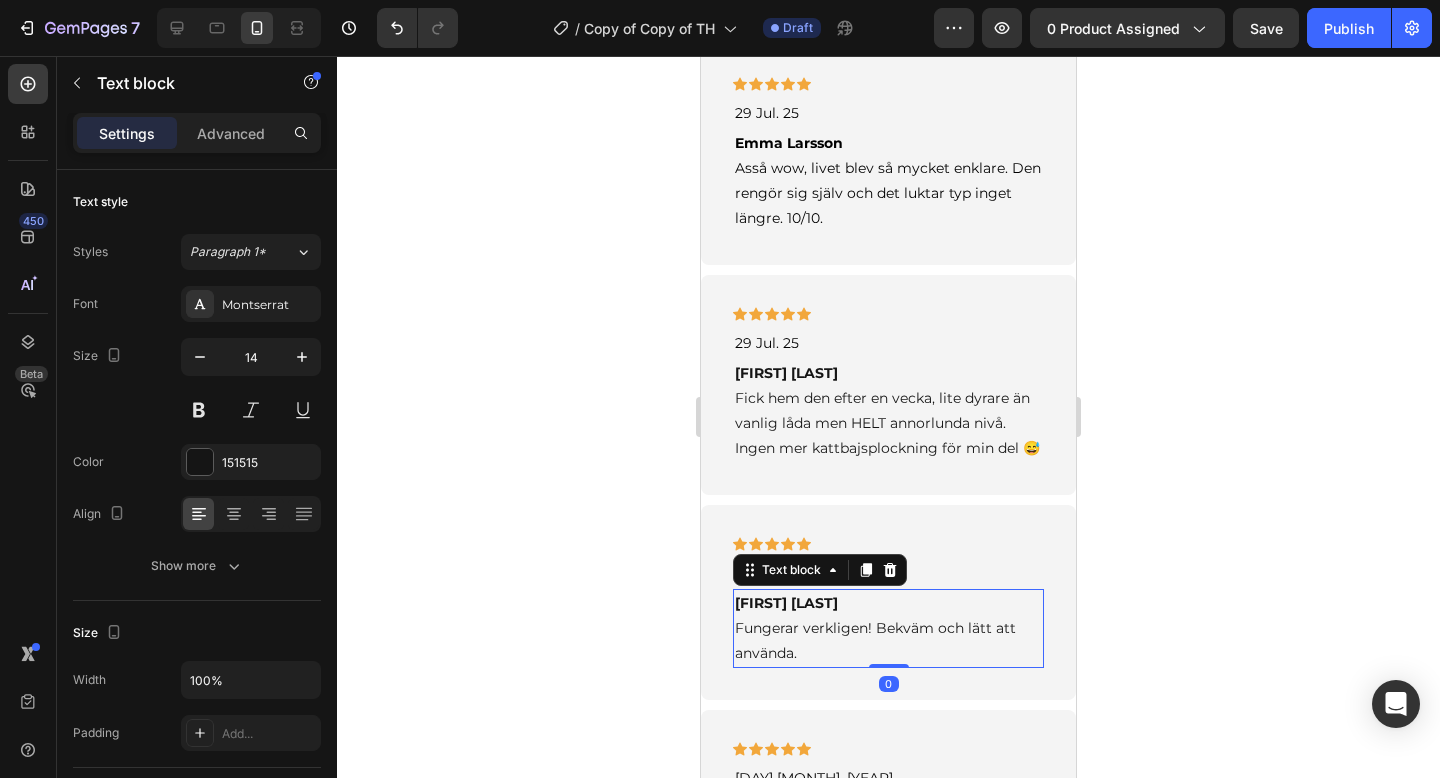 click on "[FIRST] [LAST] Fungerar verkligen! Bekväm och lätt att använda." at bounding box center (888, 629) 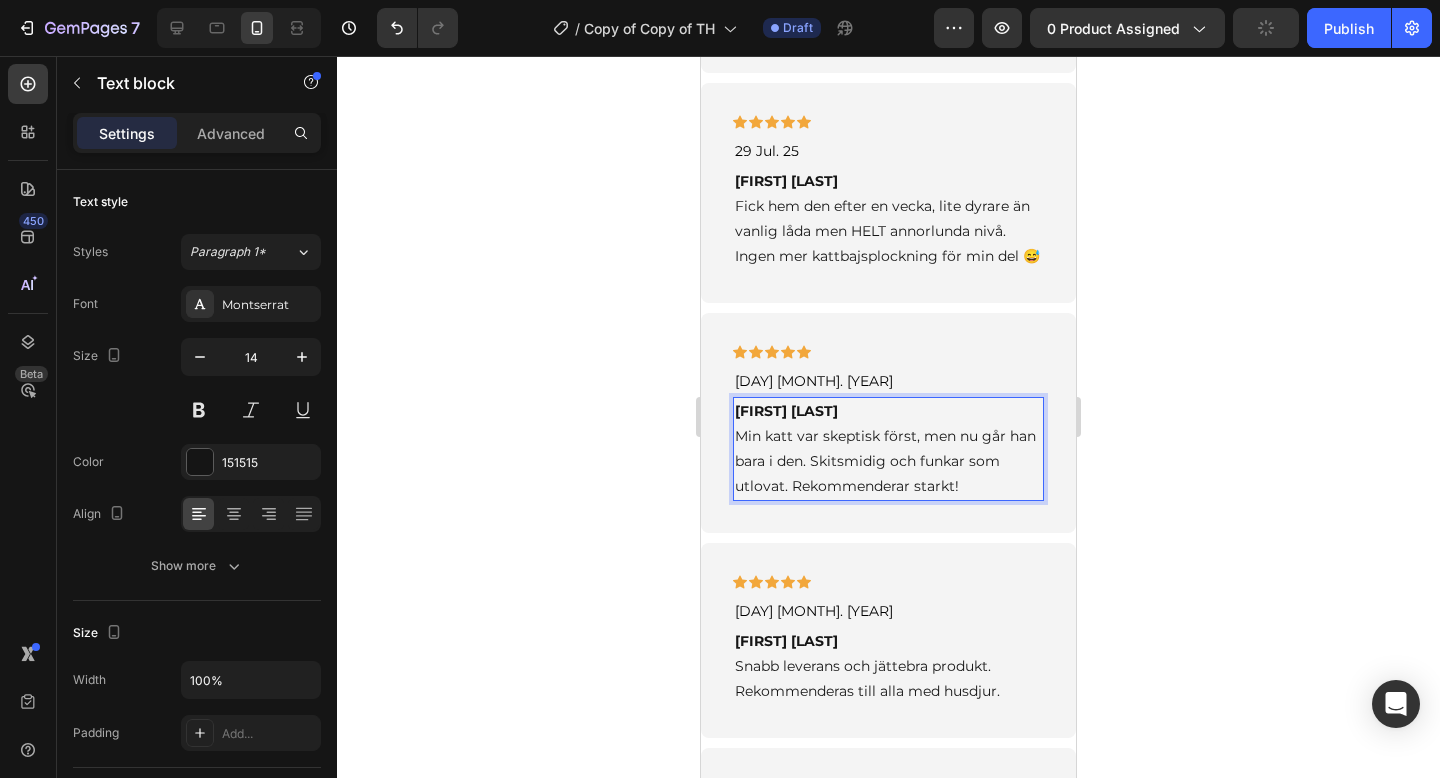 scroll, scrollTop: 3766, scrollLeft: 0, axis: vertical 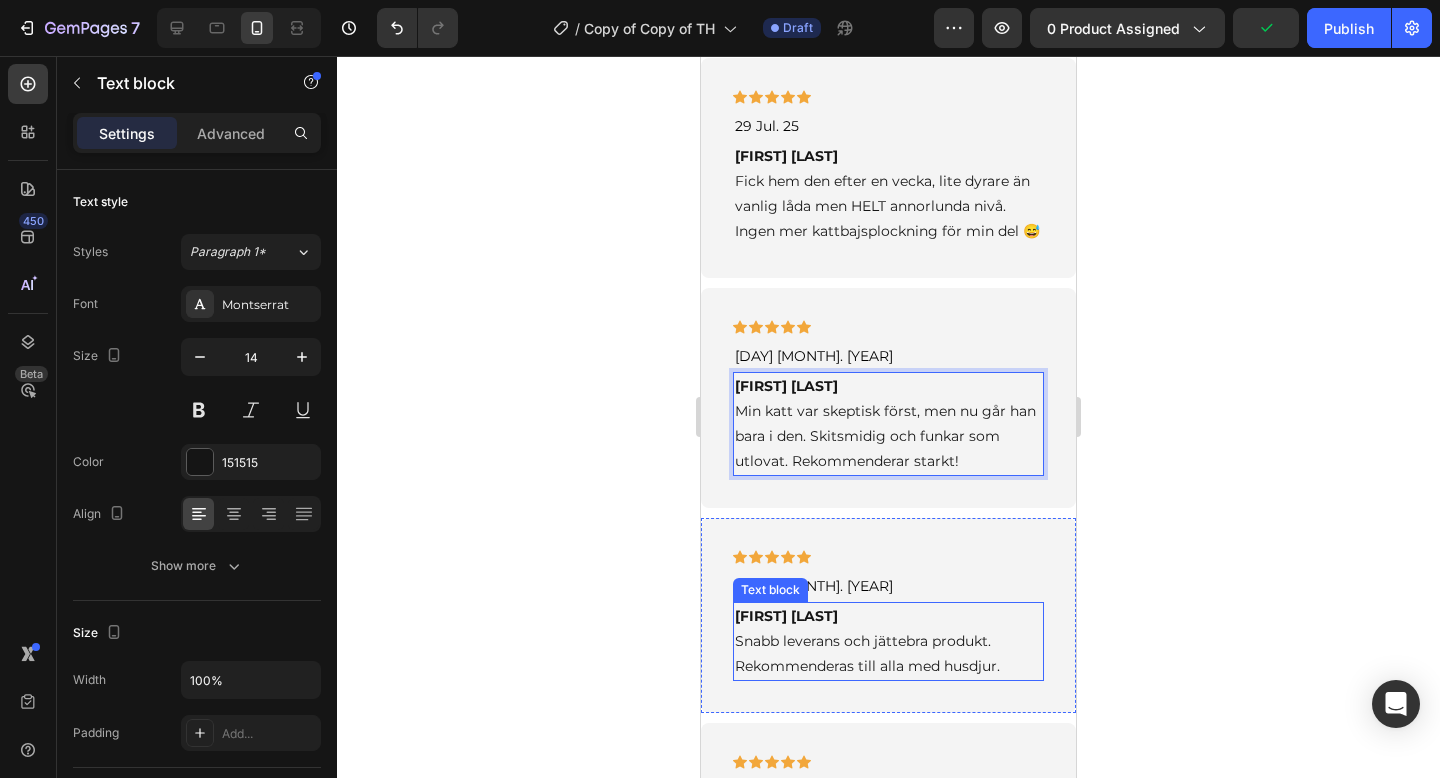 click on "[FIRST] [LAST] Snabb leverans och jättebra produkt. Rekommenderas till alla med husdjur." at bounding box center [888, 642] 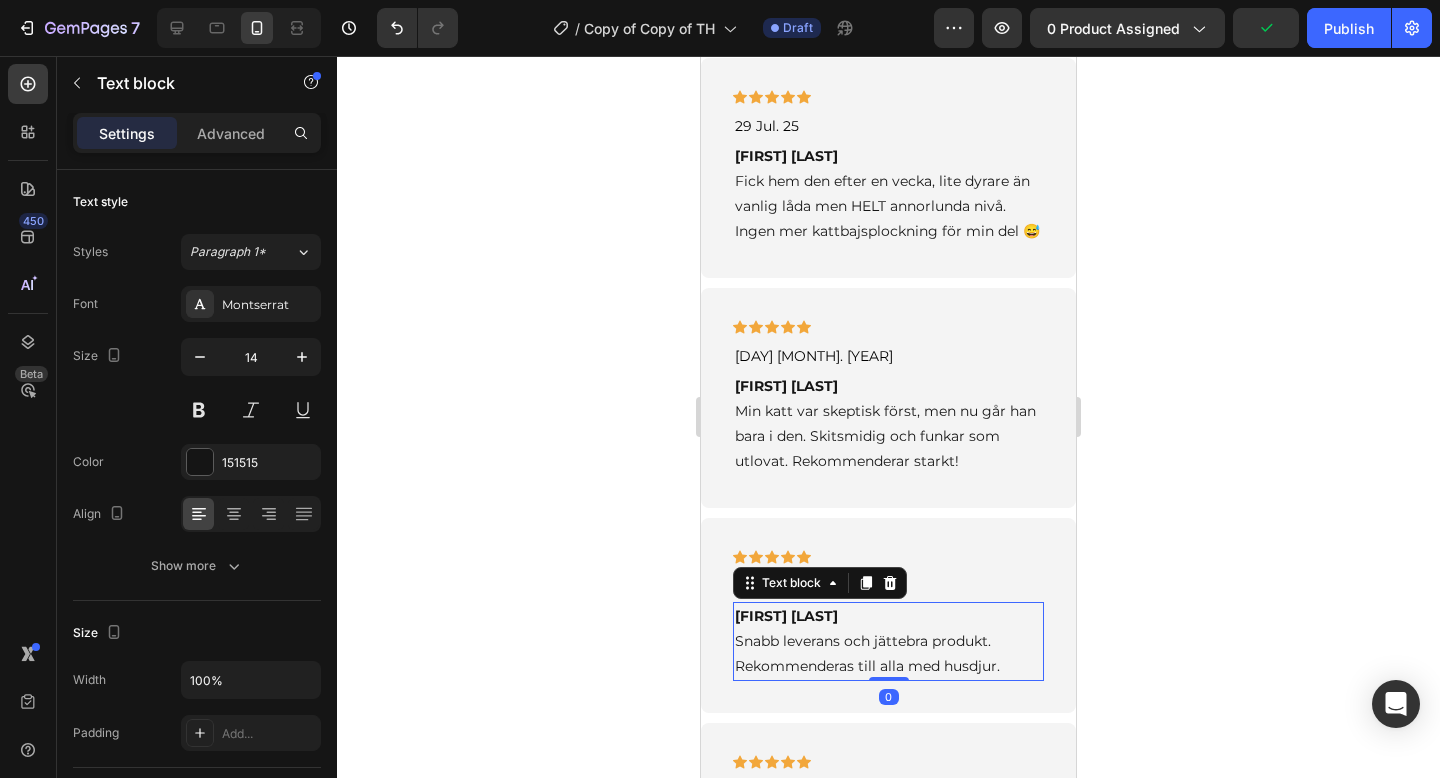 click on "[FIRST] [LAST] Snabb leverans och jättebra produkt. Rekommenderas till alla med husdjur." at bounding box center [888, 642] 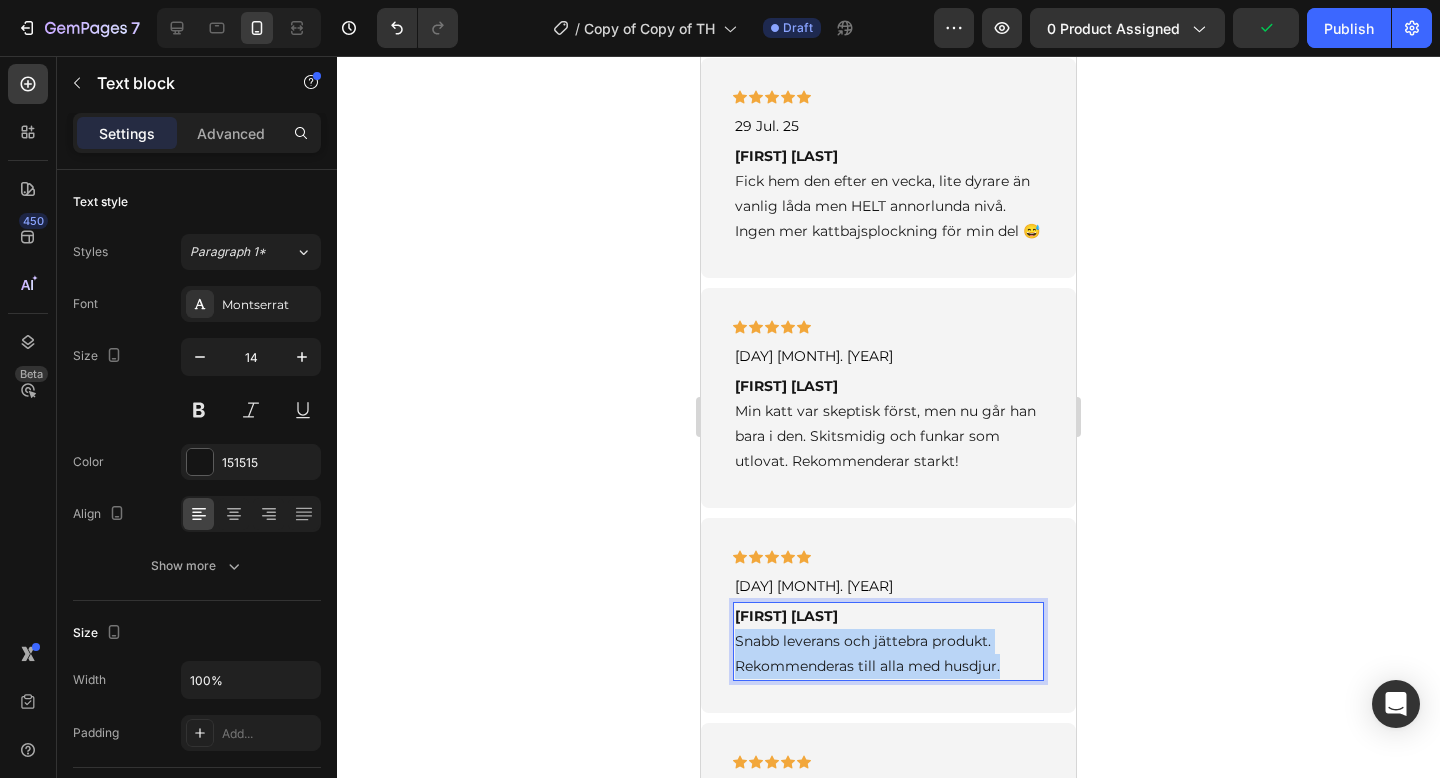 click on "[FIRST] [LAST] Snabb leverans och jättebra produkt. Rekommenderas till alla med husdjur." at bounding box center (888, 642) 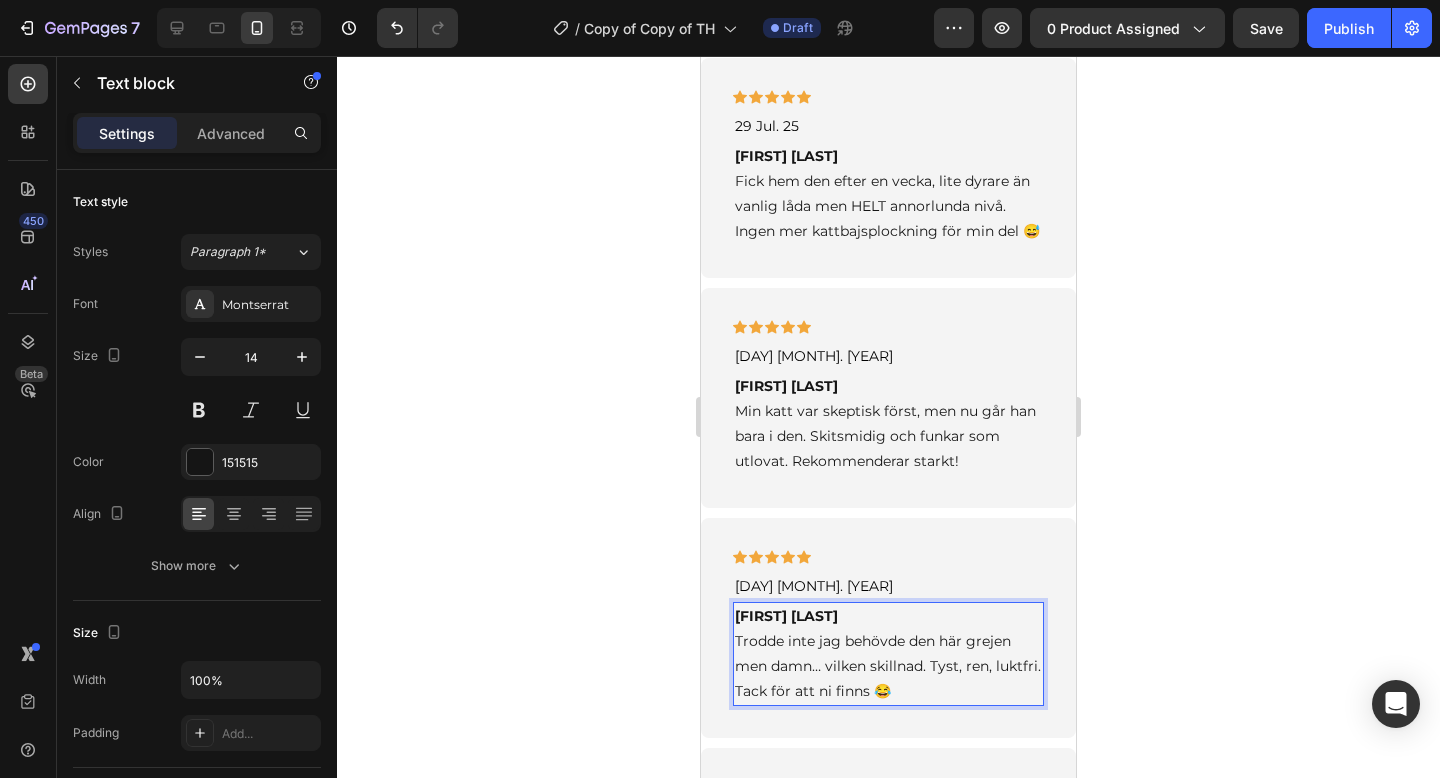 click on "[FIRST] [LAST] Trodde inte jag behövde den här grejen men damn… vilken skillnad. Tyst, ren, luktfri. Tack för att ni finns 😂" at bounding box center (888, 654) 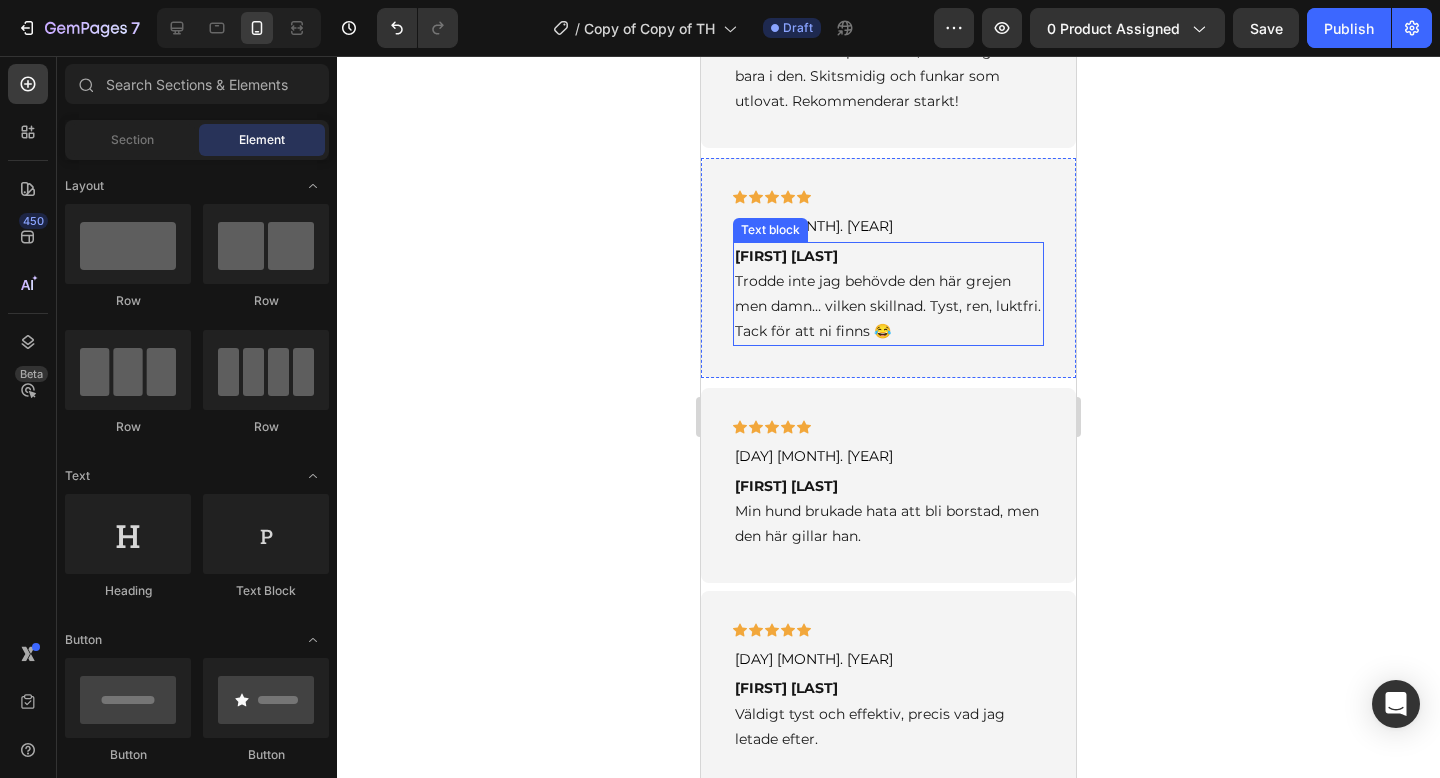 scroll, scrollTop: 4127, scrollLeft: 0, axis: vertical 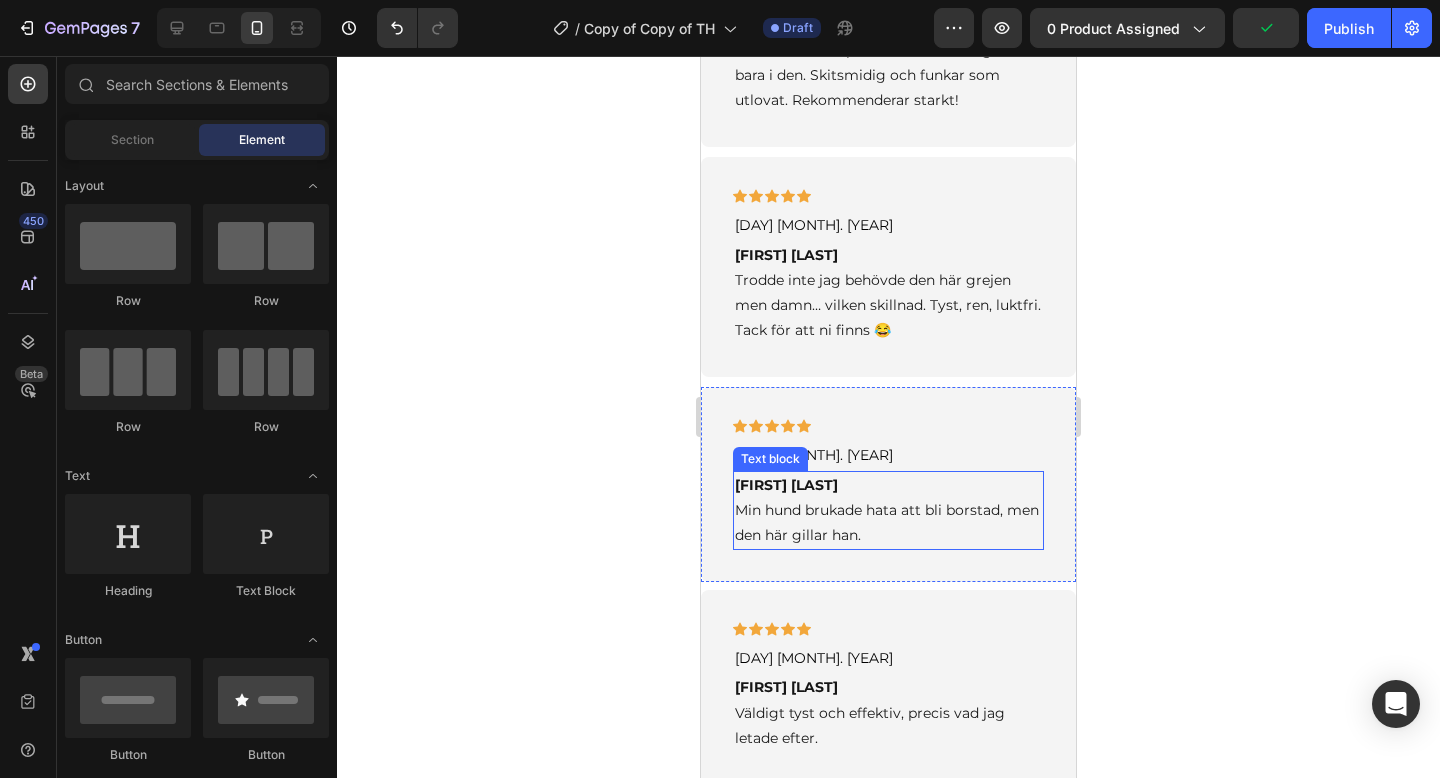 click on "[FIRST] [LAST] Min hund brukade hata att bli borstad, men den här gillar han." at bounding box center (888, 511) 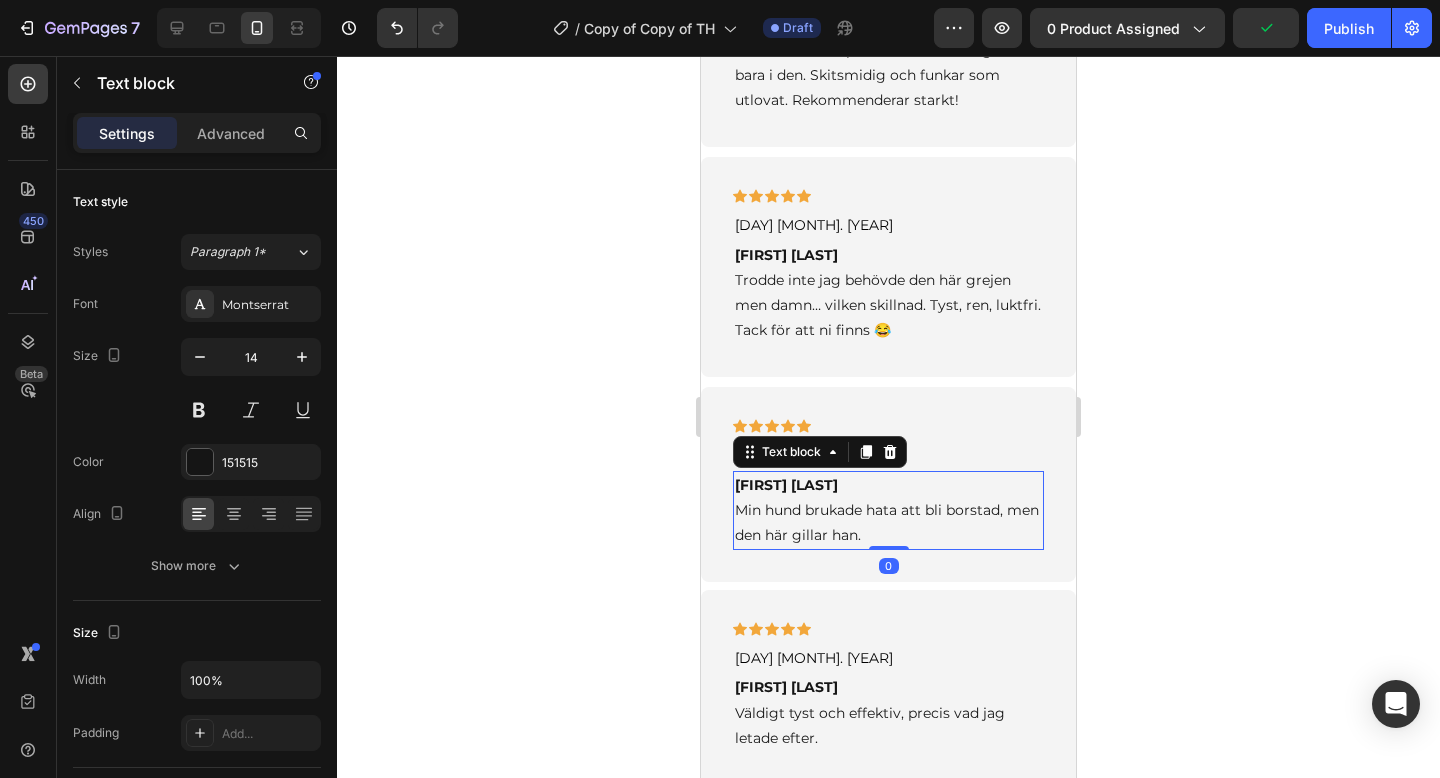 click on "[FIRST] [LAST] Min hund brukade hata att bli borstad, men den här gillar han." at bounding box center (888, 511) 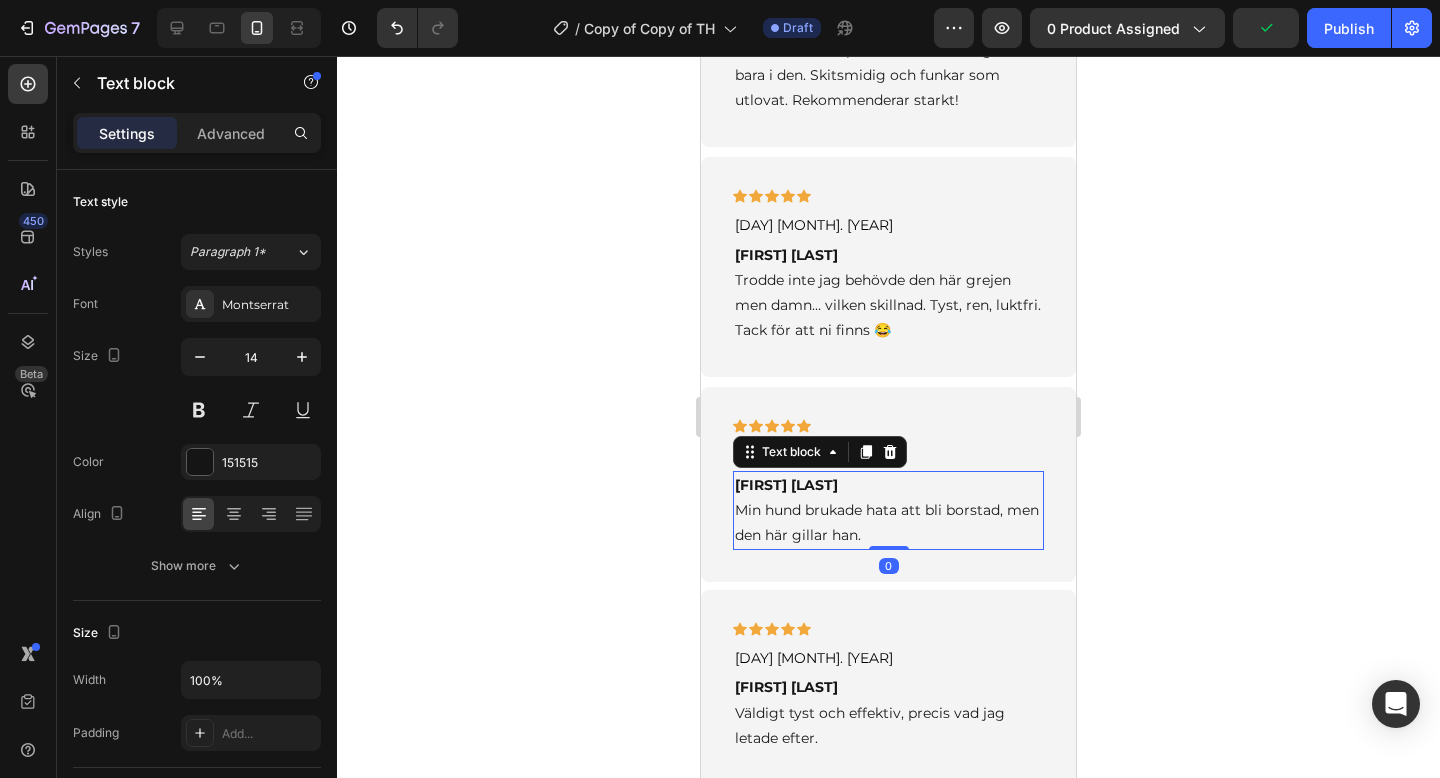 click on "[FIRST] [LAST] Min hund brukade hata att bli borstad, men den här gillar han." at bounding box center [888, 511] 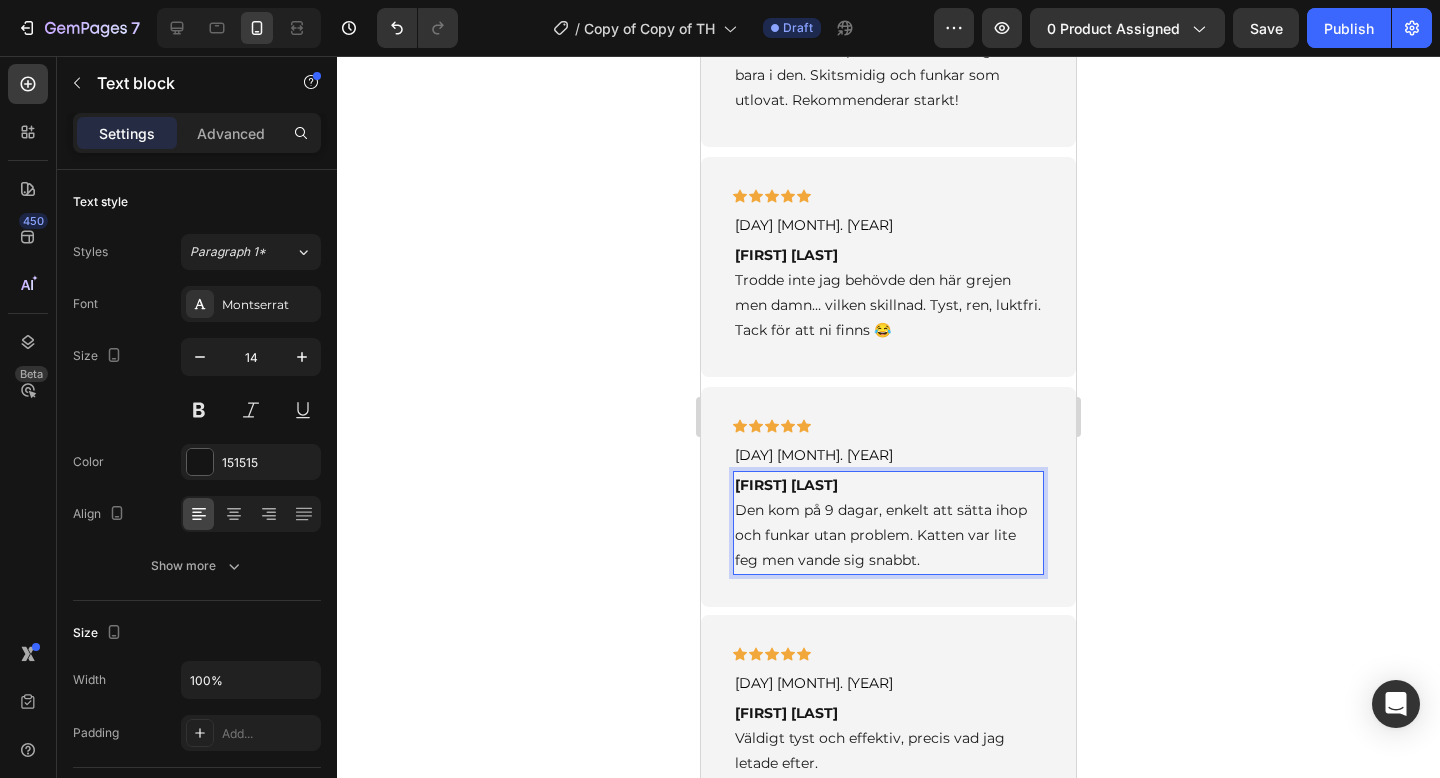 click on "[FIRST] [LAST] Den kom på 9 dagar, enkelt att sätta ihop och funkar utan problem. Katten var lite feg men vande sig snabbt." at bounding box center [888, 523] 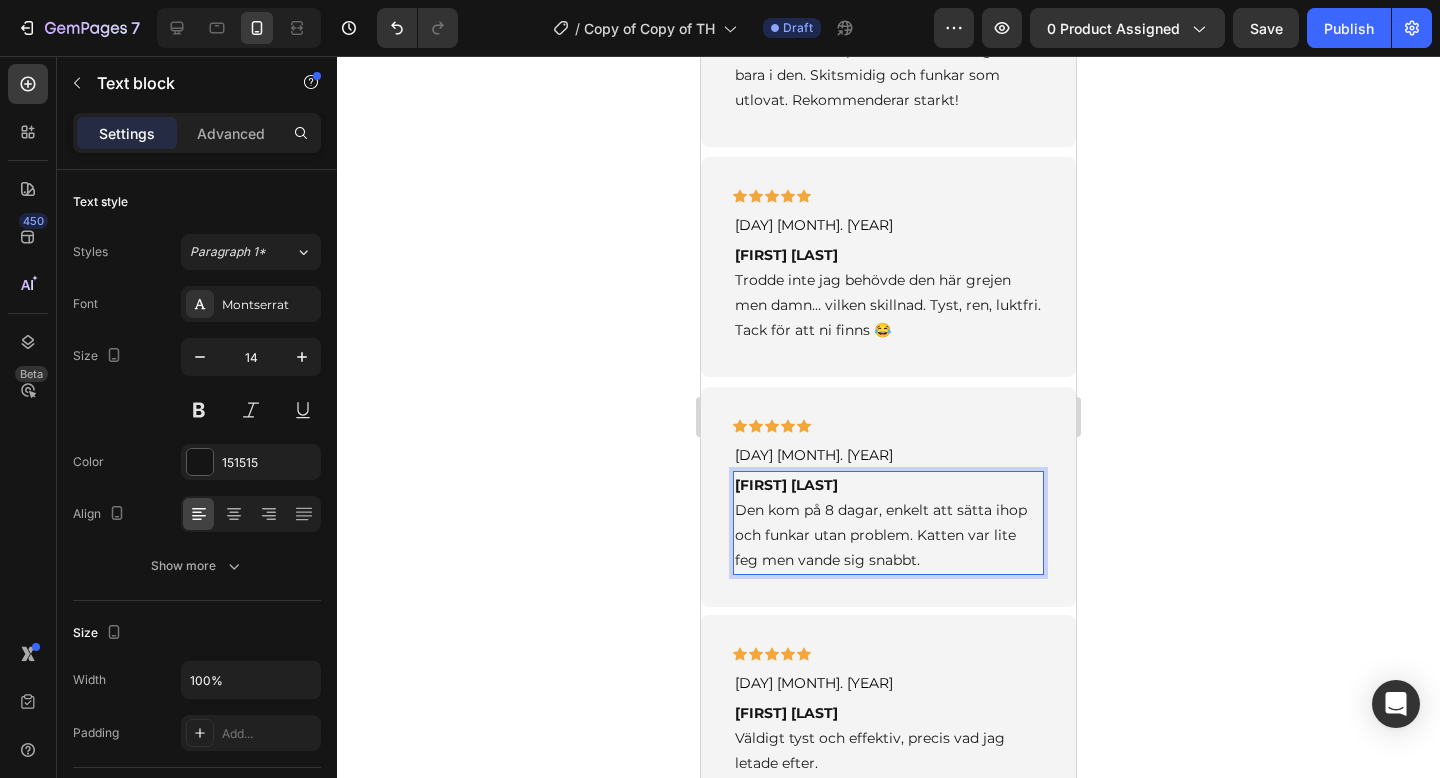 click 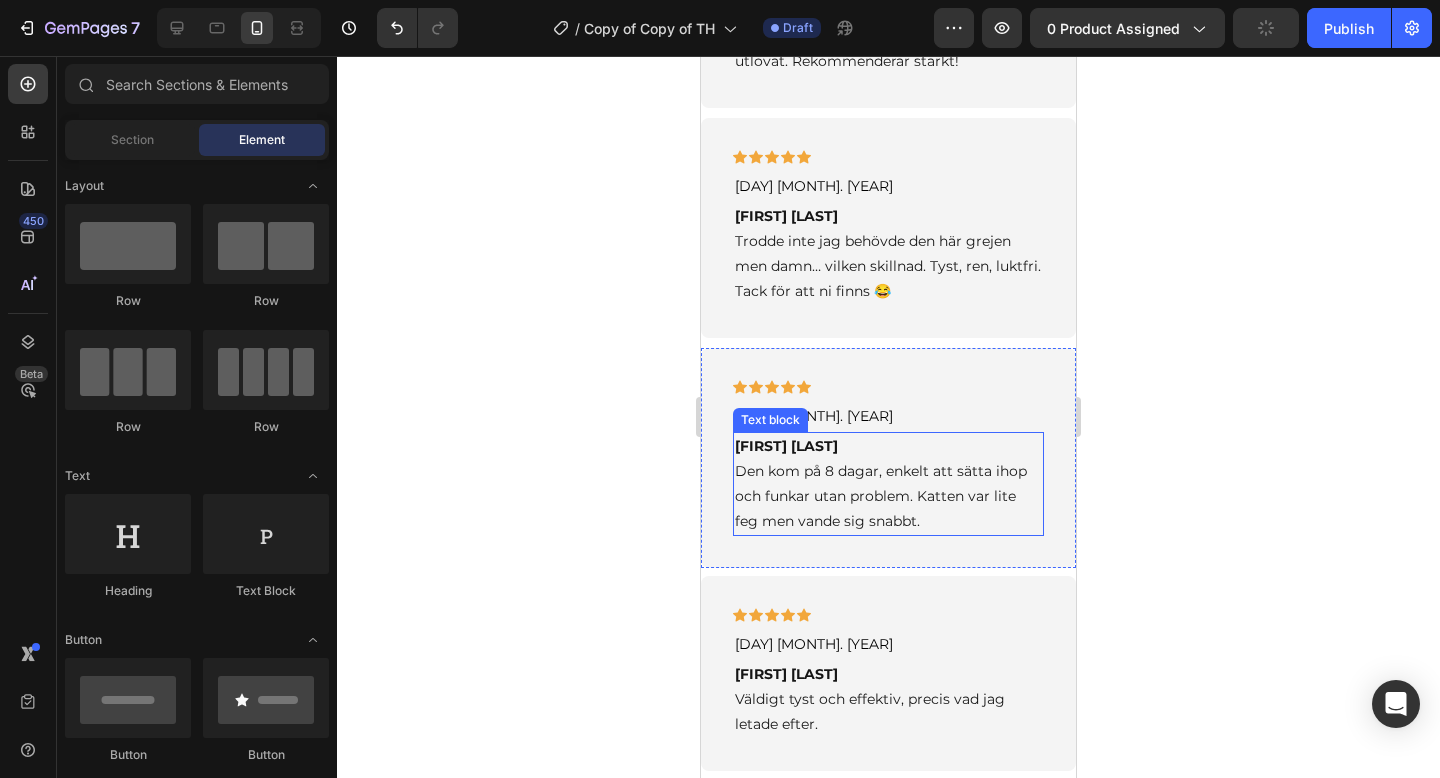 scroll, scrollTop: 4276, scrollLeft: 0, axis: vertical 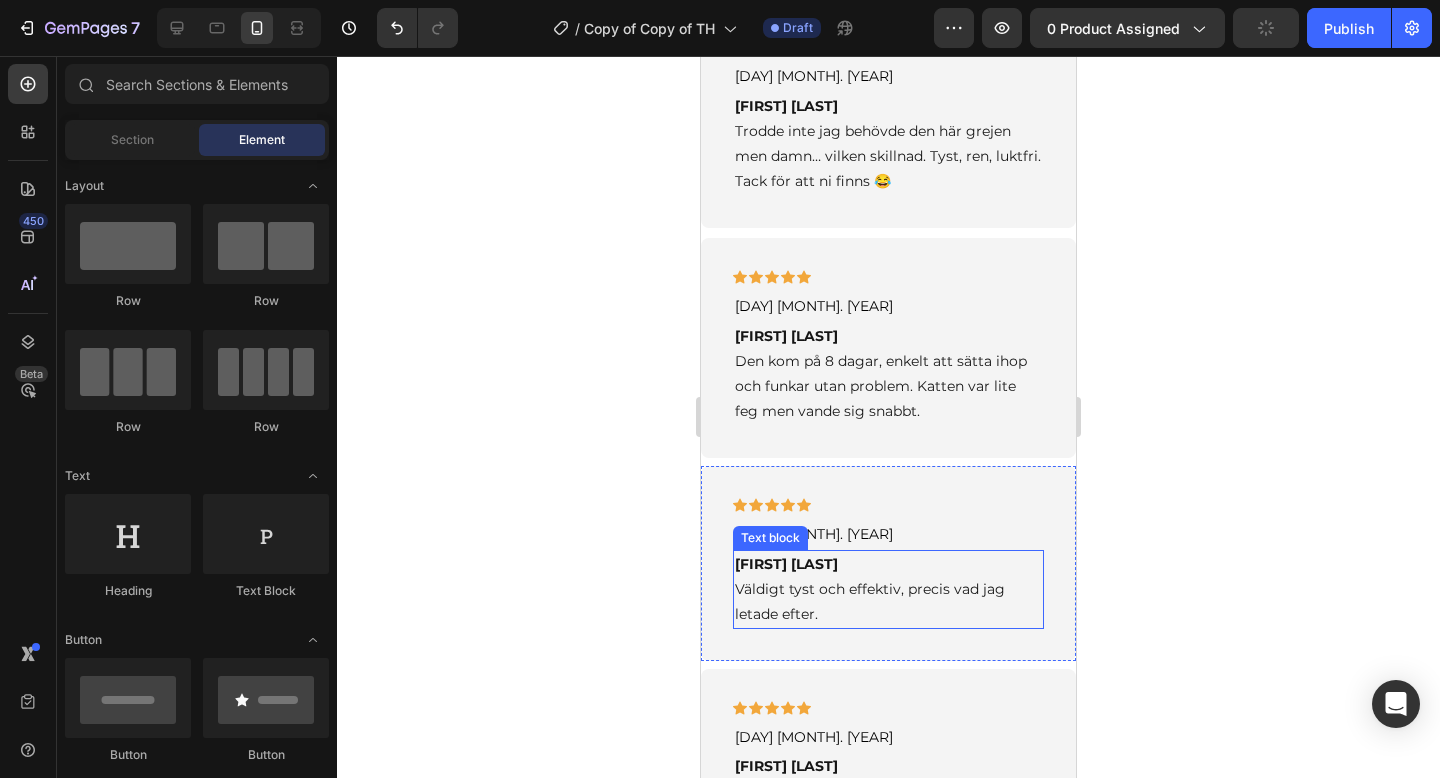 click on "[FIRST] [LAST] Väldigt tyst och effektiv, precis vad jag letade efter." at bounding box center [888, 590] 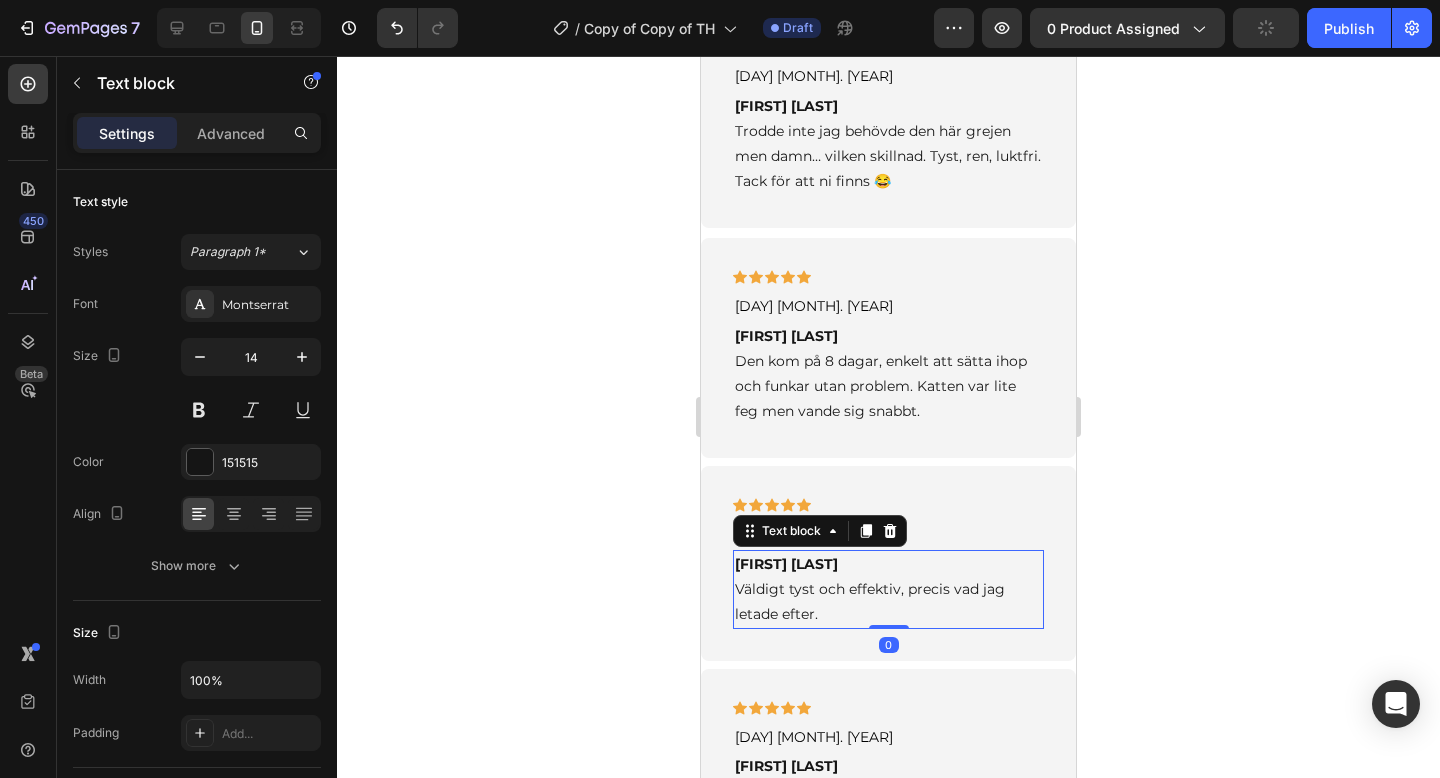click on "[FIRST] [LAST] Väldigt tyst och effektiv, precis vad jag letade efter." at bounding box center [888, 590] 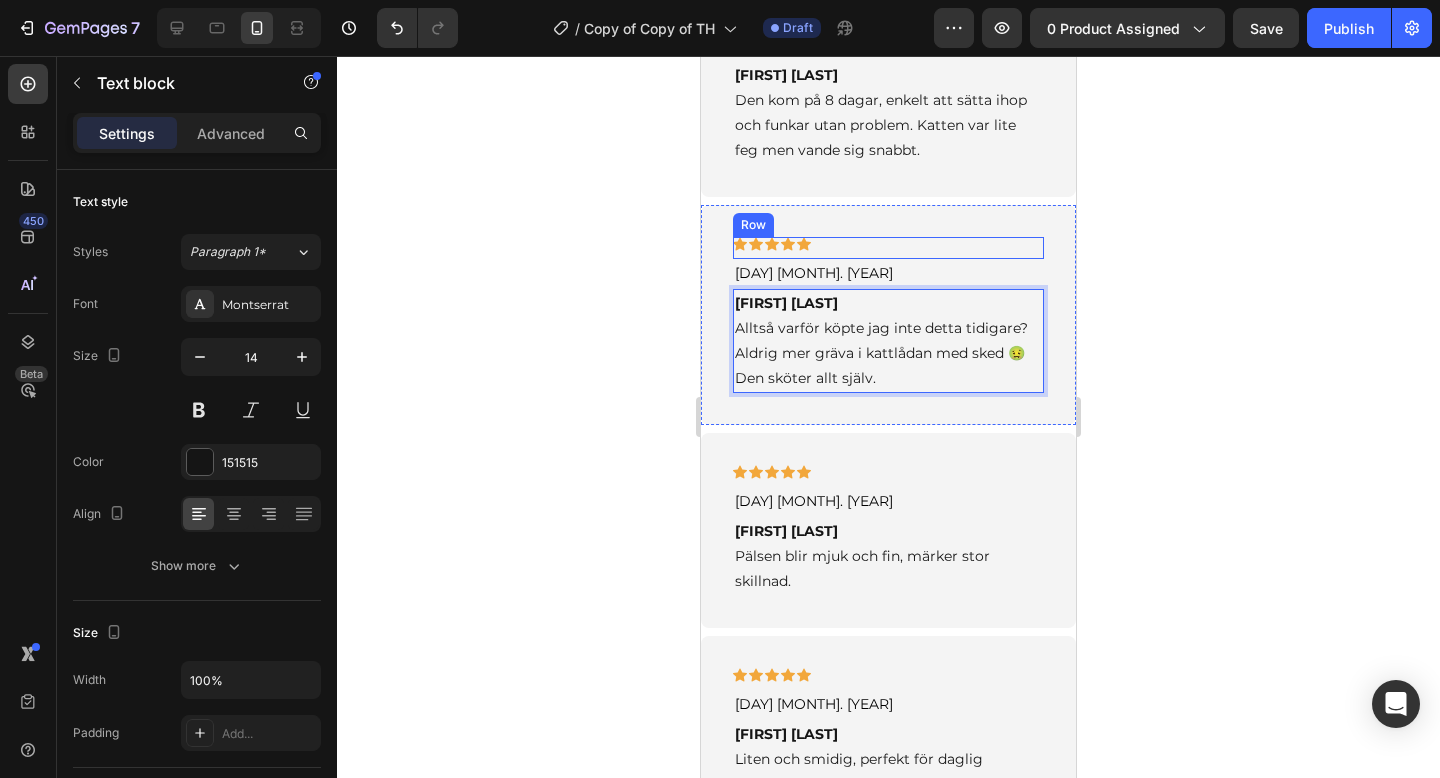 scroll, scrollTop: 4728, scrollLeft: 0, axis: vertical 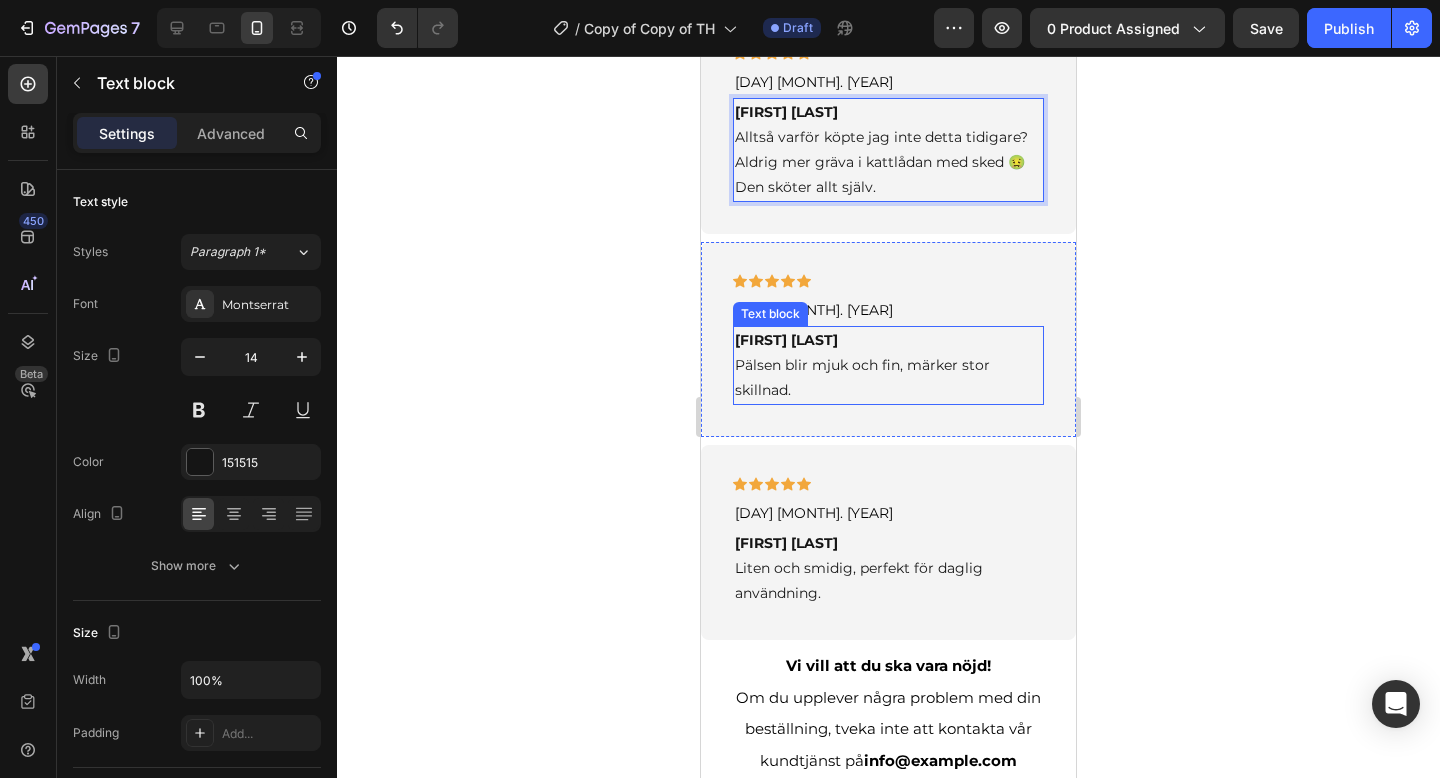 click on "[FIRST] [LAST] Pälsen blir mjuk och fin, märker stor skillnad." at bounding box center (888, 366) 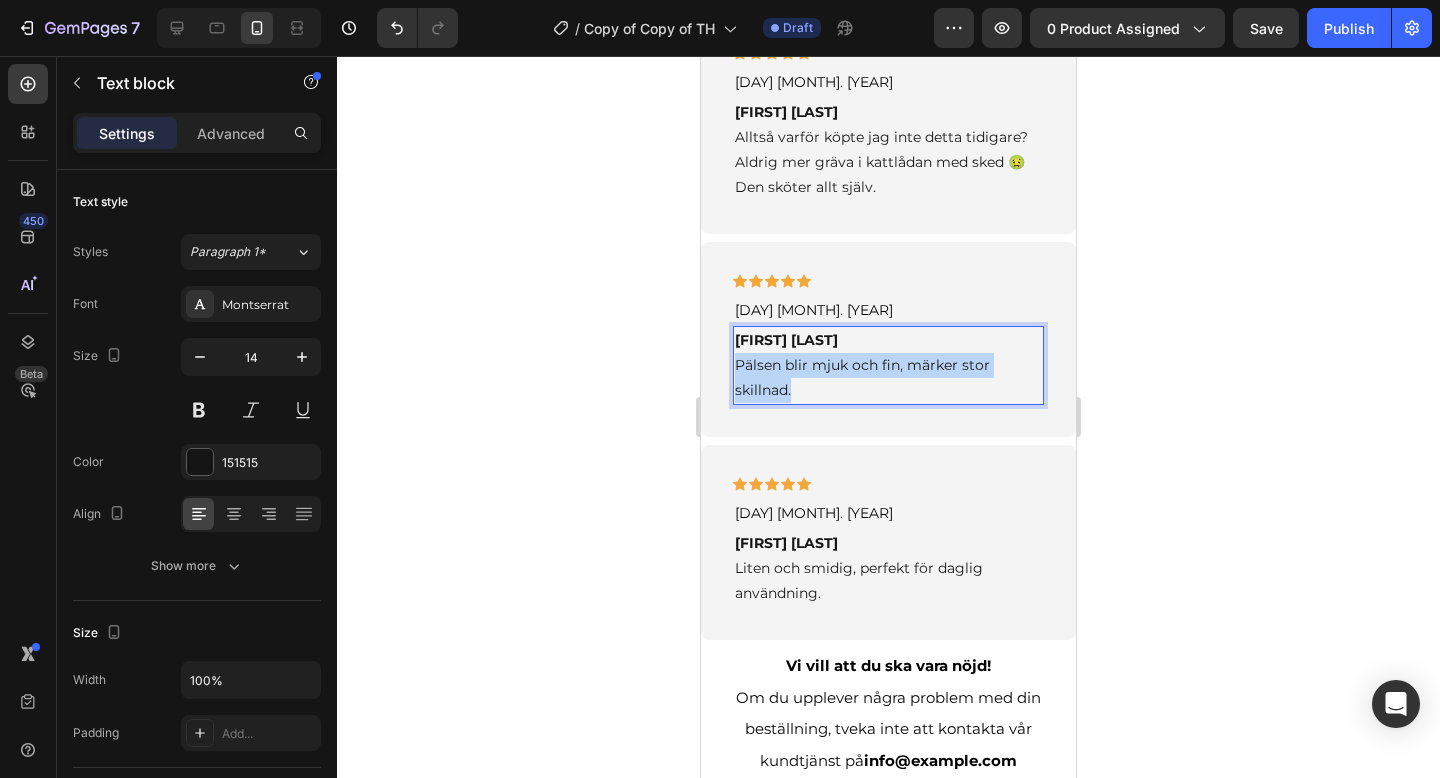 click on "[FIRST] [LAST] Pälsen blir mjuk och fin, märker stor skillnad." at bounding box center [888, 366] 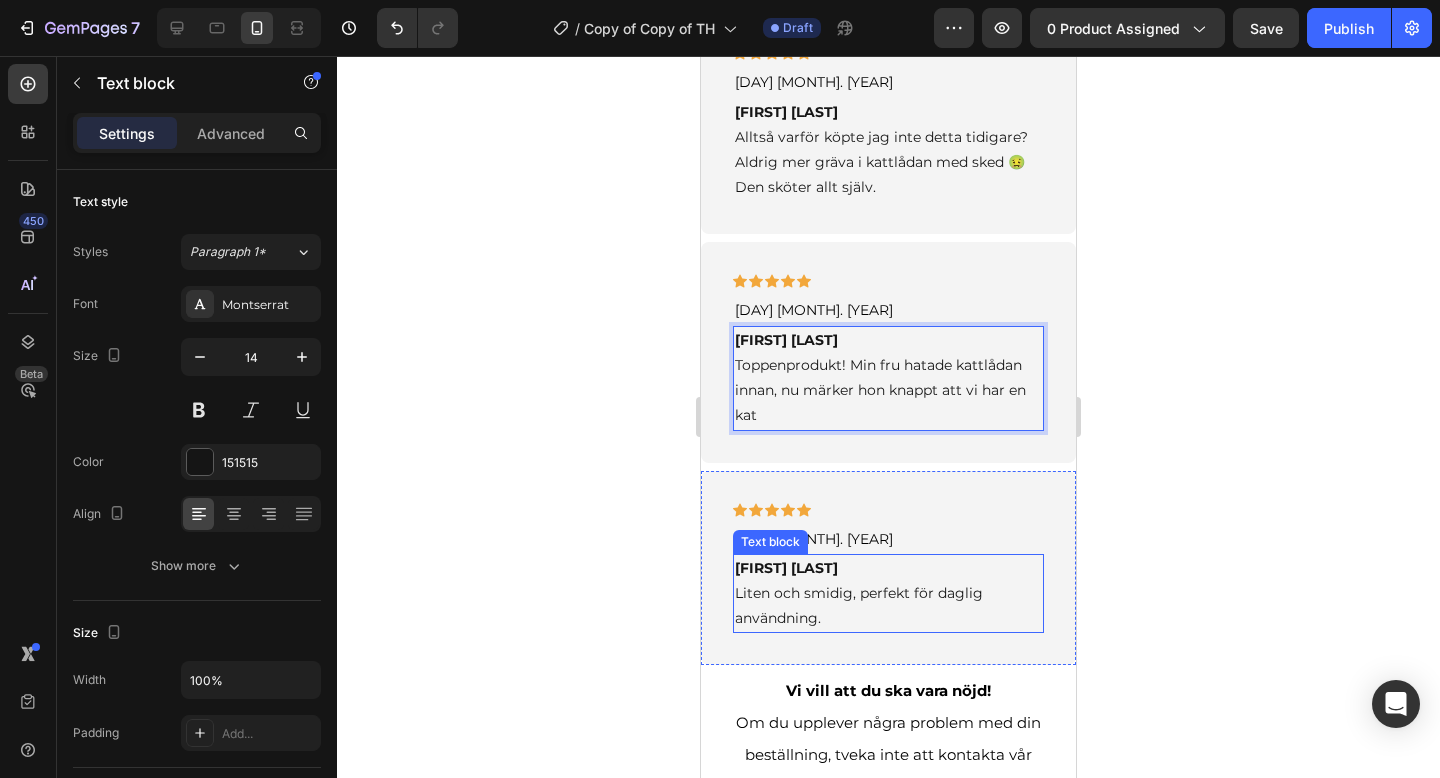 click on "[FIRST] [LAST] Liten och smidig, perfekt för daglig användning." at bounding box center [888, 594] 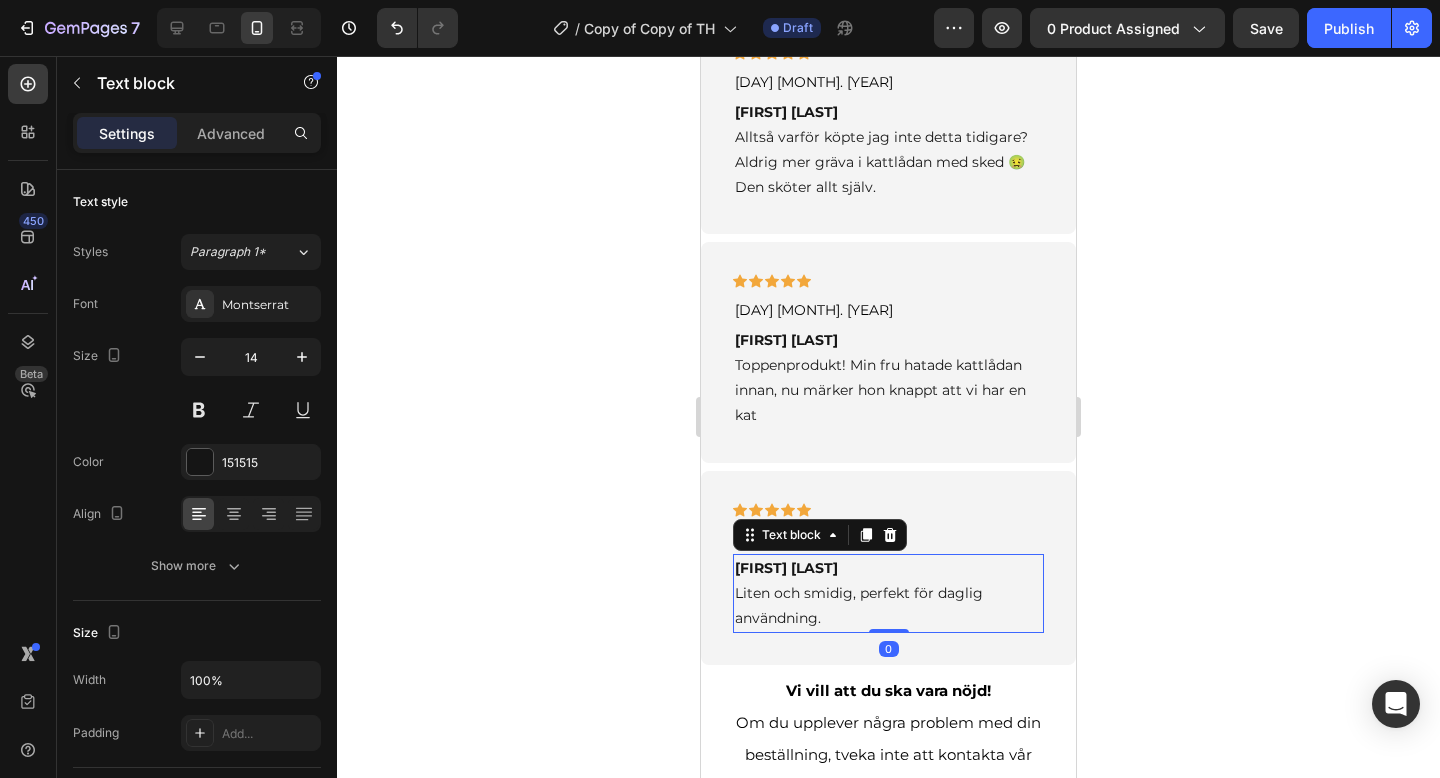 click on "[FIRST] [LAST] Liten och smidig, perfekt för daglig användning." at bounding box center [888, 594] 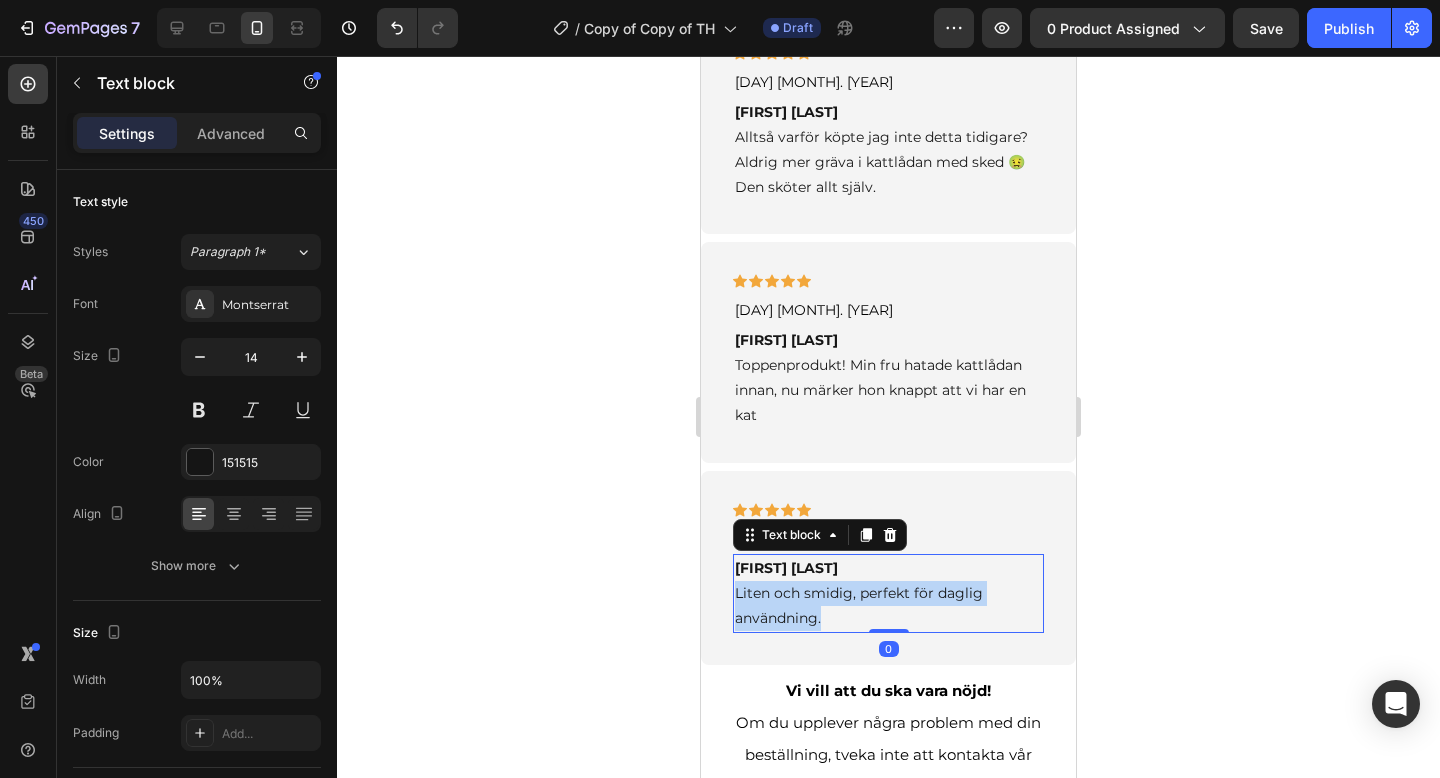 click on "[FIRST] [LAST] Liten och smidig, perfekt för daglig användning." at bounding box center (888, 594) 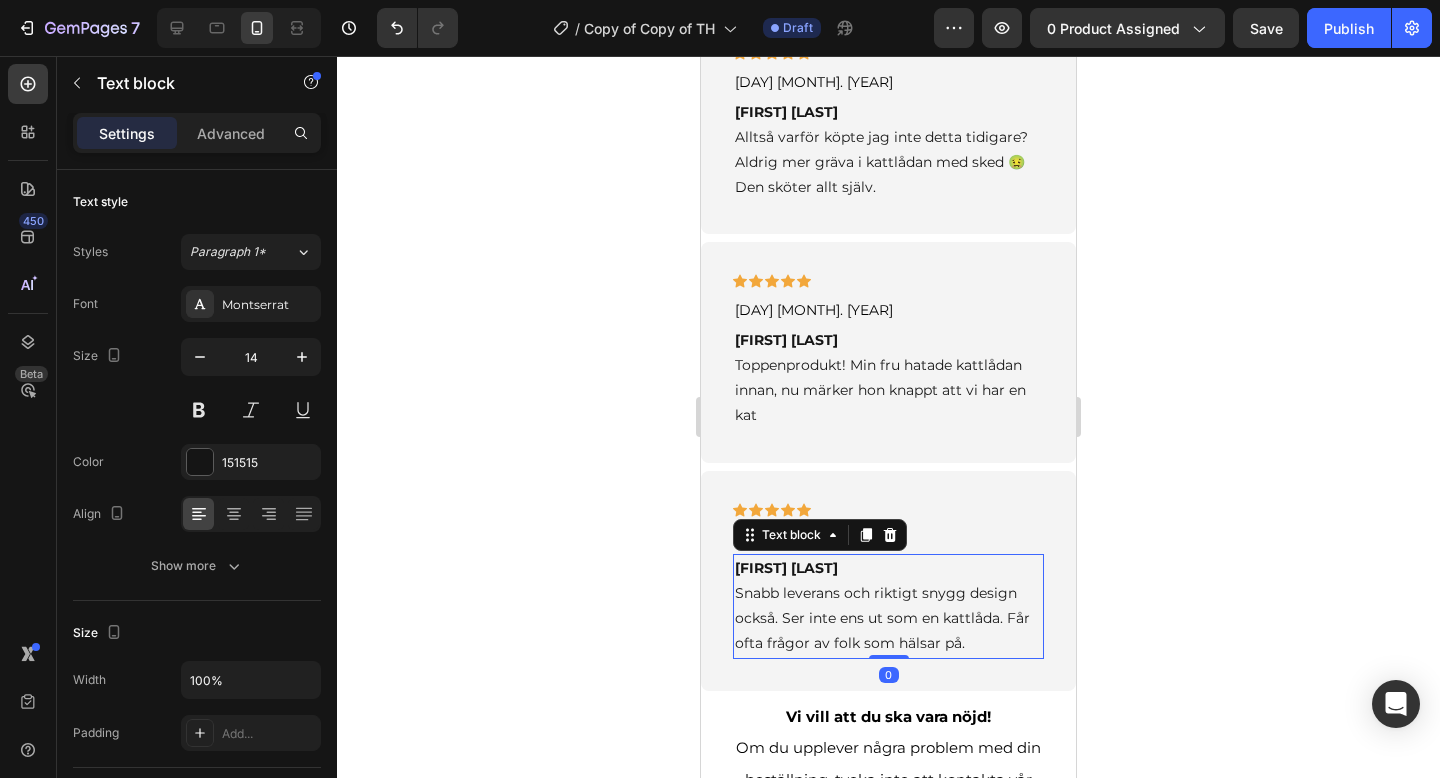 click 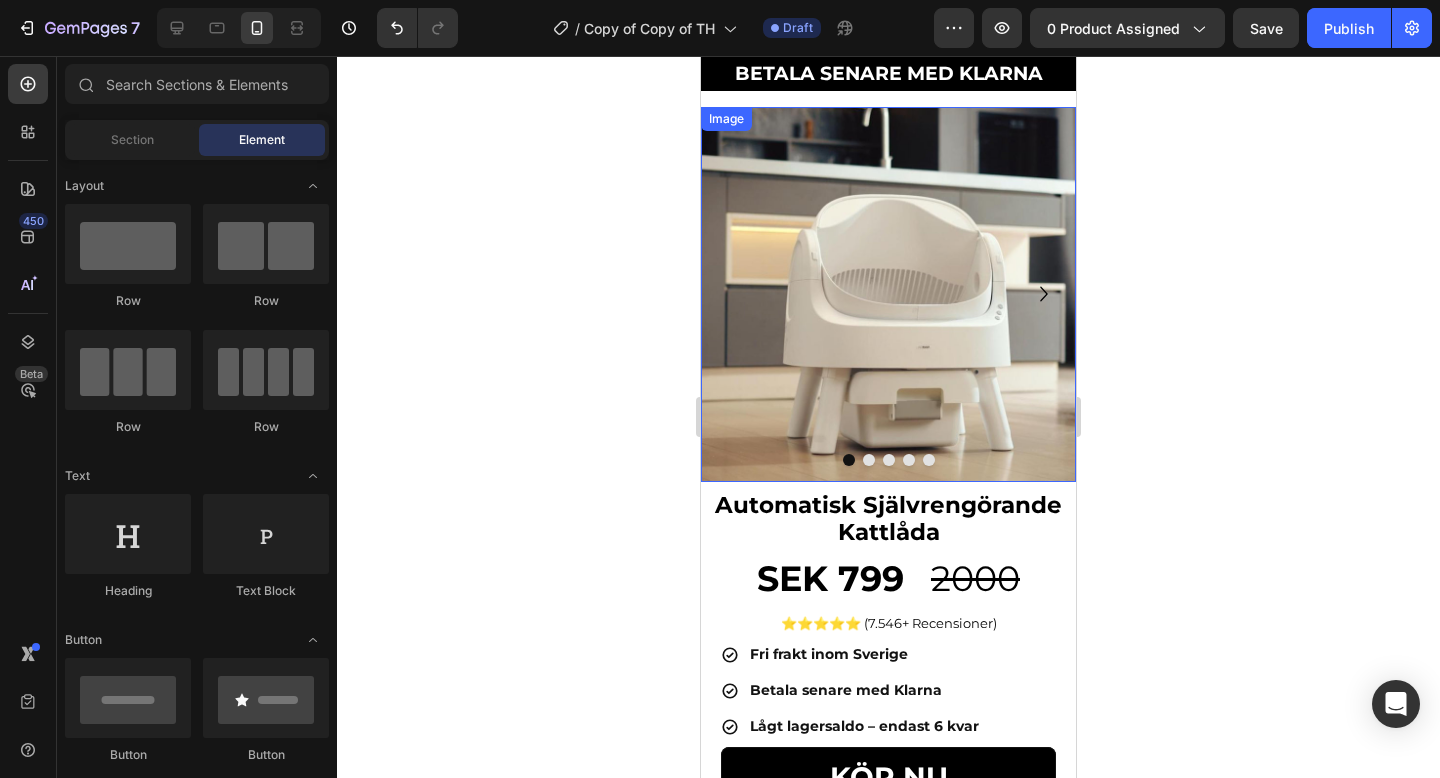 scroll, scrollTop: 524, scrollLeft: 0, axis: vertical 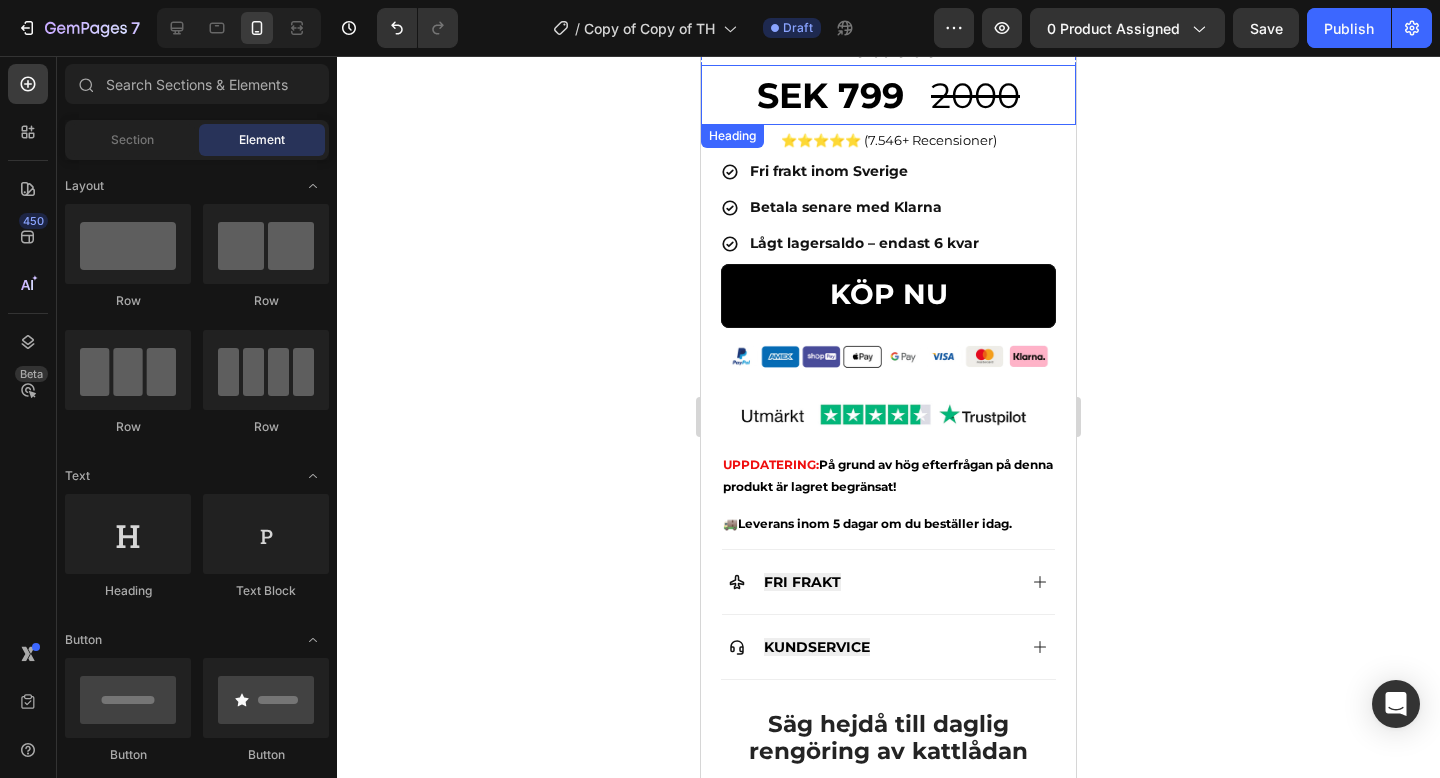 click on "SEK 799" at bounding box center (830, 95) 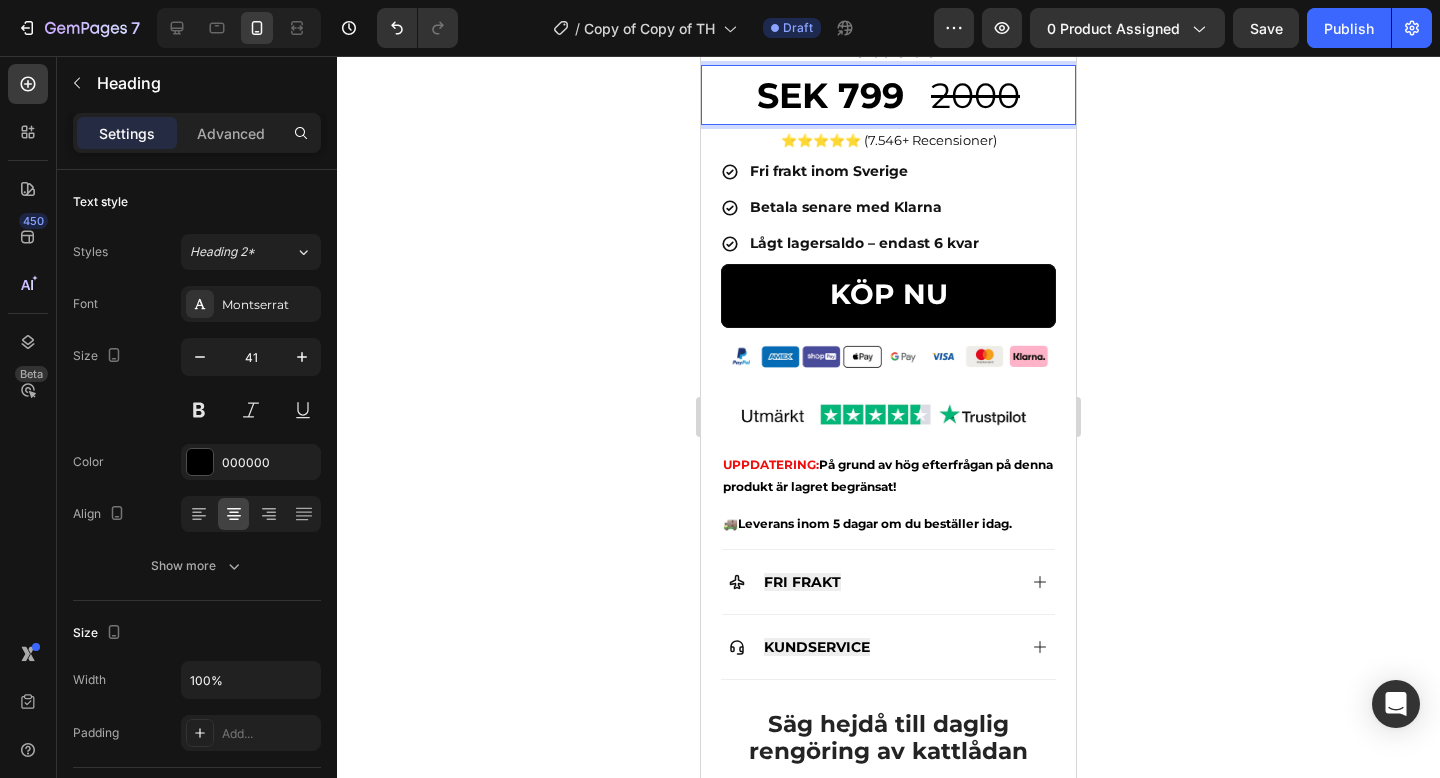 click on "SEK 799" at bounding box center [830, 95] 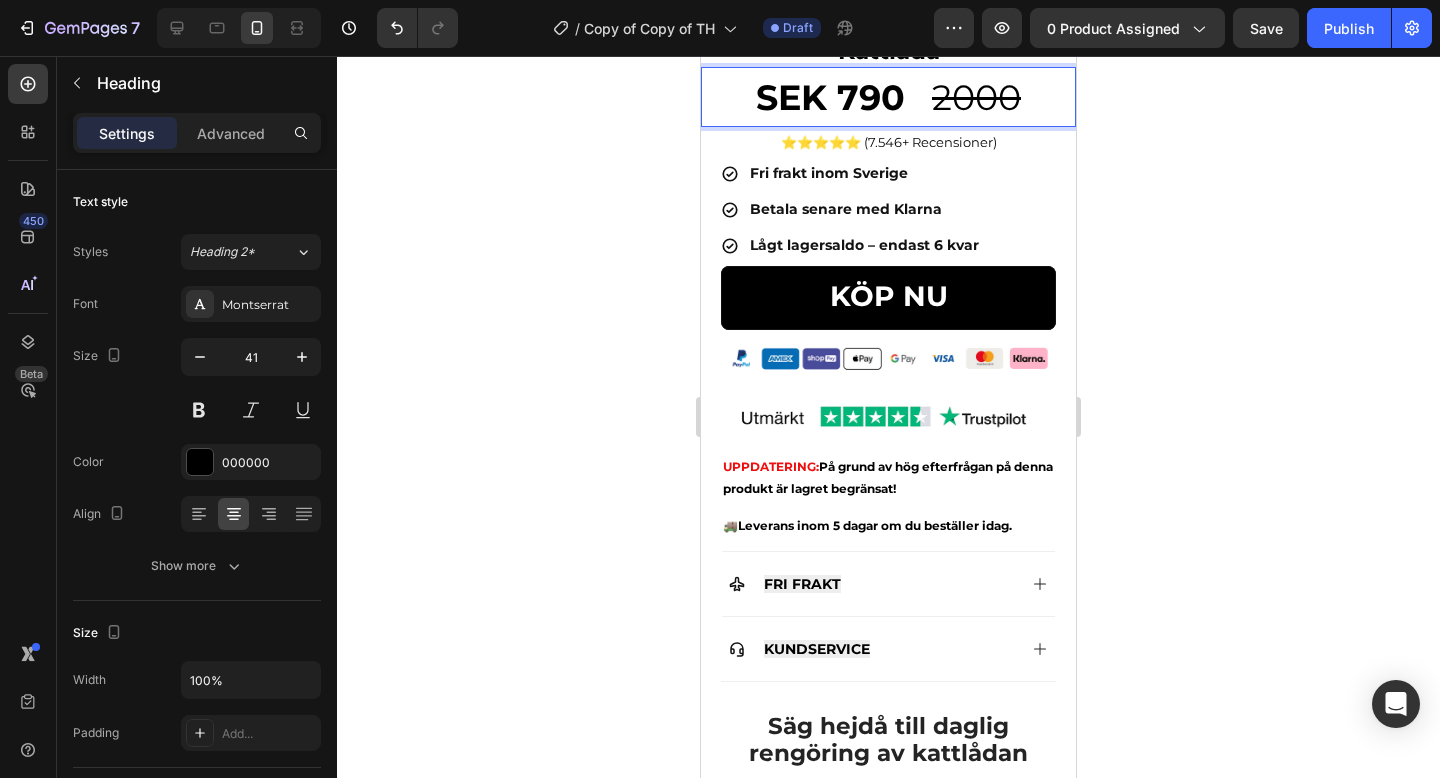 click 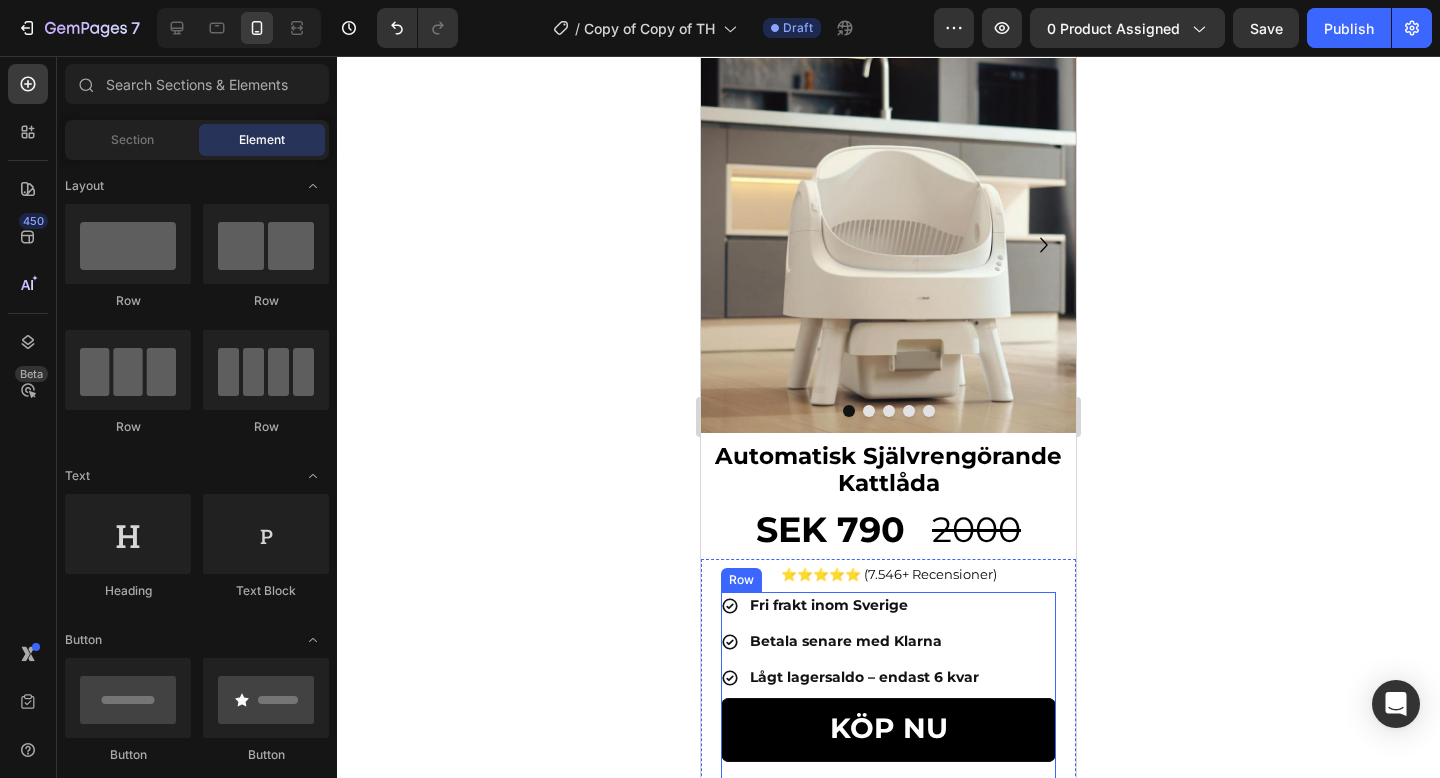 scroll, scrollTop: 0, scrollLeft: 0, axis: both 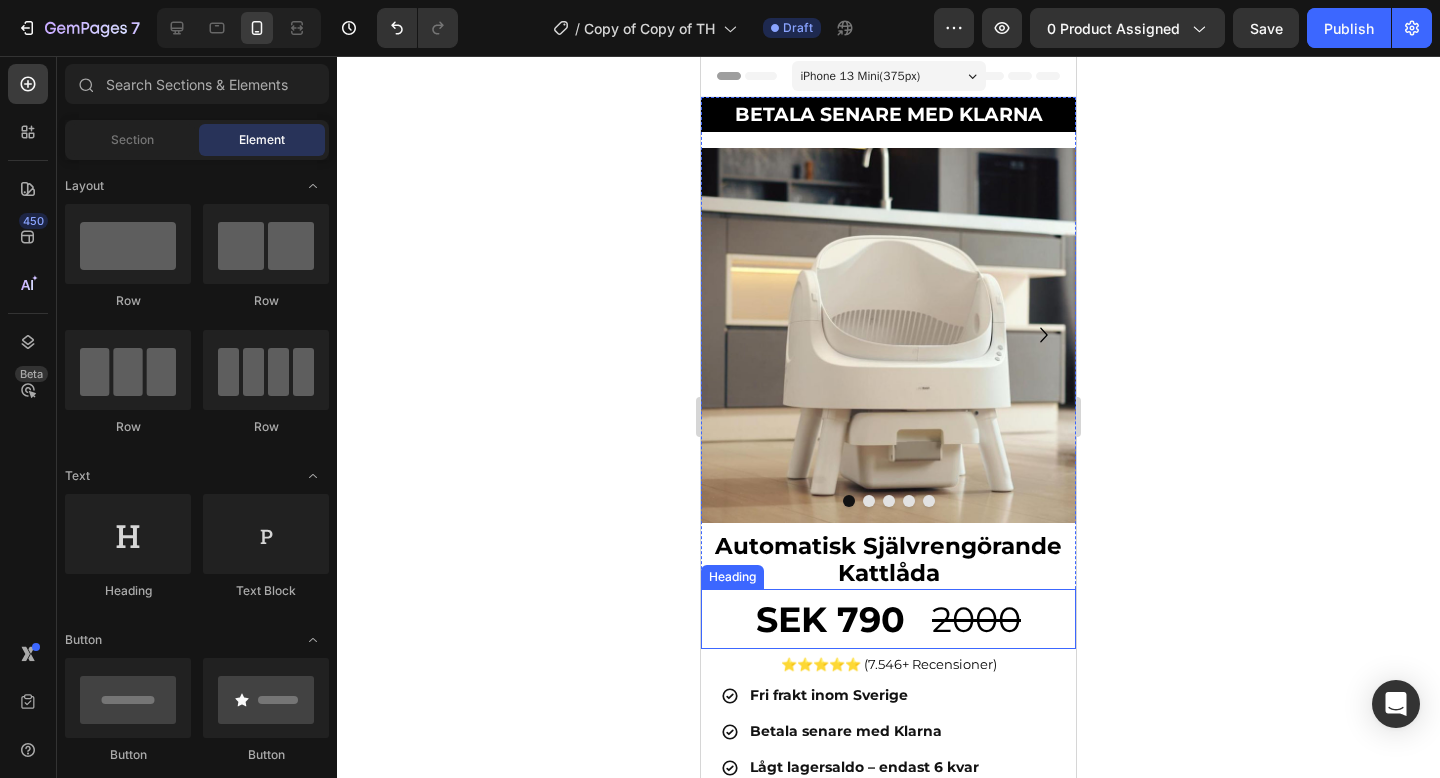 click on "2000" at bounding box center (976, 619) 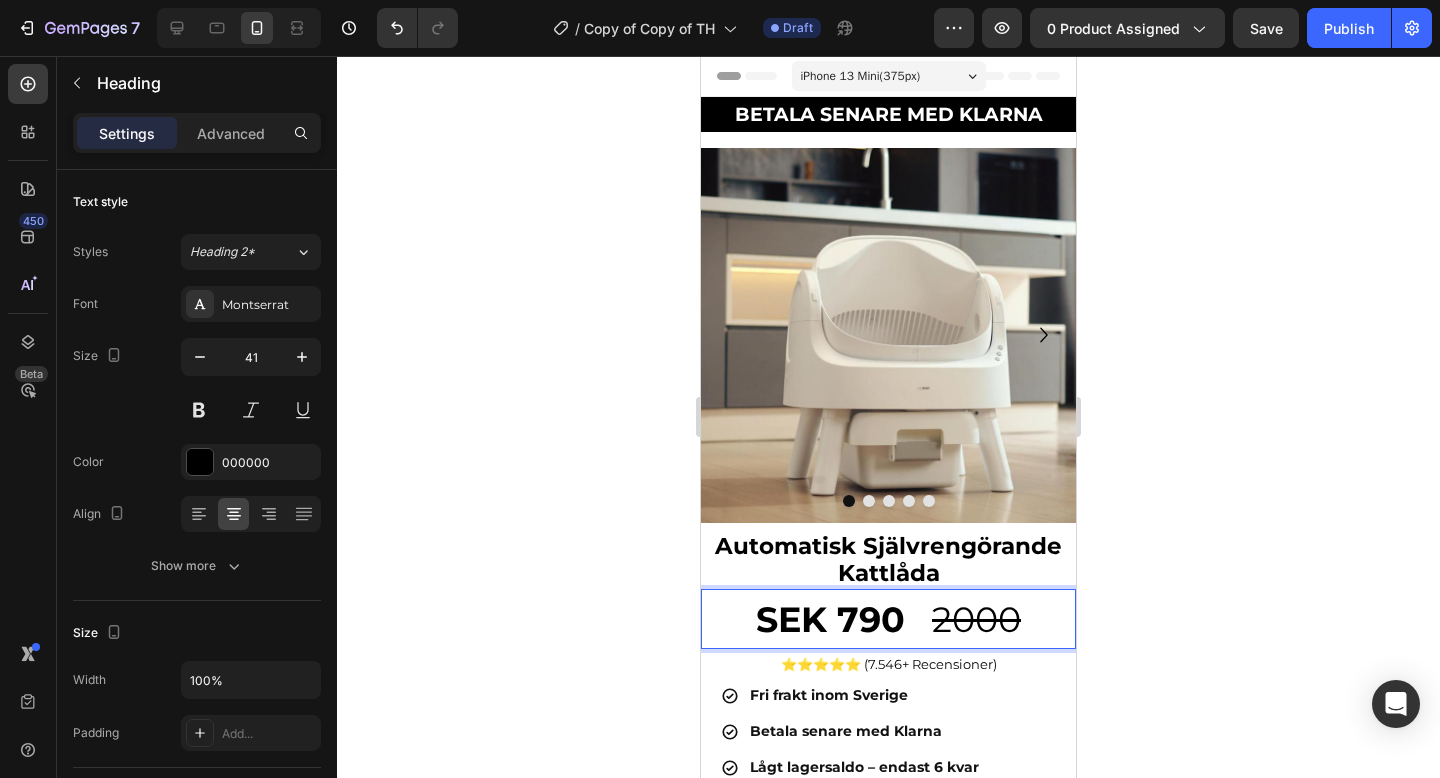 click on "2000" at bounding box center (976, 619) 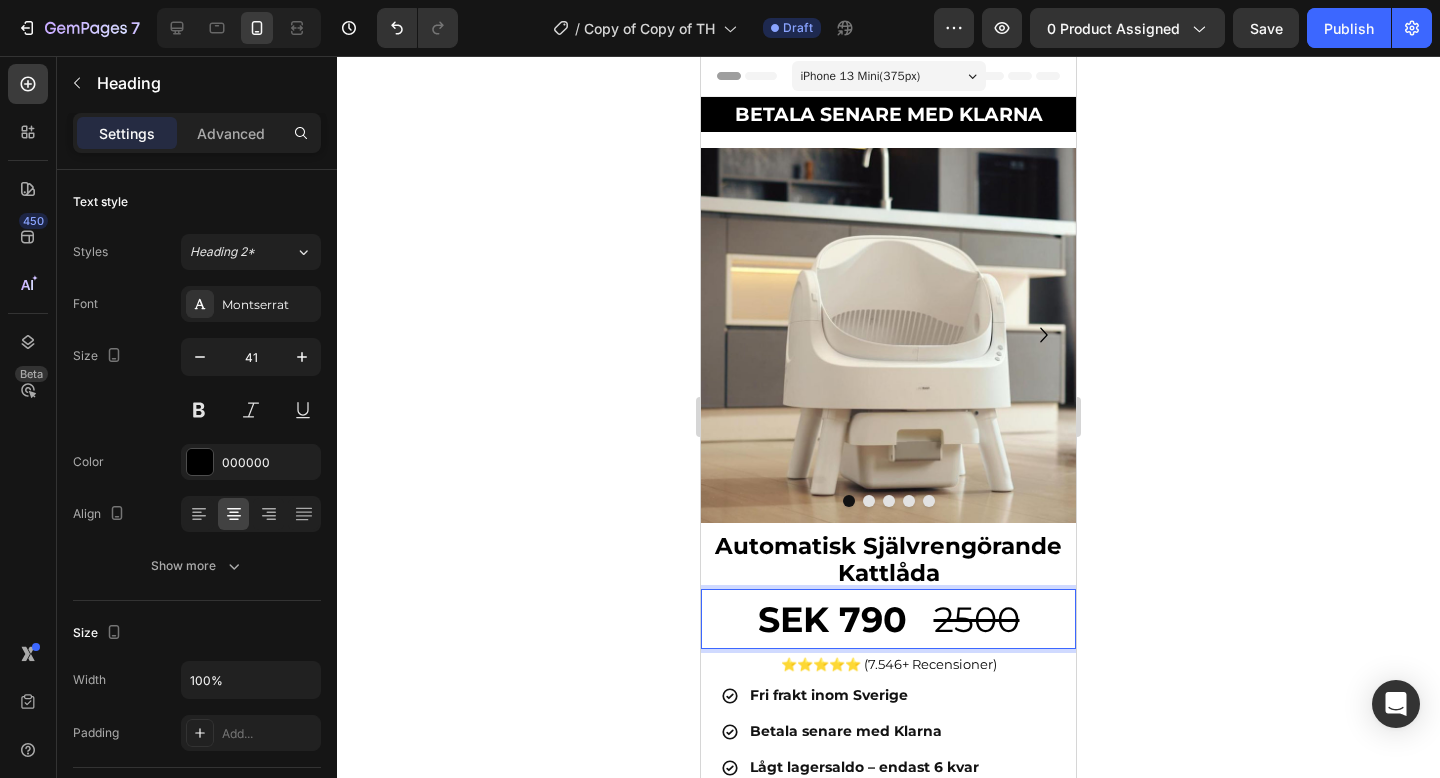 click 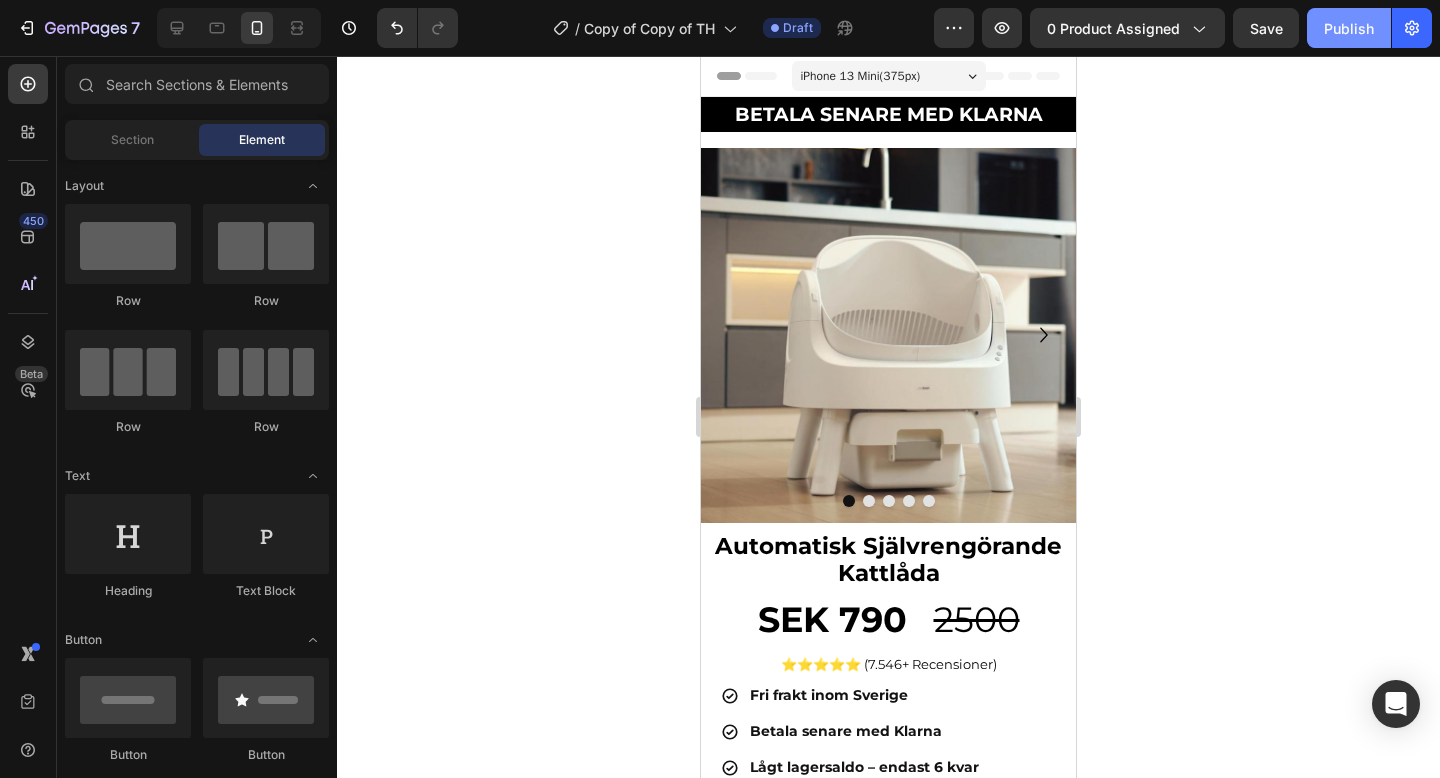 click on "Publish" 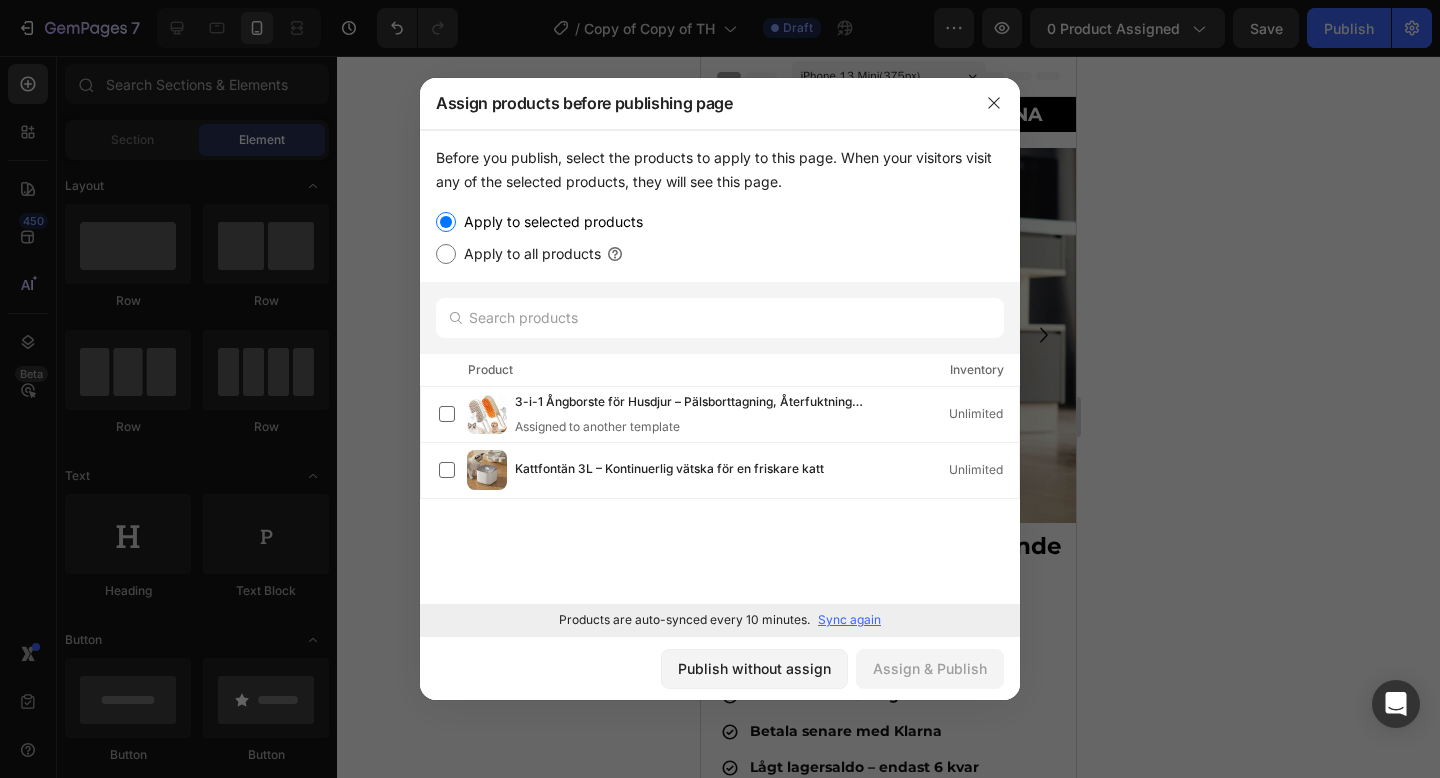 click on "Sync again" at bounding box center [849, 620] 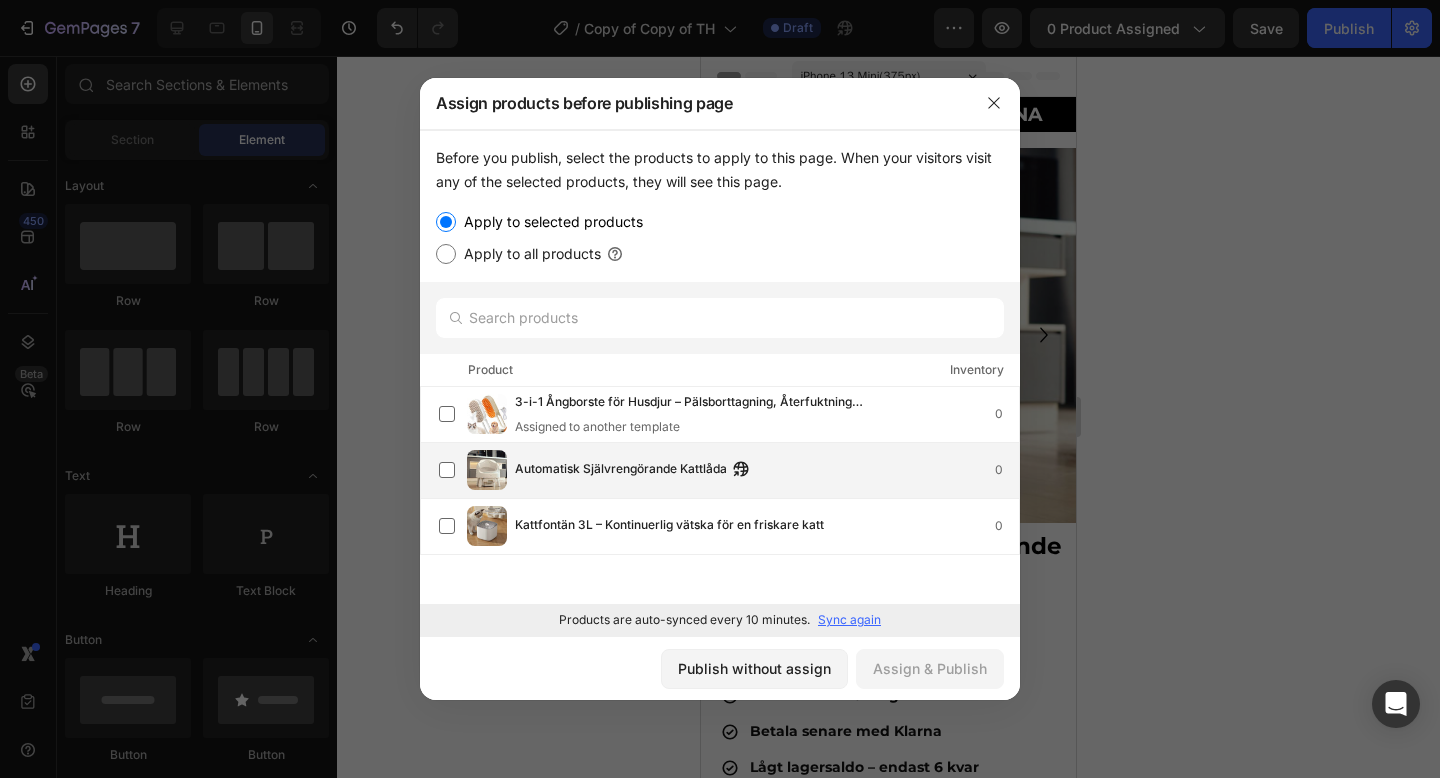 click on "Automatisk Självrengörande Kattlåda" at bounding box center [621, 470] 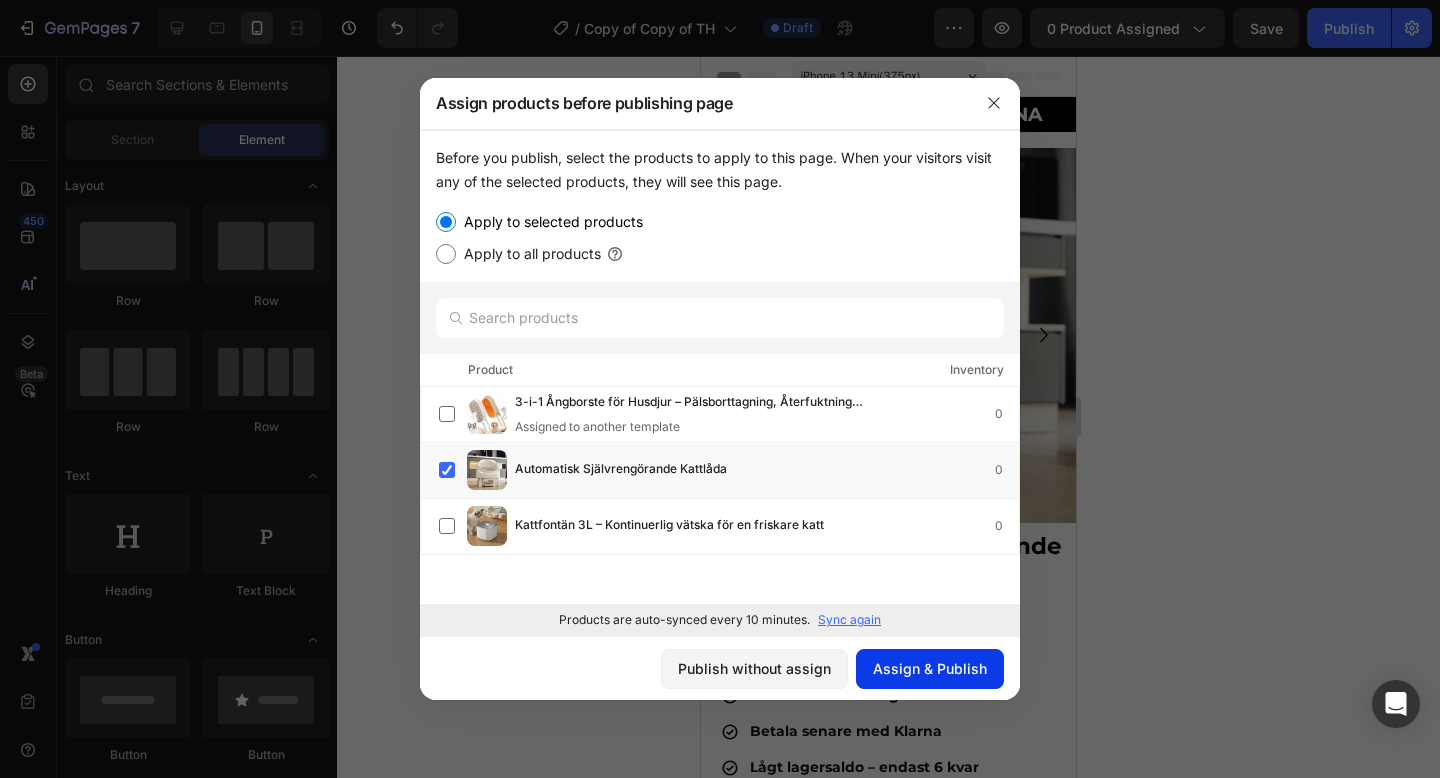 click on "Assign & Publish" at bounding box center (930, 668) 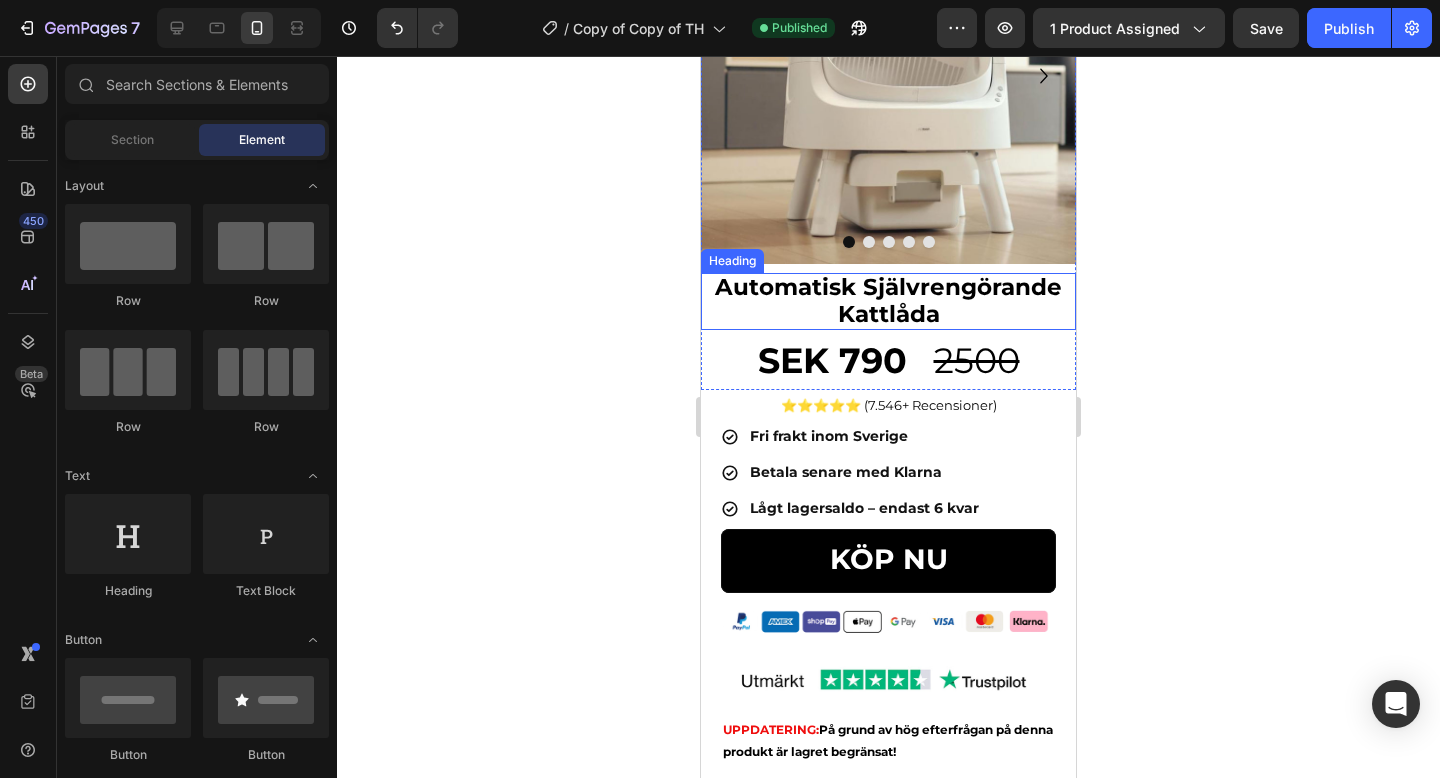 scroll, scrollTop: 285, scrollLeft: 0, axis: vertical 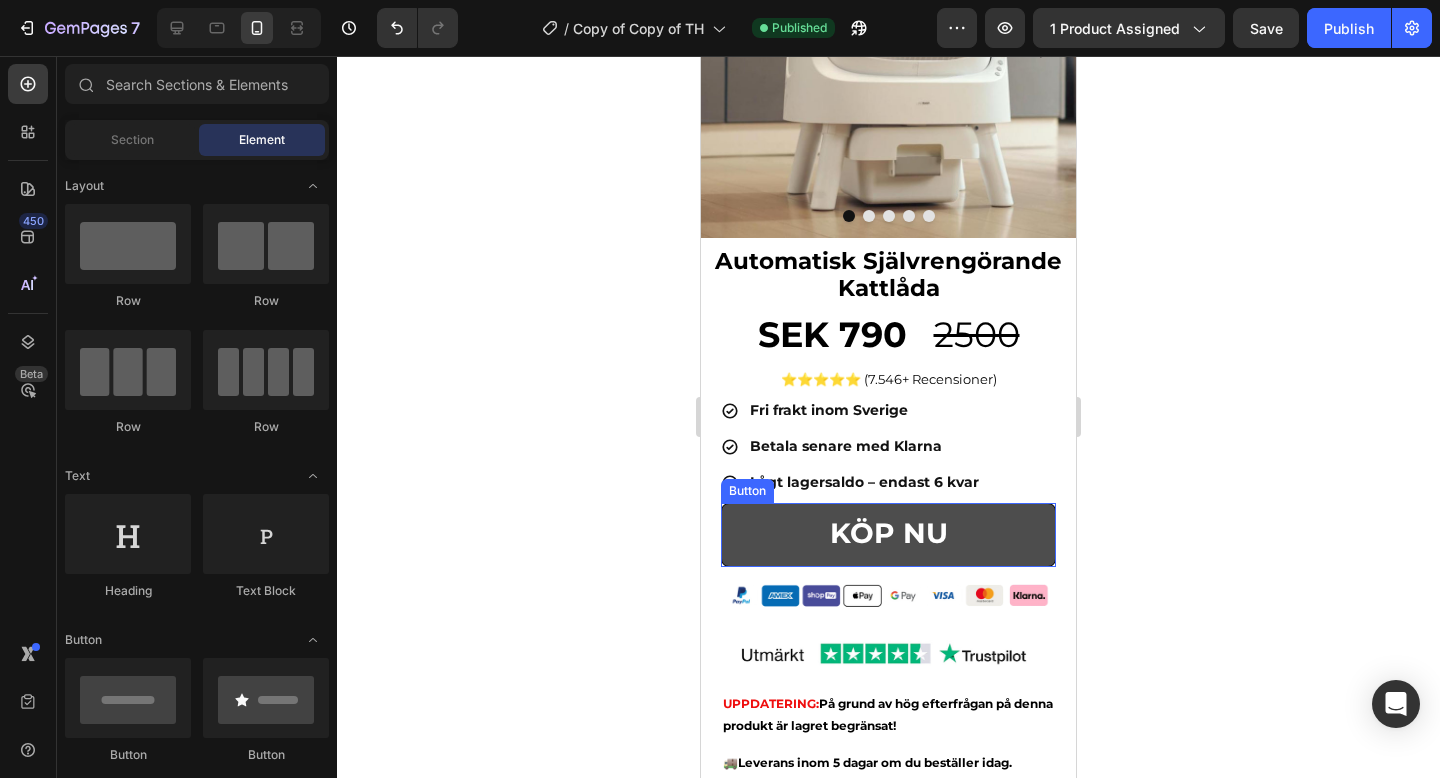 click on "KÖP NU" at bounding box center (888, 535) 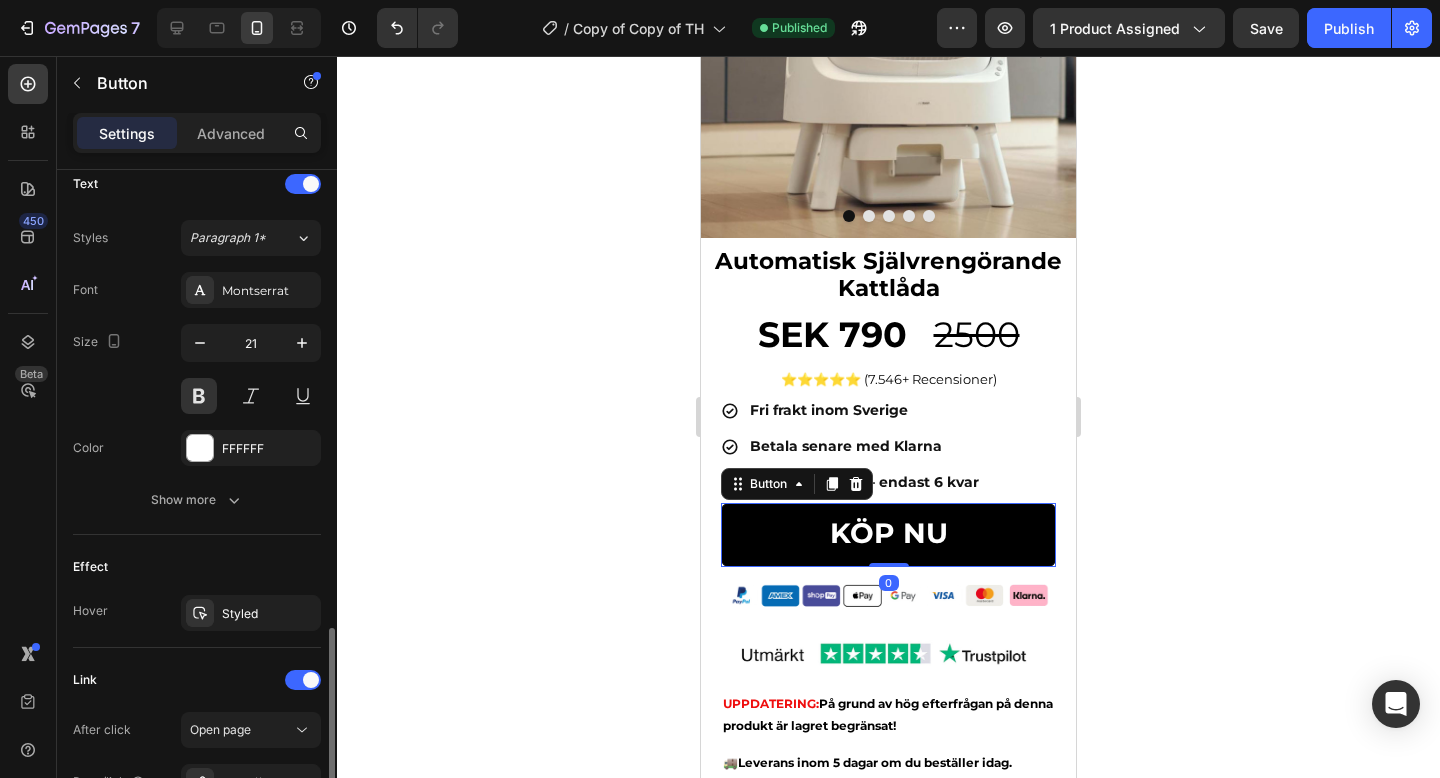 scroll, scrollTop: 925, scrollLeft: 0, axis: vertical 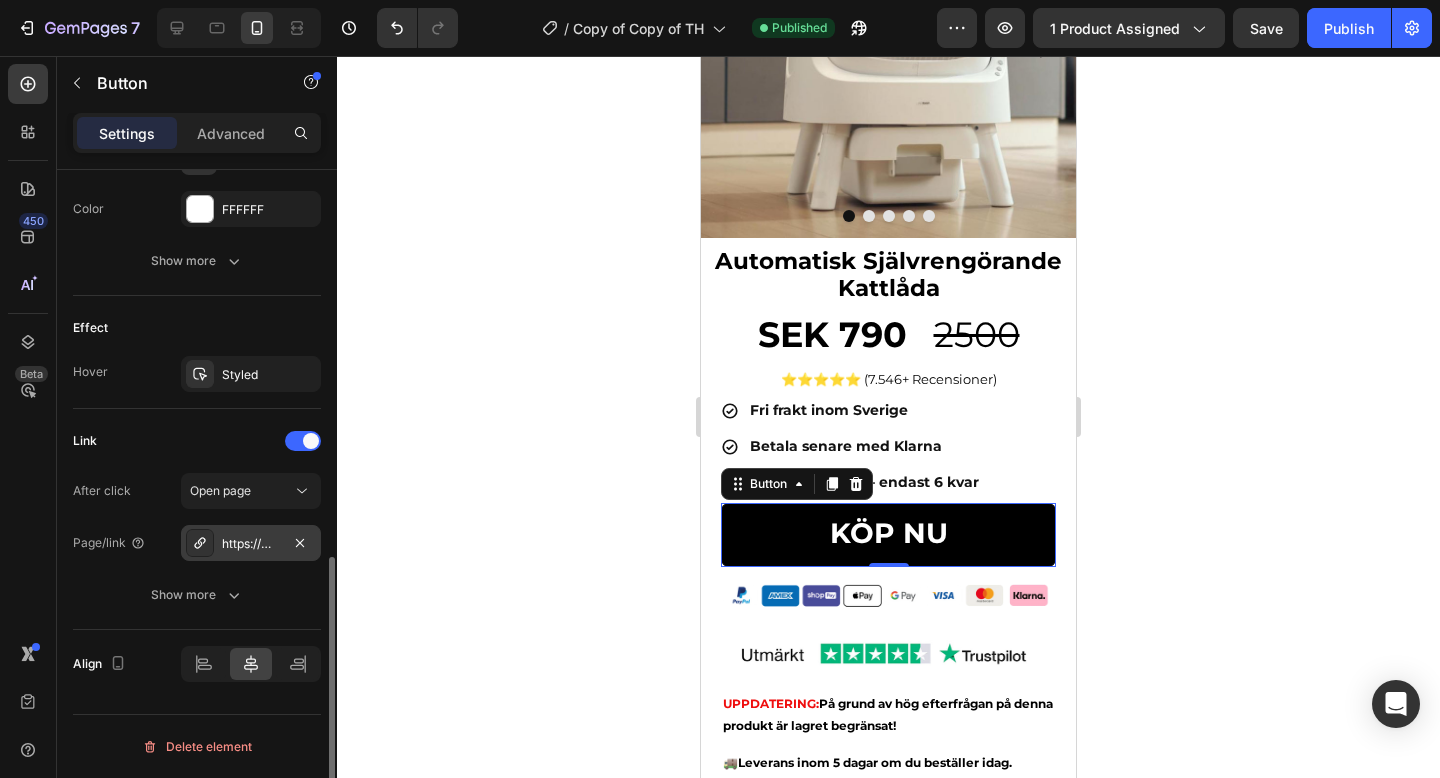 click on "https://www.example.com/checkouts/cn/hWN1IOjz3NhB1OFxJVV9qAdP" at bounding box center [251, 544] 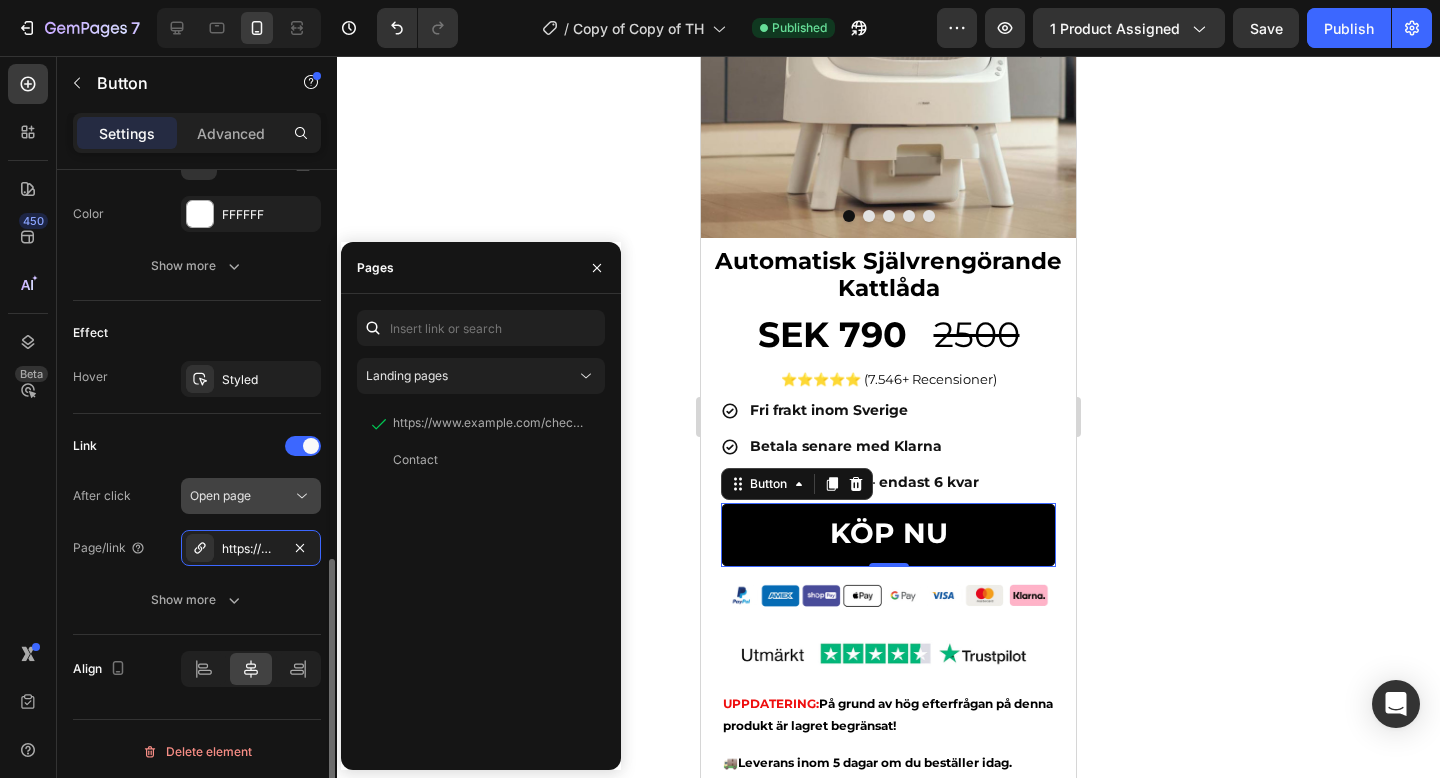 scroll, scrollTop: 918, scrollLeft: 0, axis: vertical 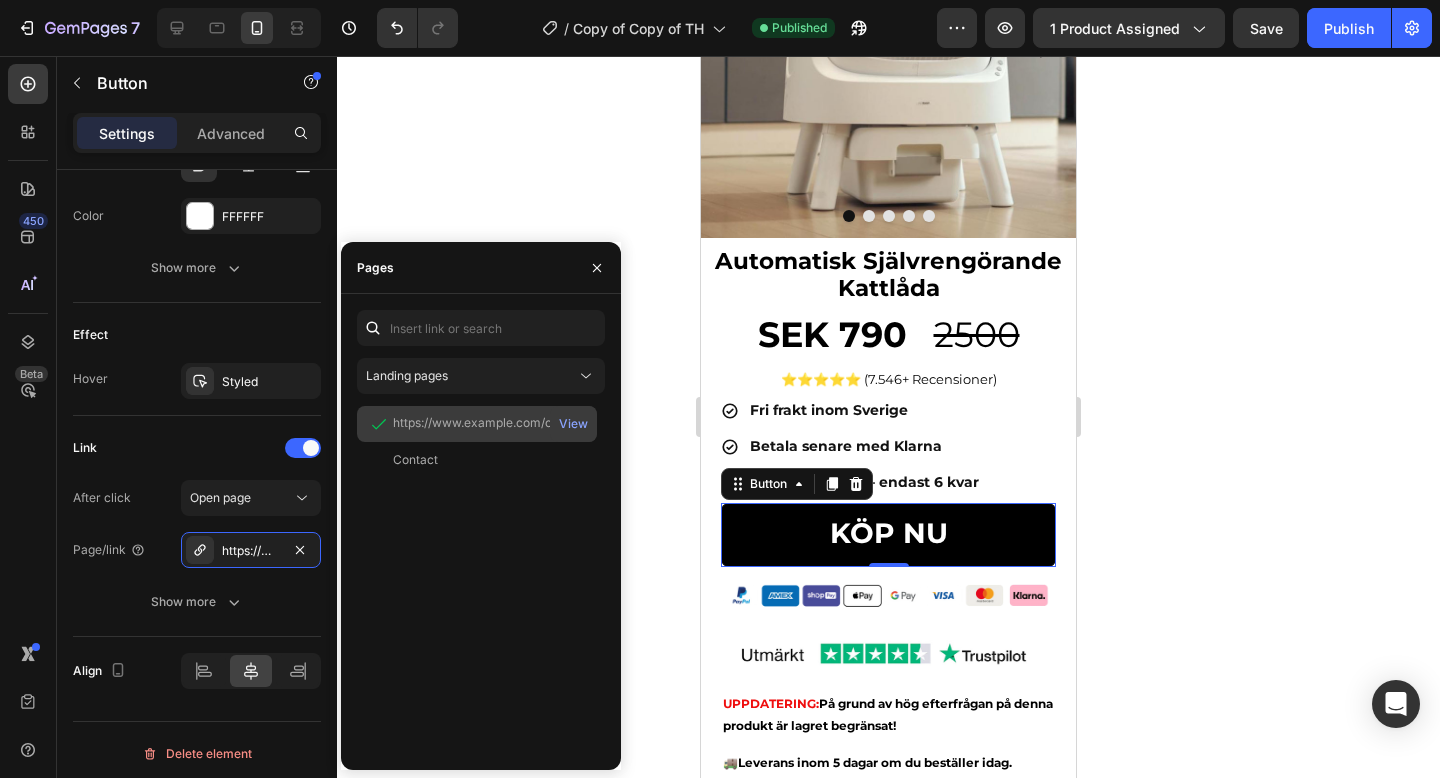 click on "https://www.example.com/checkouts/cn/hWN1IOjz3NhB1OFxJVV9qAdP" 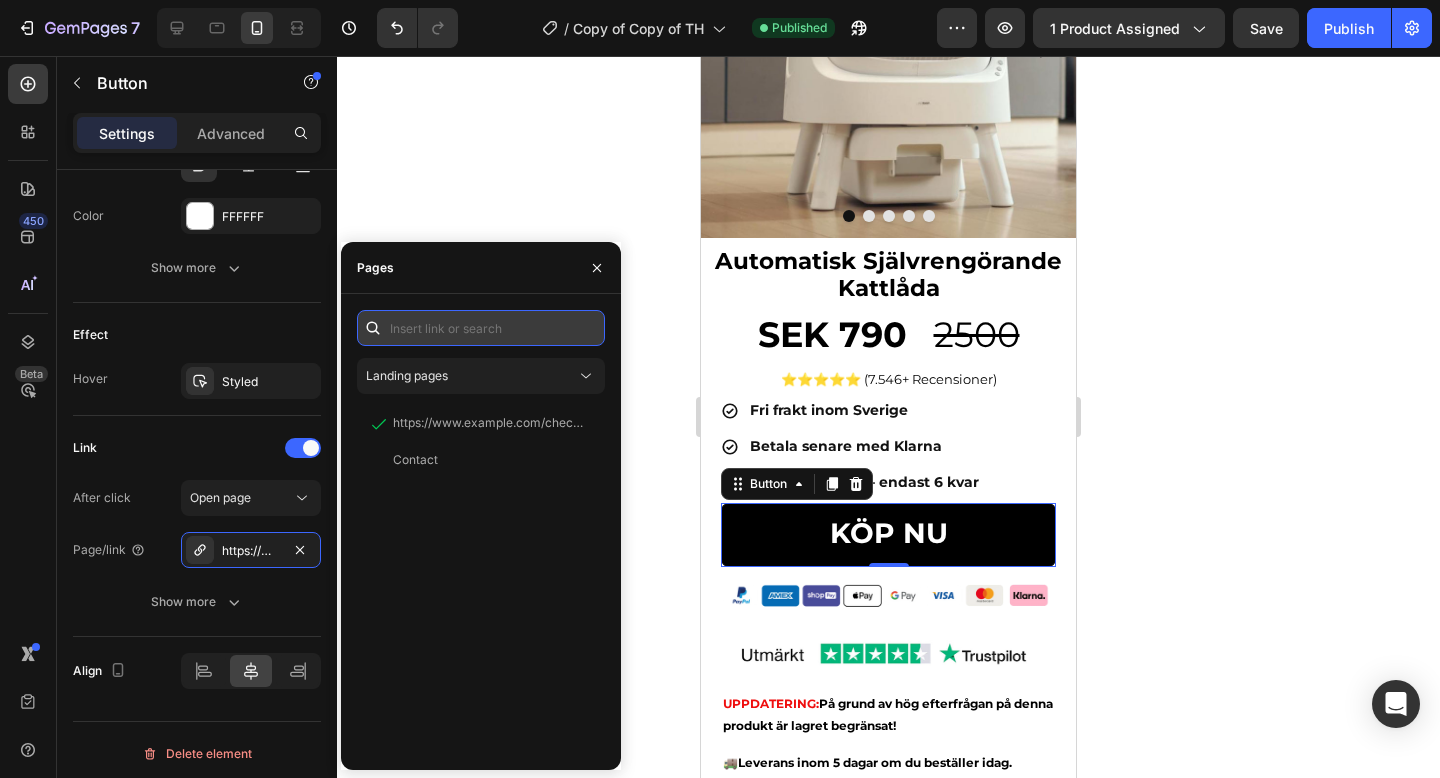 click at bounding box center [481, 328] 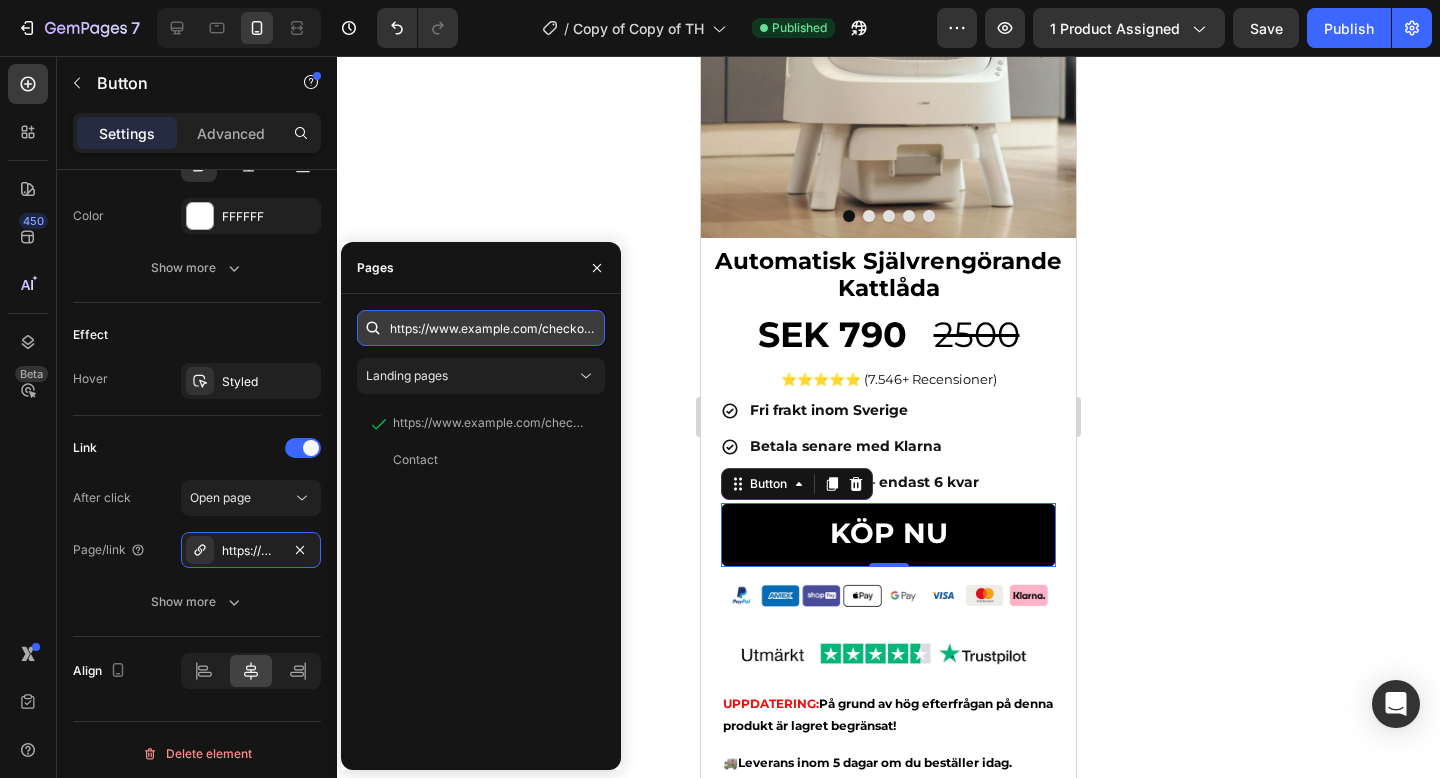 scroll, scrollTop: 0, scrollLeft: 259, axis: horizontal 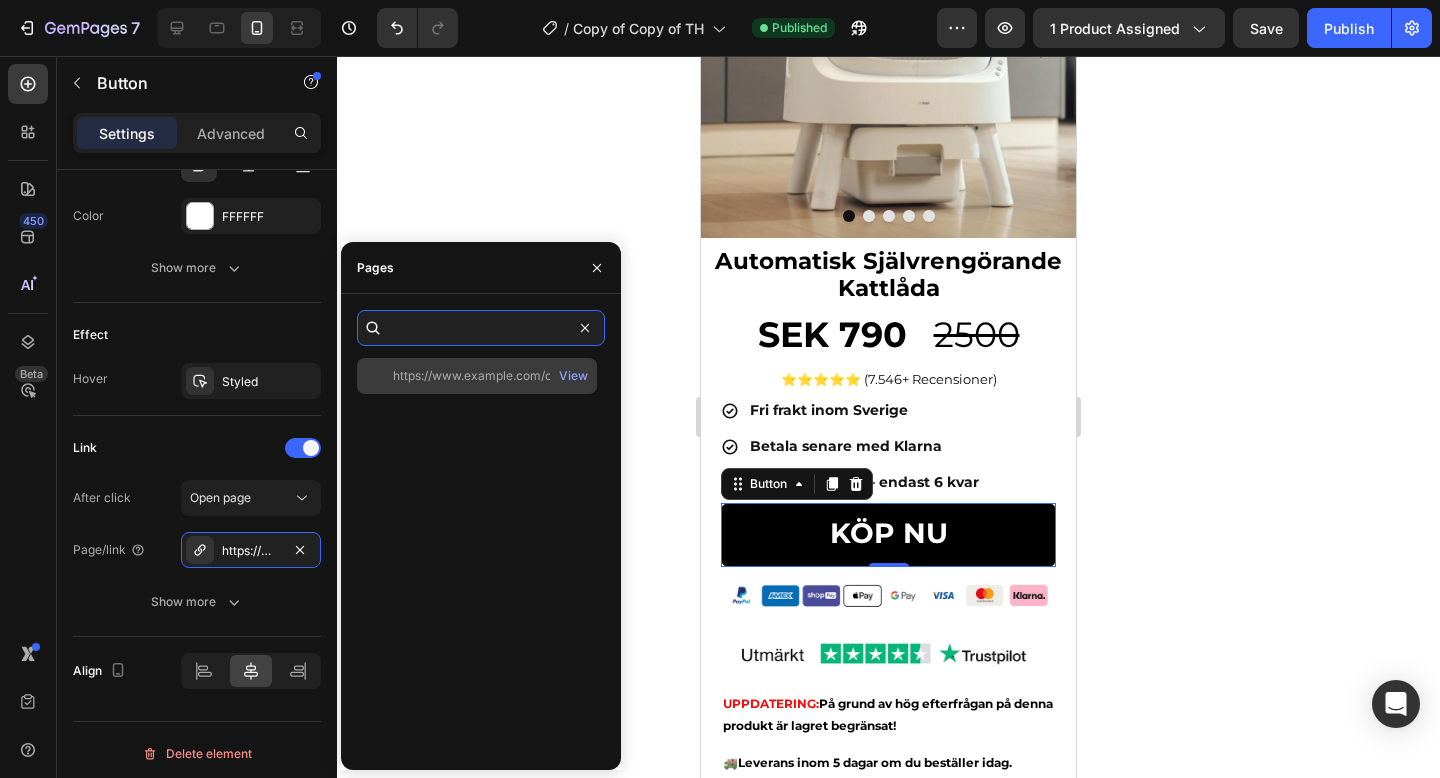 type on "https://www.example.com/checkouts/cn/hWN1KviH1G1Pns1KSzPGs4Qt" 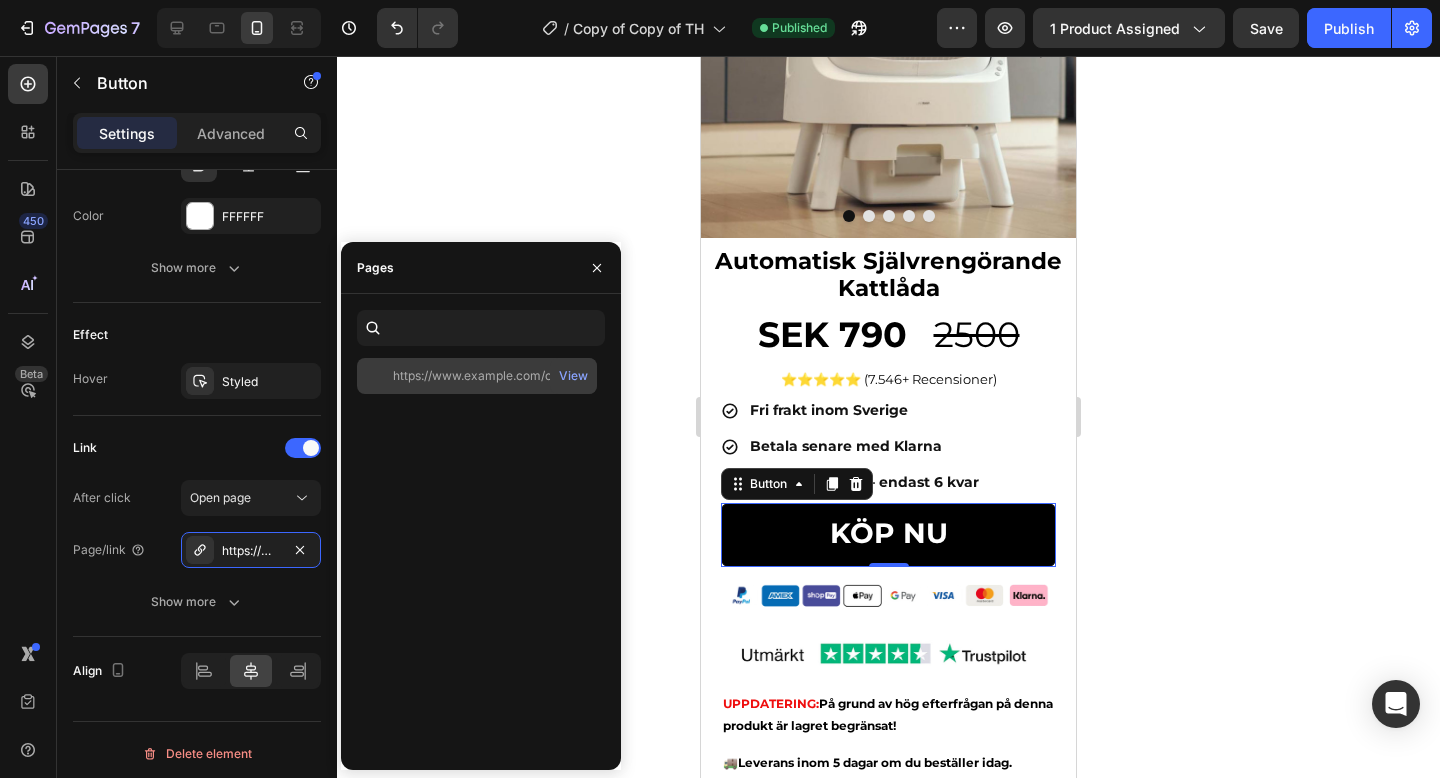 click on "https://www.example.com/checkouts/cn/hWN1KviH1G1Pns1KSzPGs4Qt" 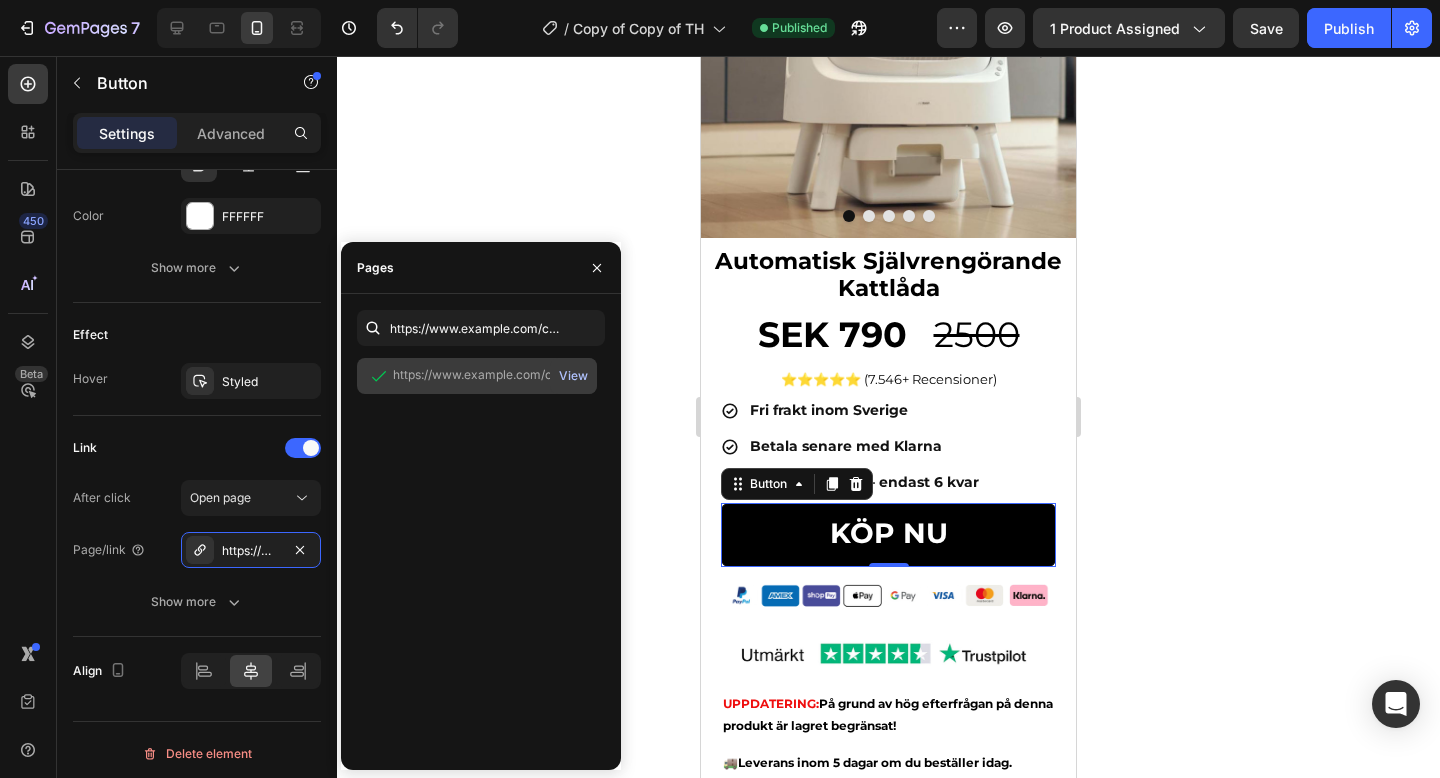 click on "View" at bounding box center [573, 376] 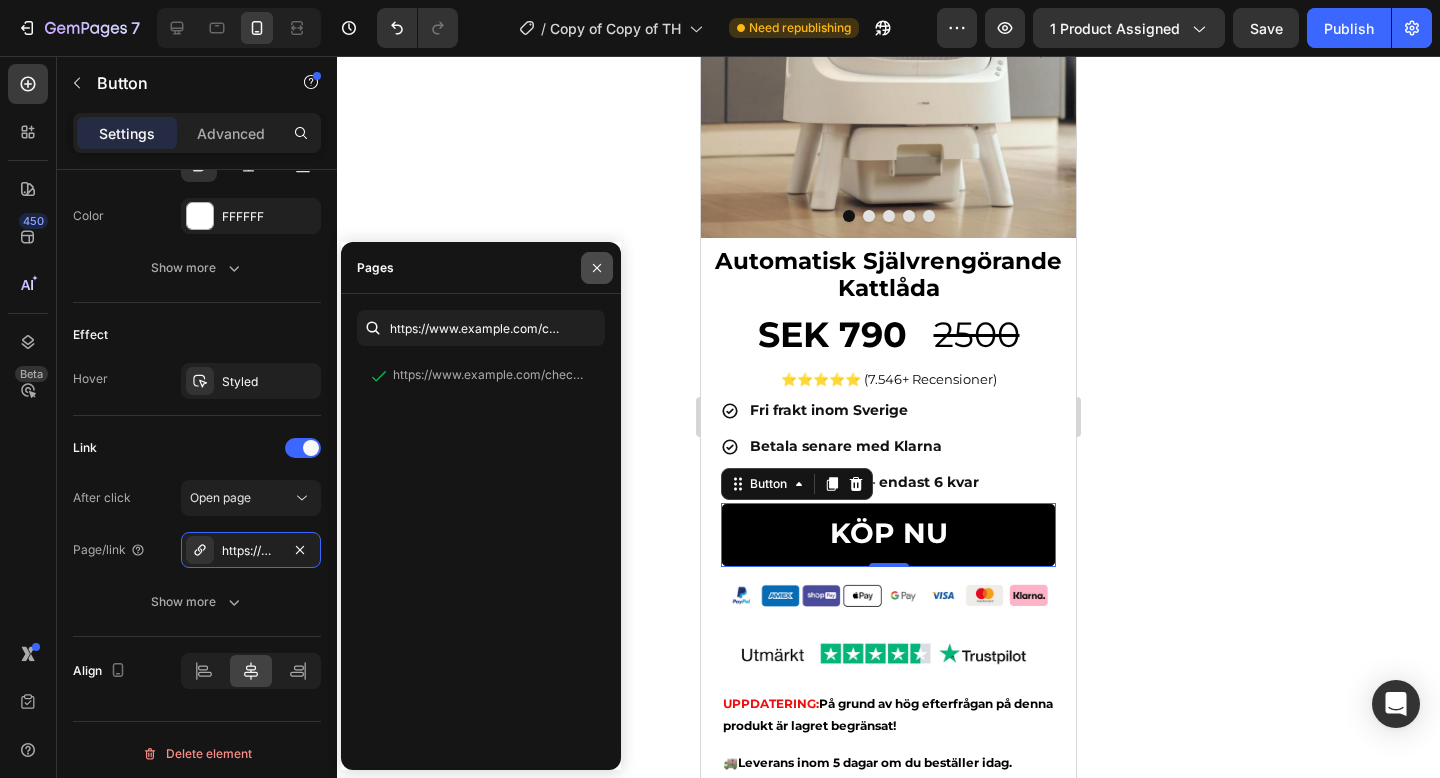 click 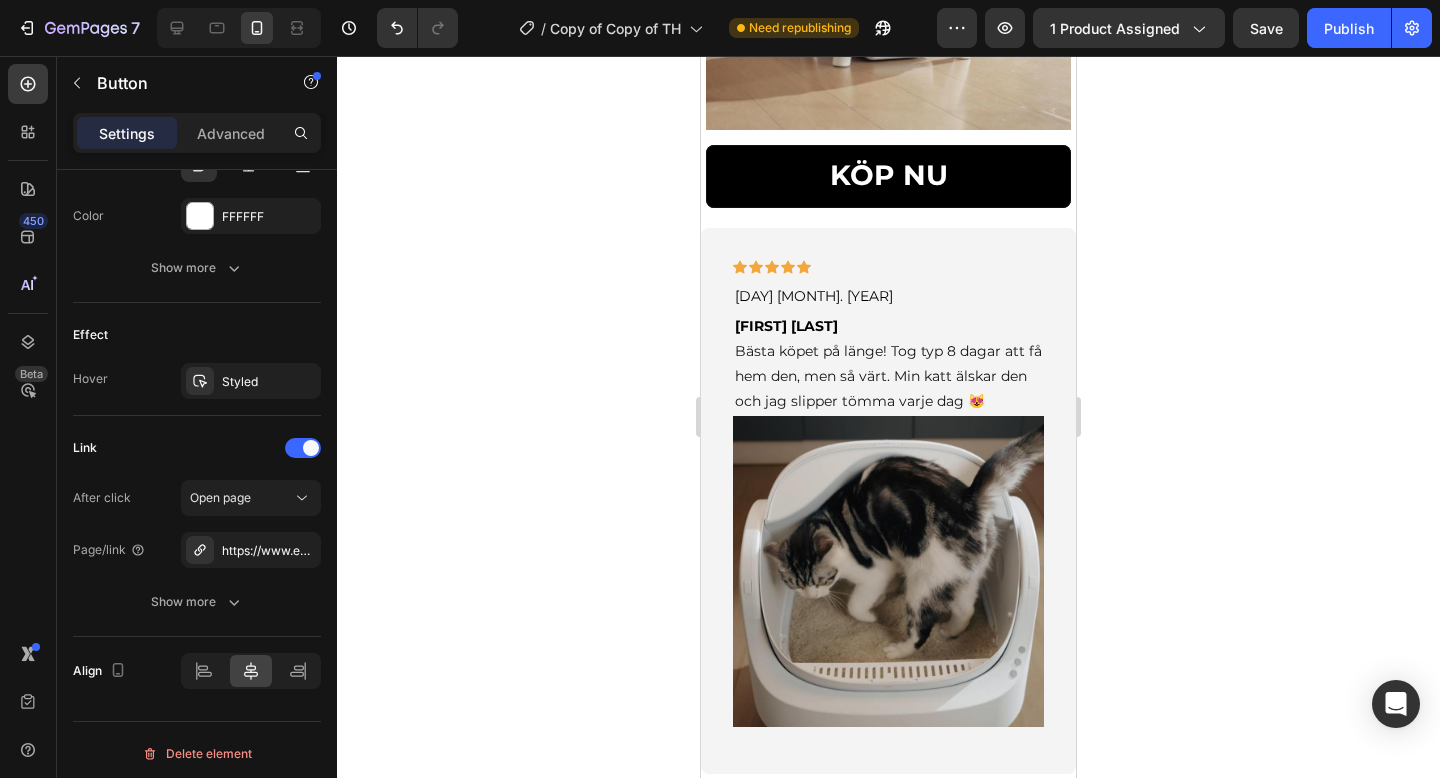 scroll, scrollTop: 2757, scrollLeft: 0, axis: vertical 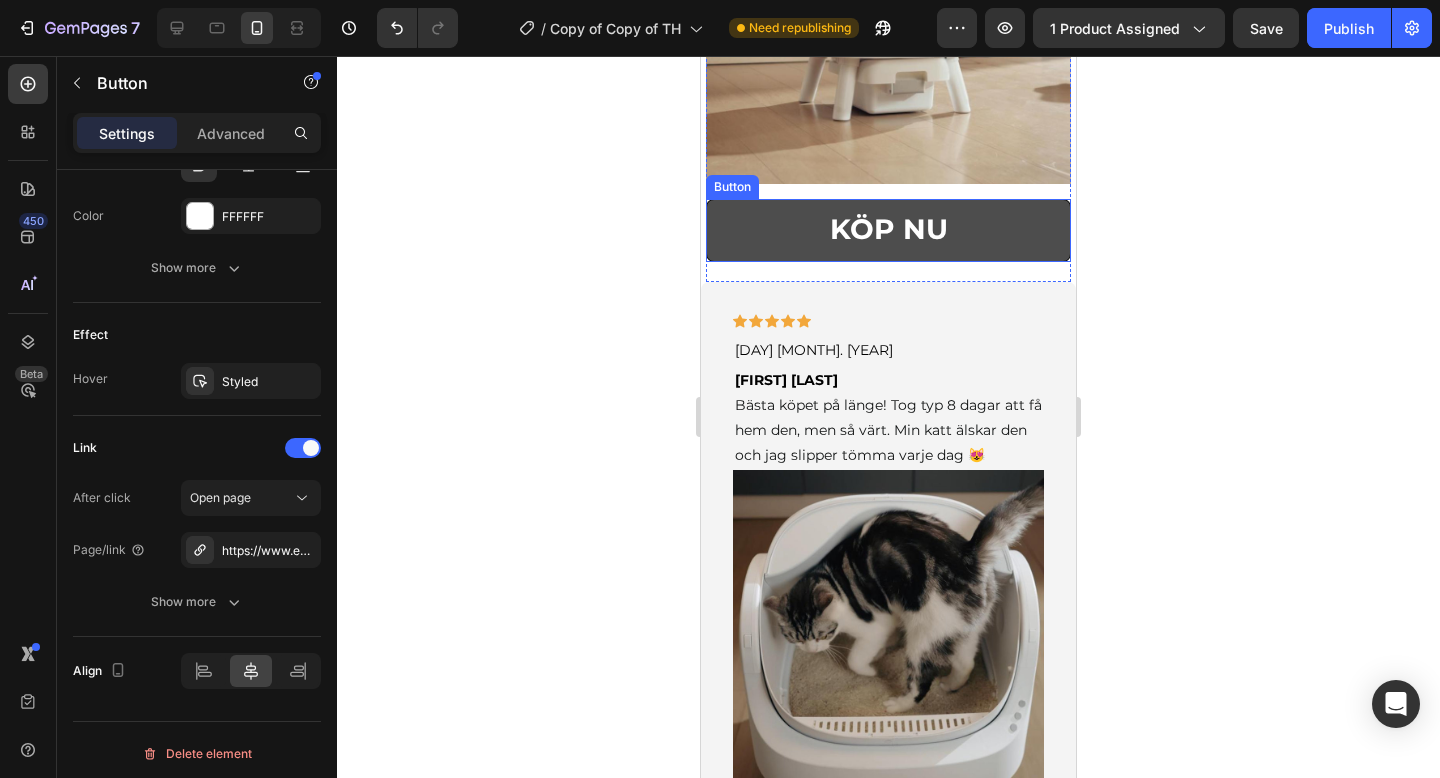 click on "KÖP NU" at bounding box center [888, 231] 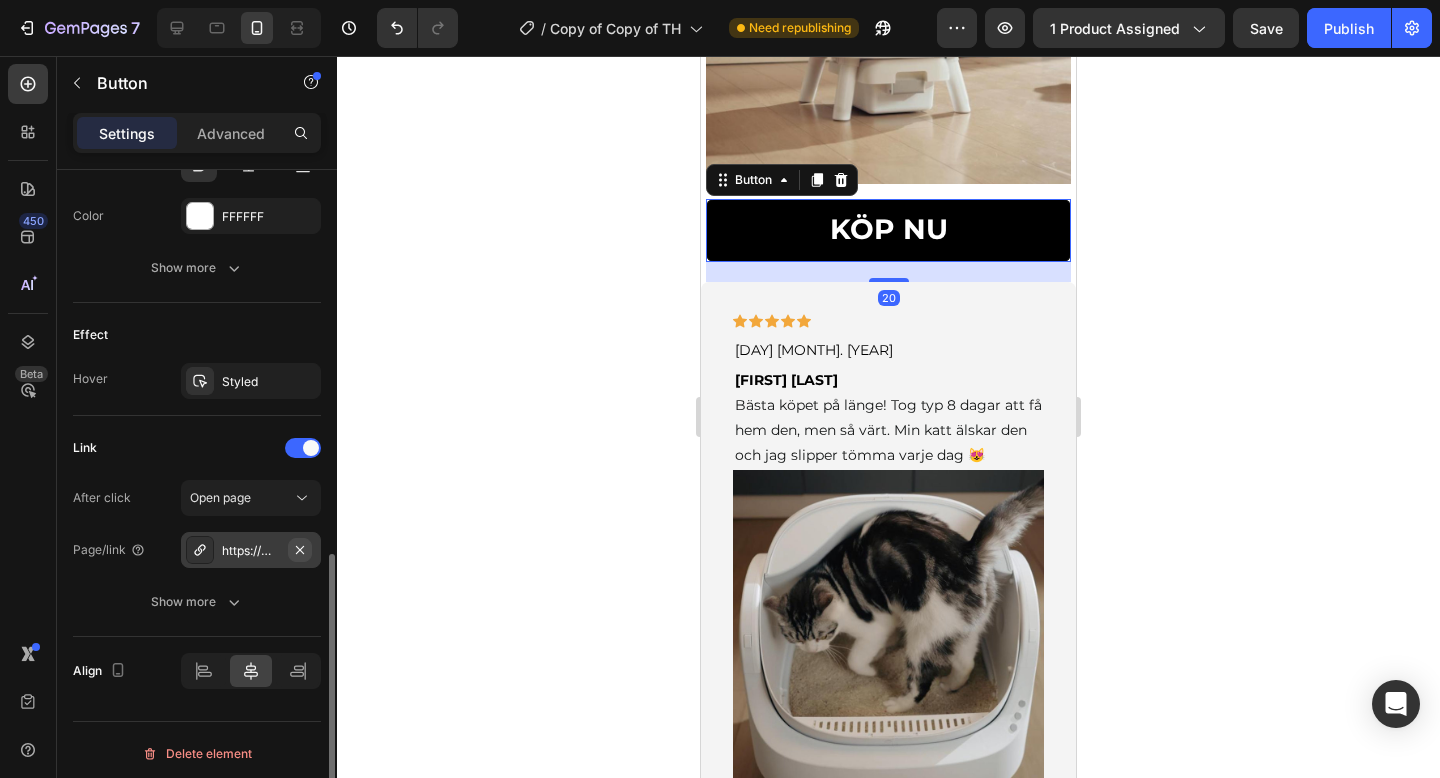 click 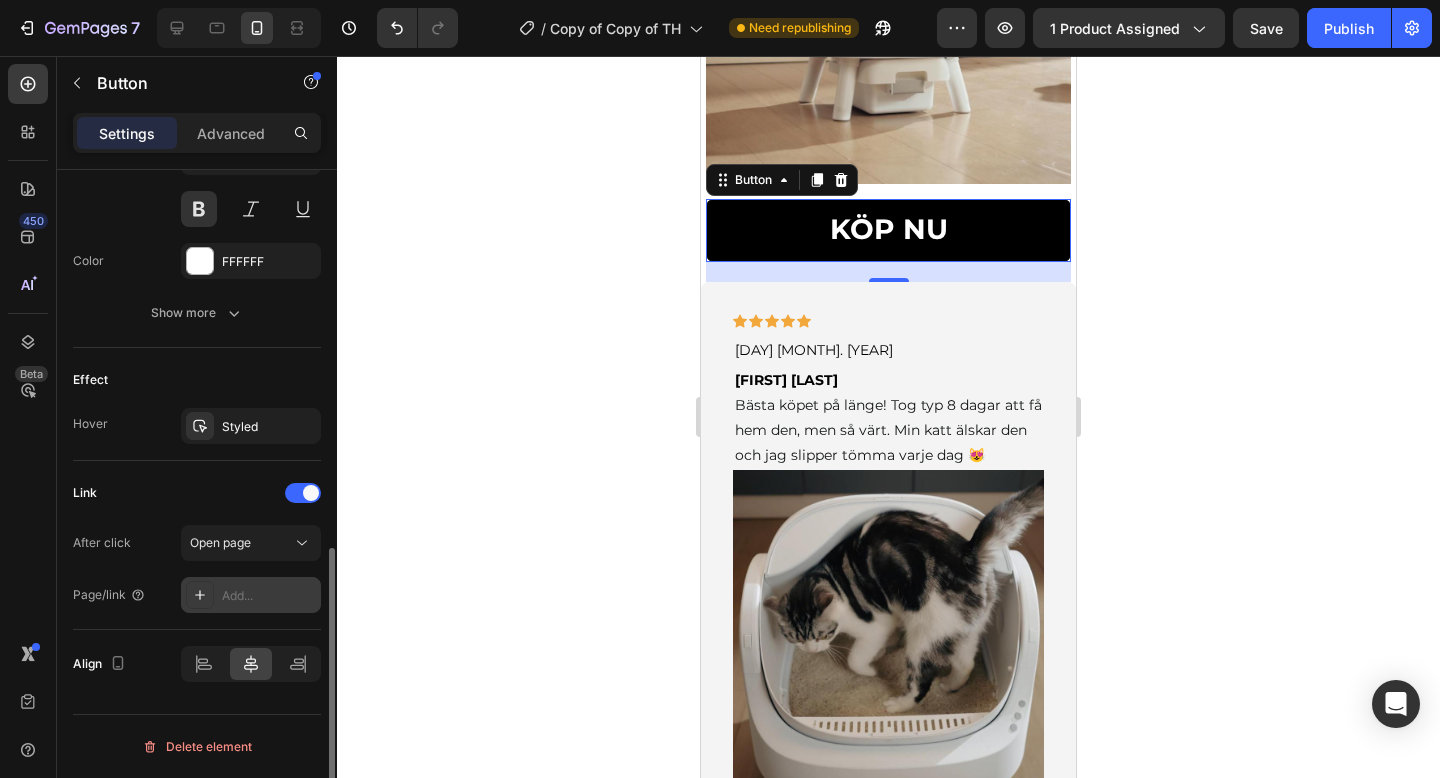 scroll, scrollTop: 873, scrollLeft: 0, axis: vertical 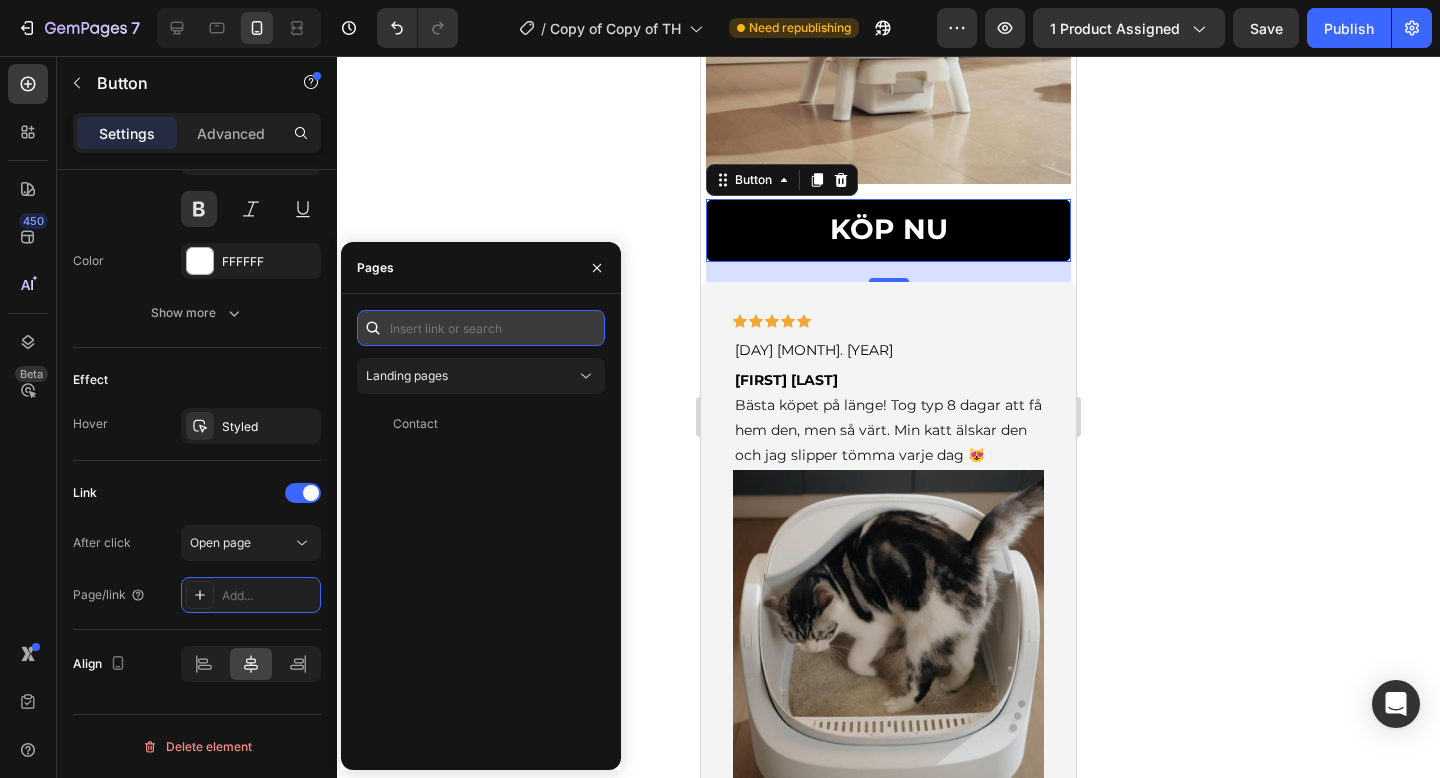 click at bounding box center [481, 328] 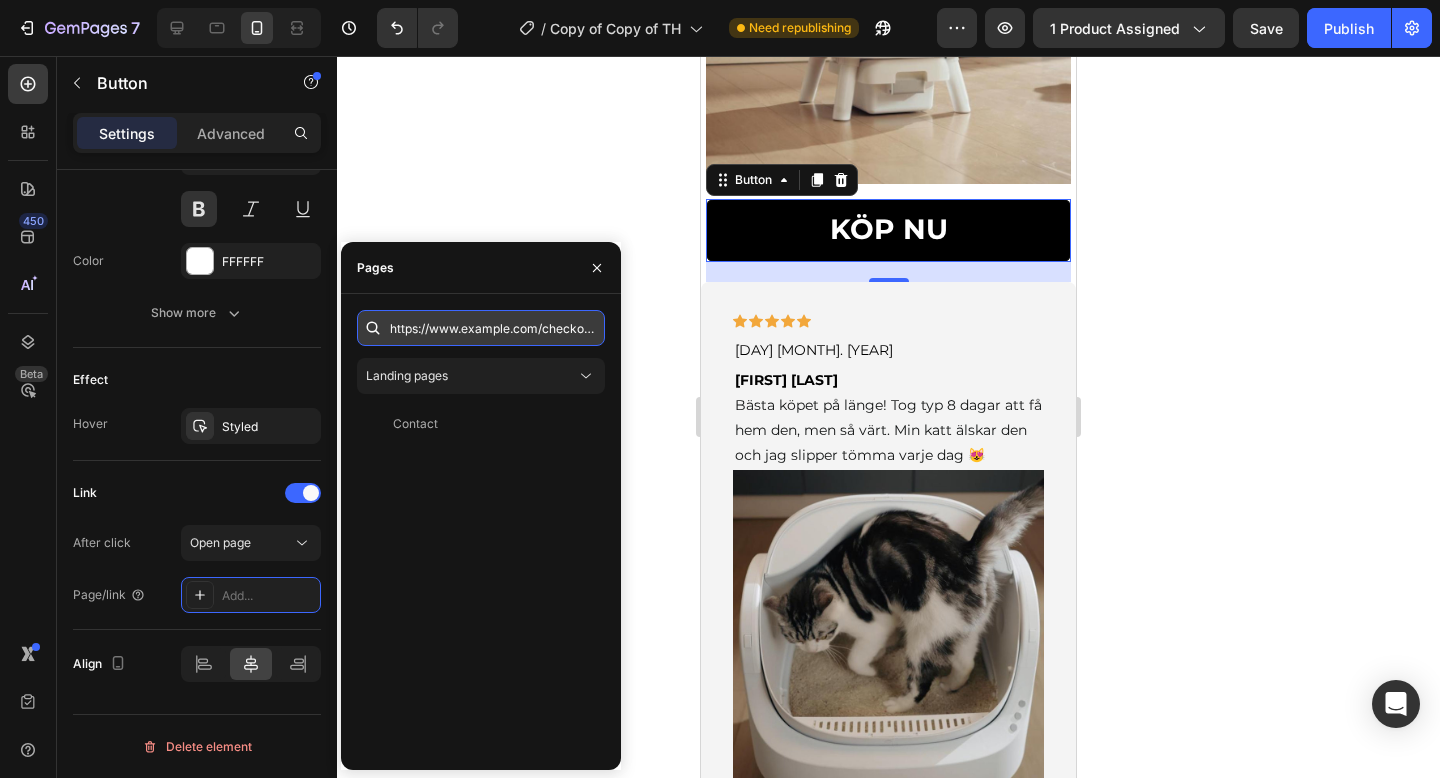 scroll, scrollTop: 0, scrollLeft: 259, axis: horizontal 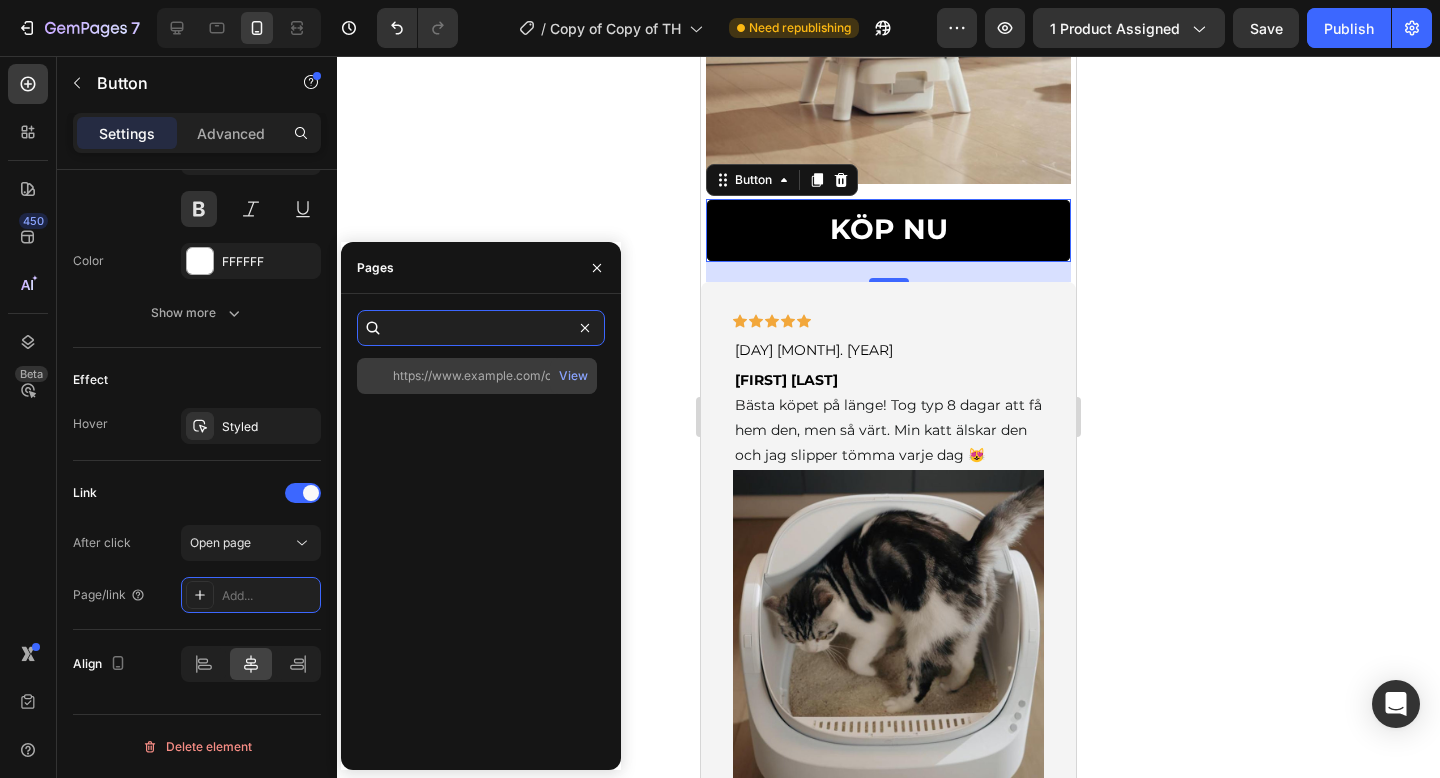 type on "https://www.example.com/checkouts/cn/hWN1KviH1G1Pns1KSzPGs4Qt" 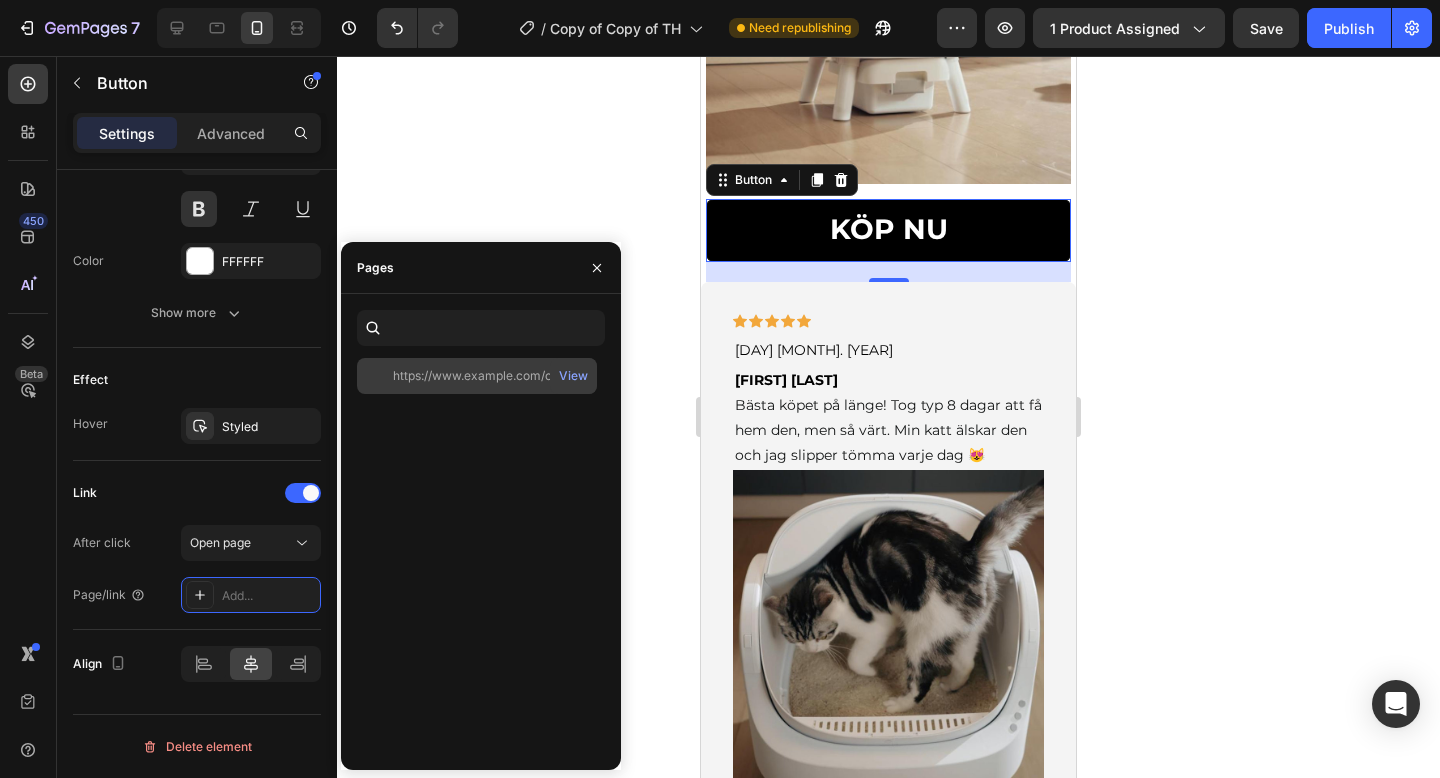 click on "https://www.example.com/checkouts/cn/hWN1KviH1G1Pns1KSzPGs4Qt" 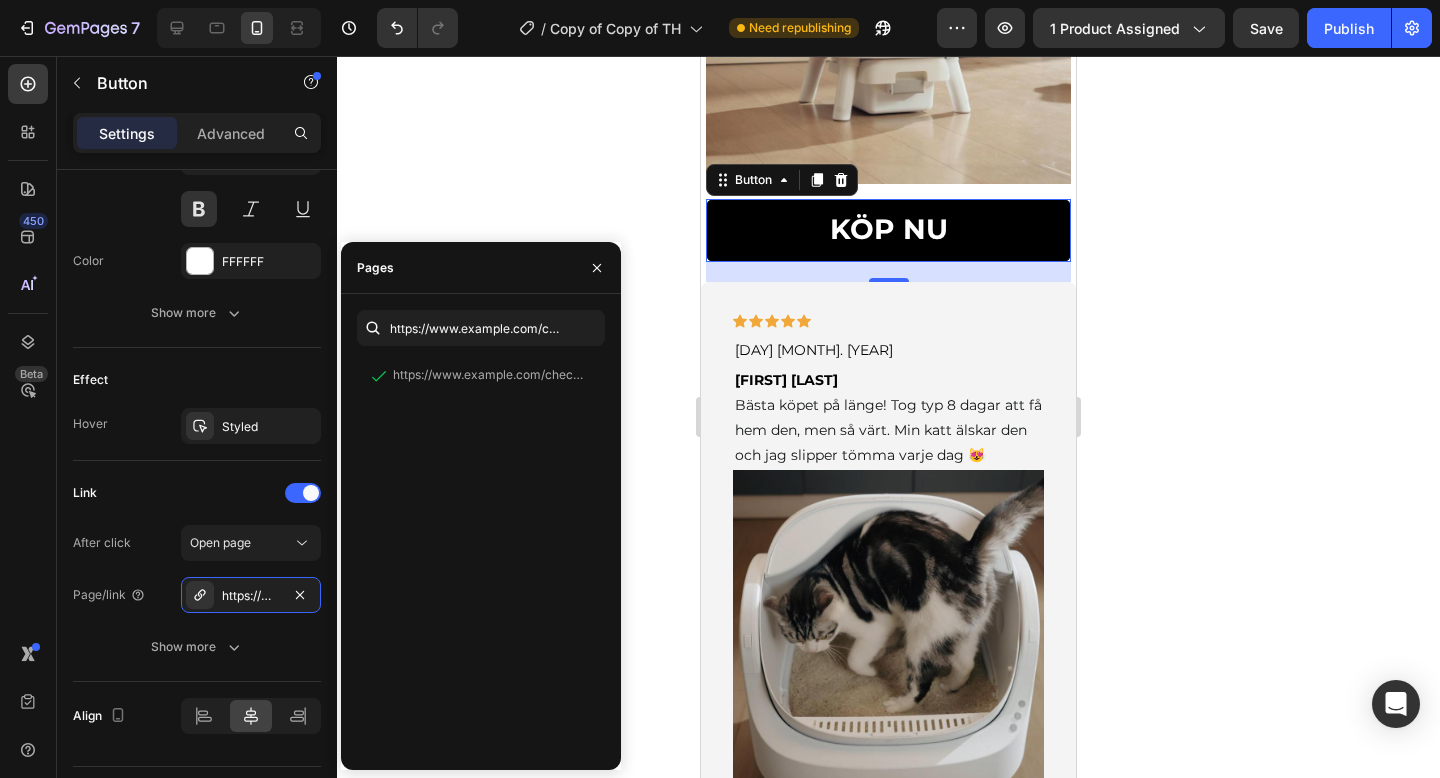 click 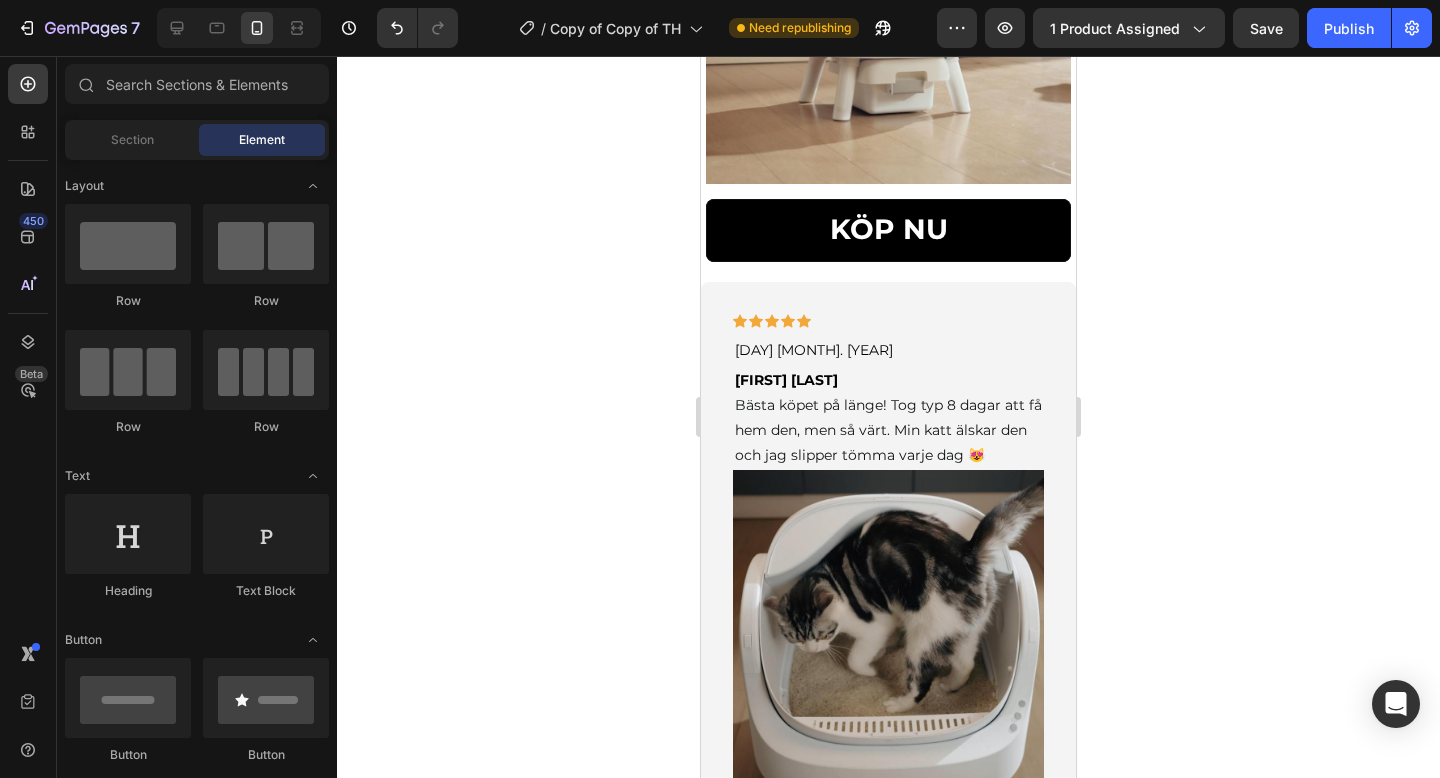 click 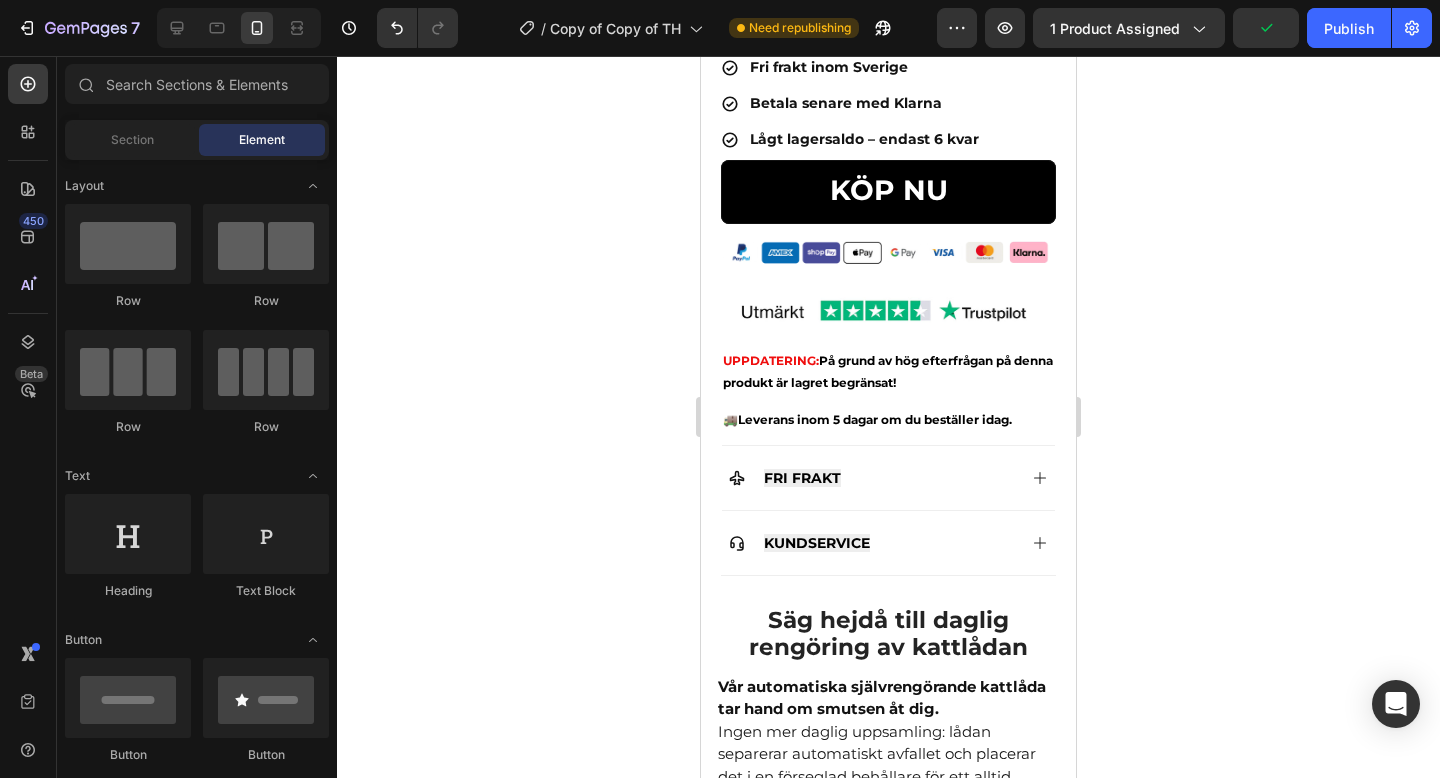 scroll, scrollTop: 412, scrollLeft: 0, axis: vertical 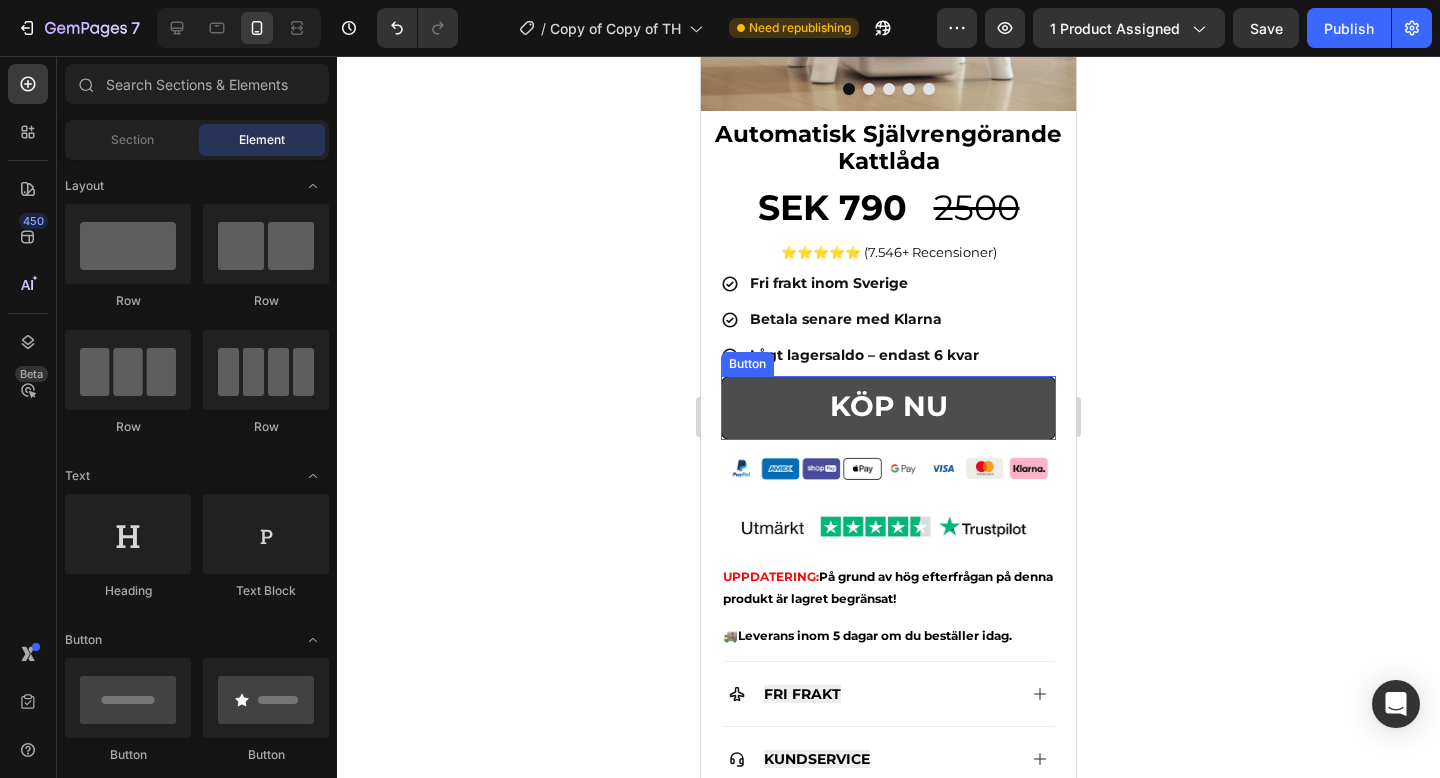 click on "KÖP NU" at bounding box center (888, 408) 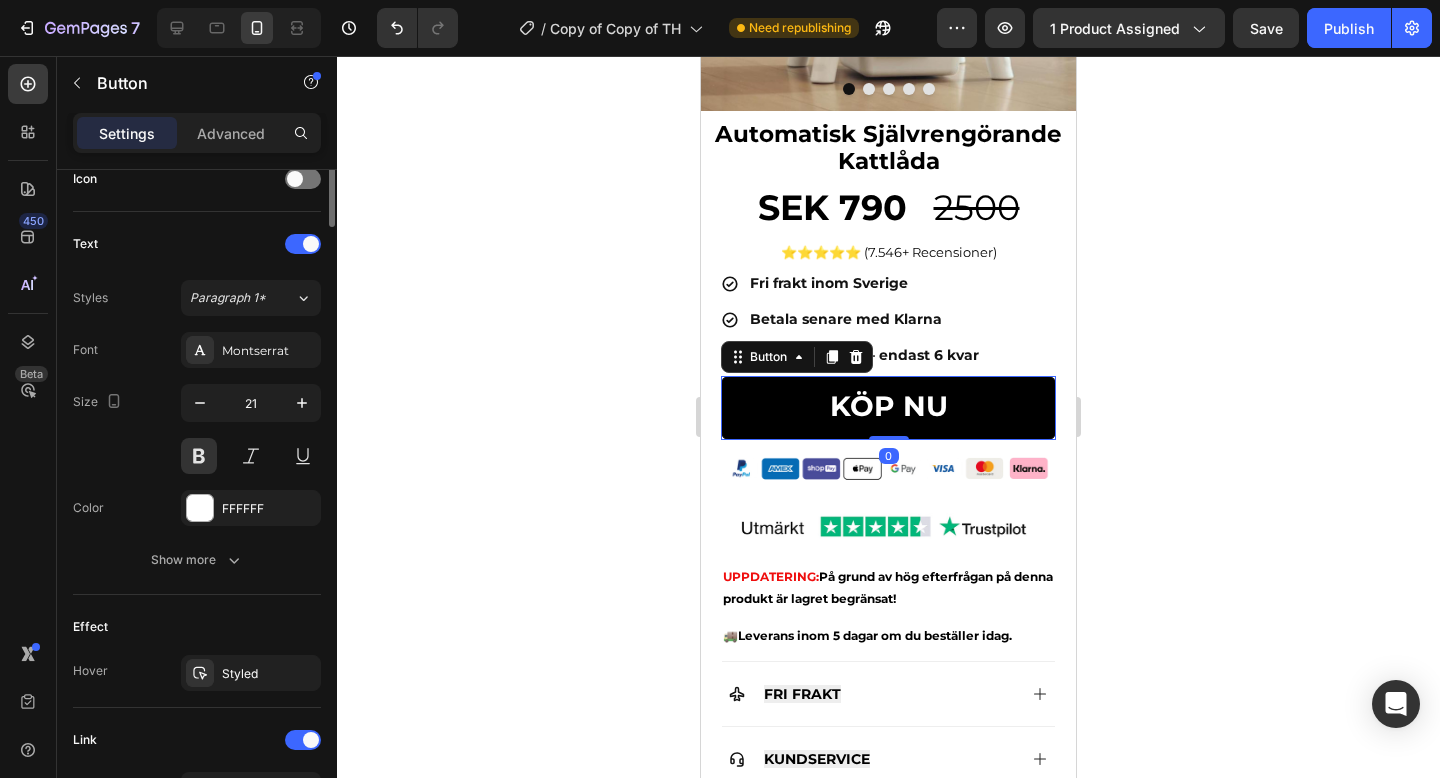 scroll, scrollTop: 925, scrollLeft: 0, axis: vertical 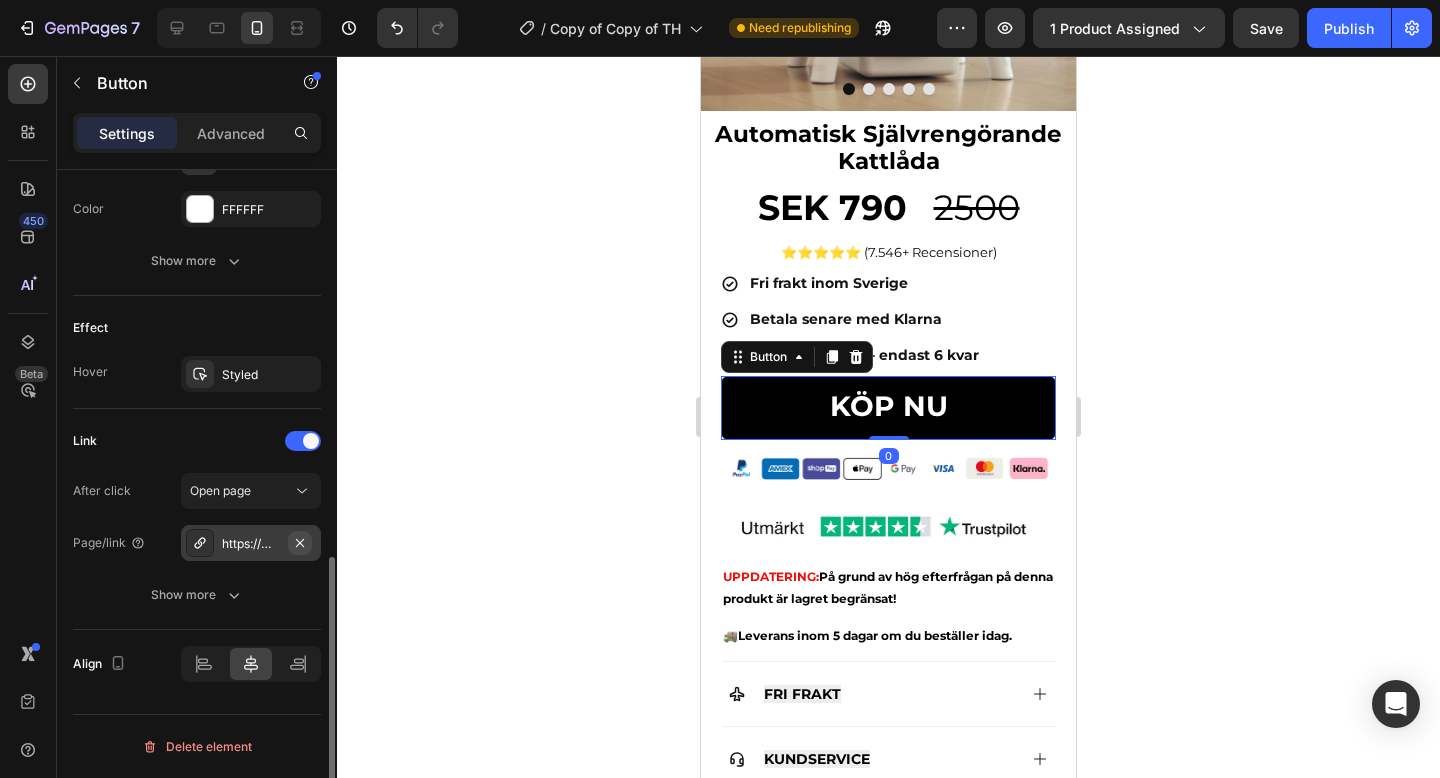 click 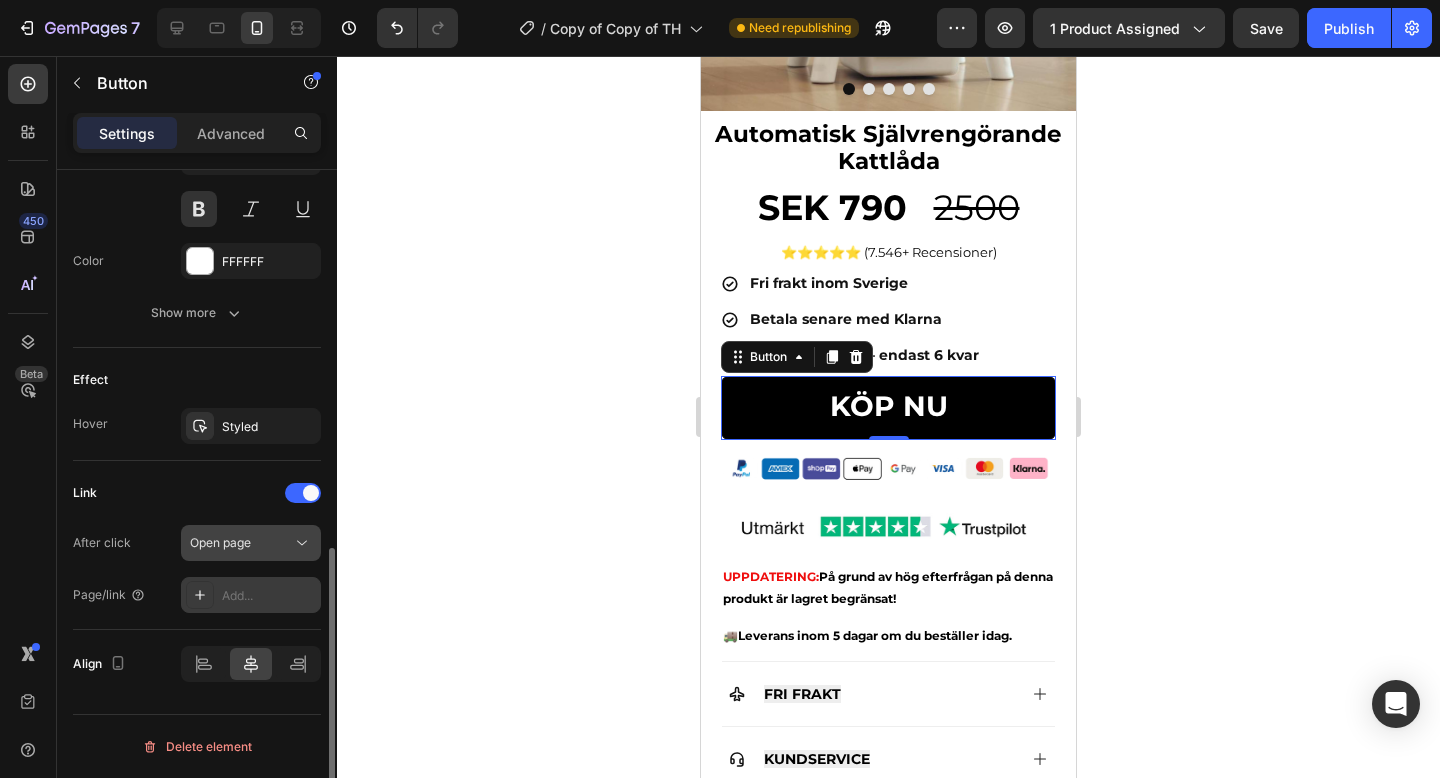 scroll, scrollTop: 873, scrollLeft: 0, axis: vertical 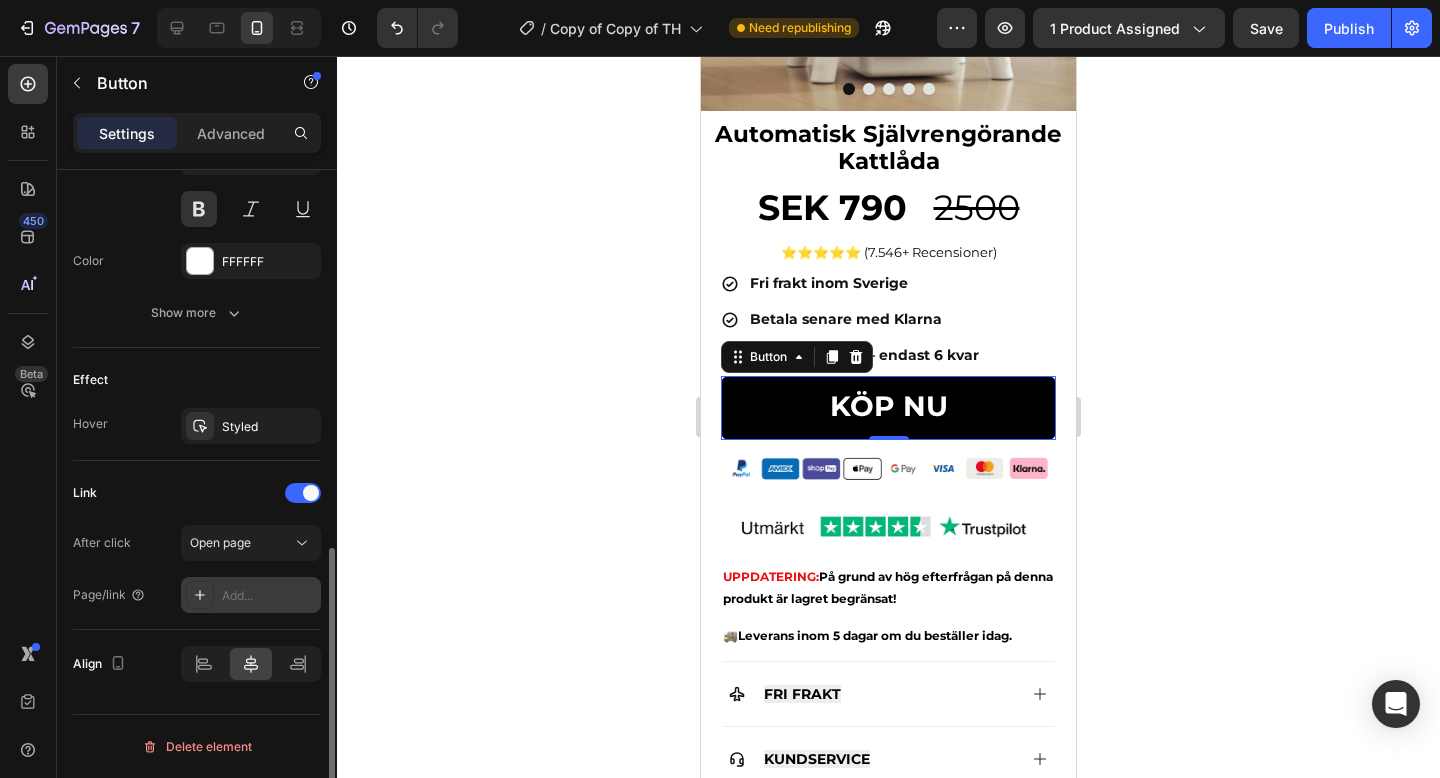 click on "Add..." at bounding box center [269, 596] 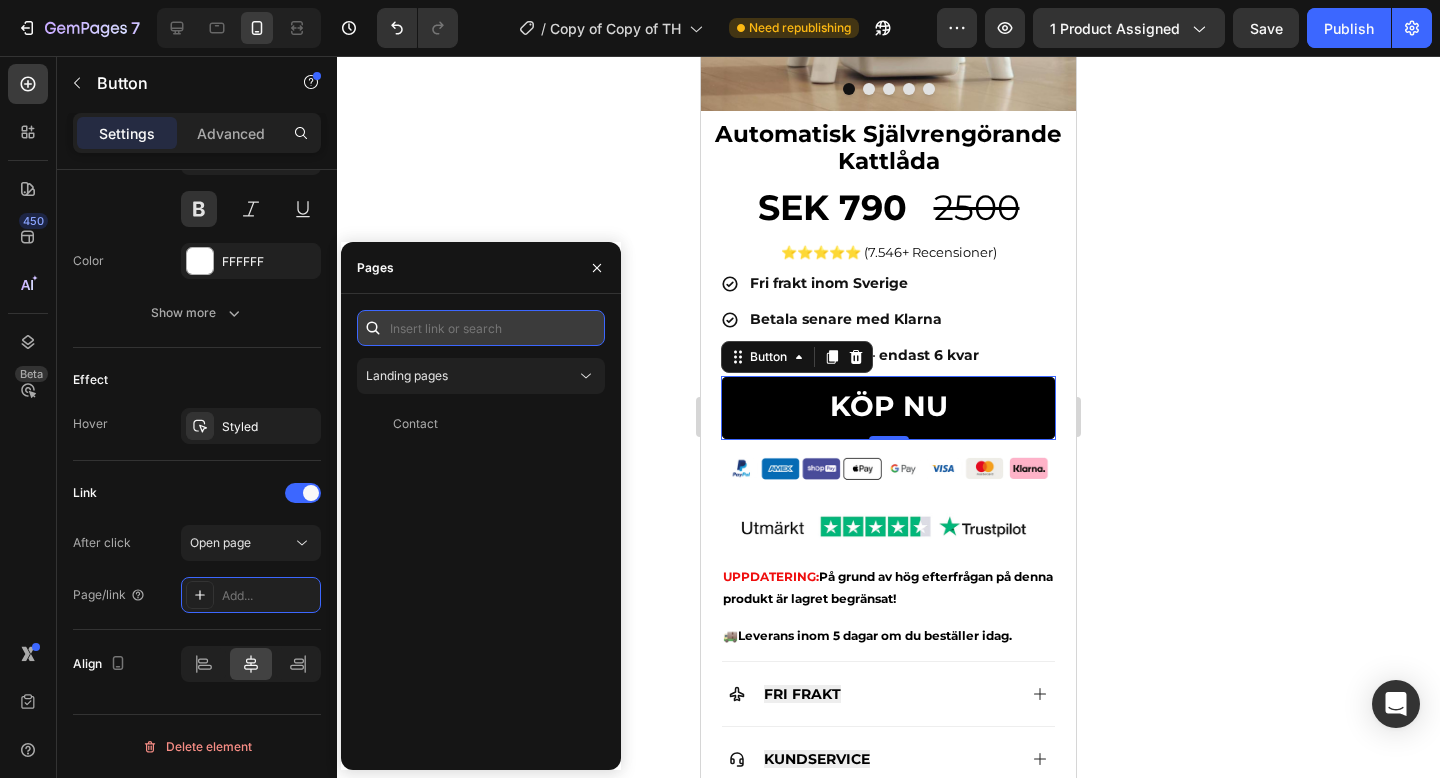 click at bounding box center (481, 328) 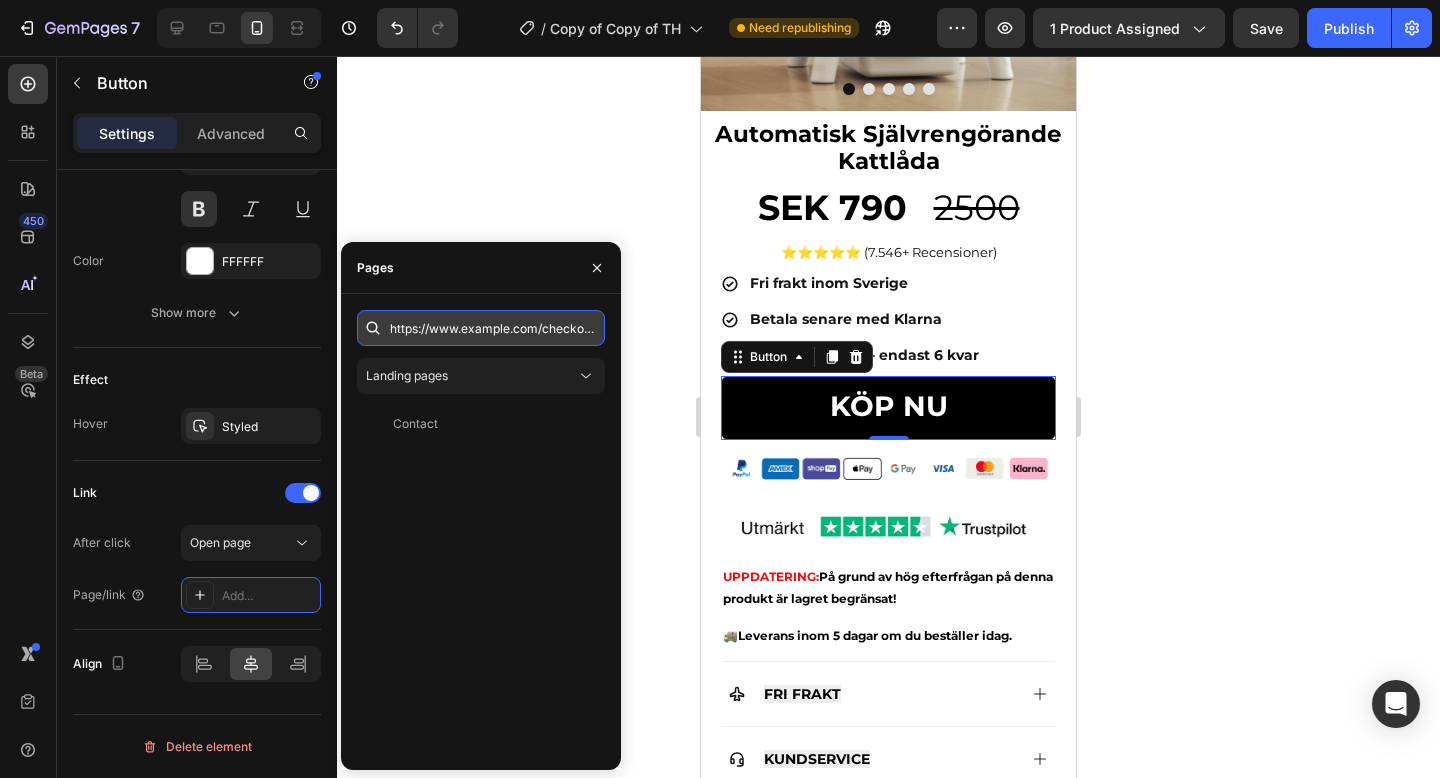 scroll, scrollTop: 0, scrollLeft: 259, axis: horizontal 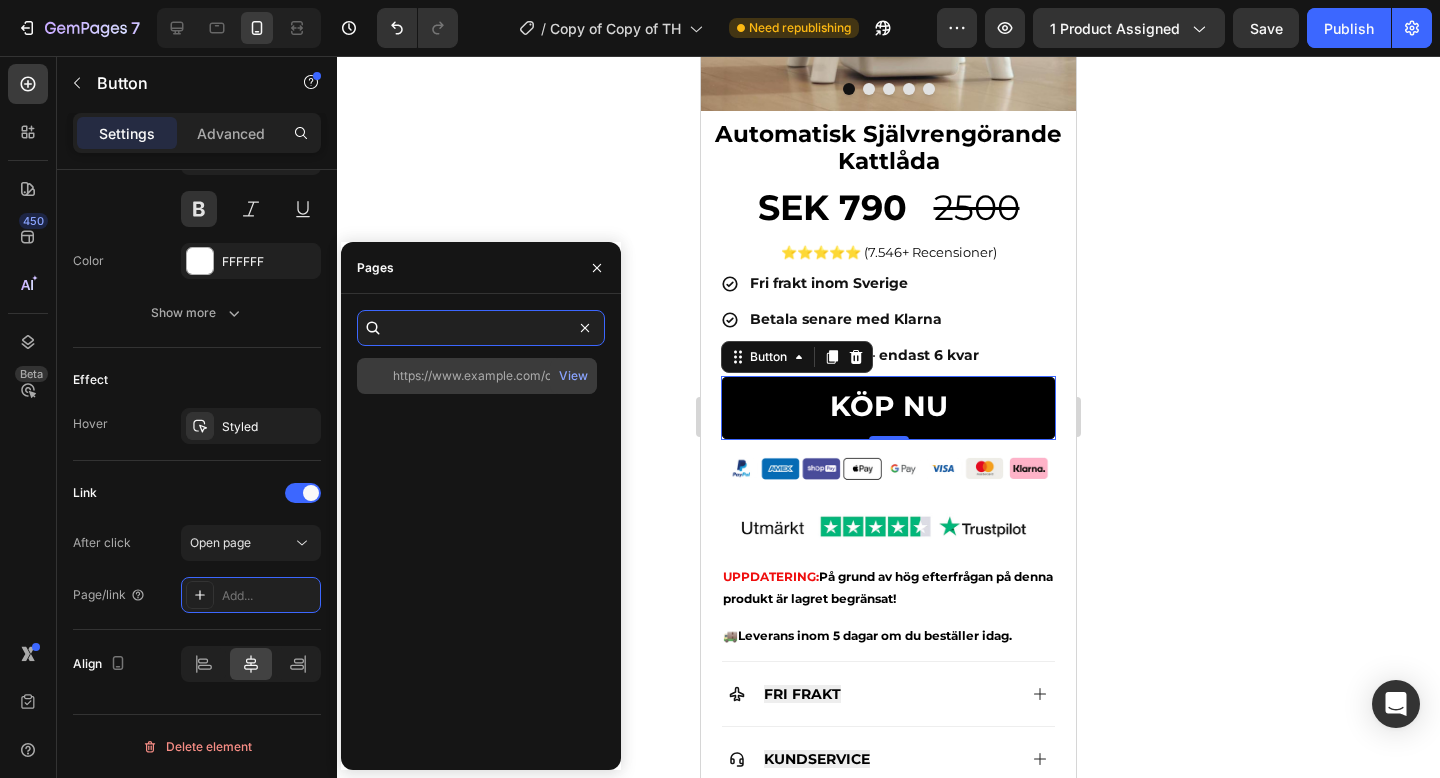 type on "https://www.example.com/checkouts/cn/hWN1KviH1G1Pns1KSzPGs4Qt" 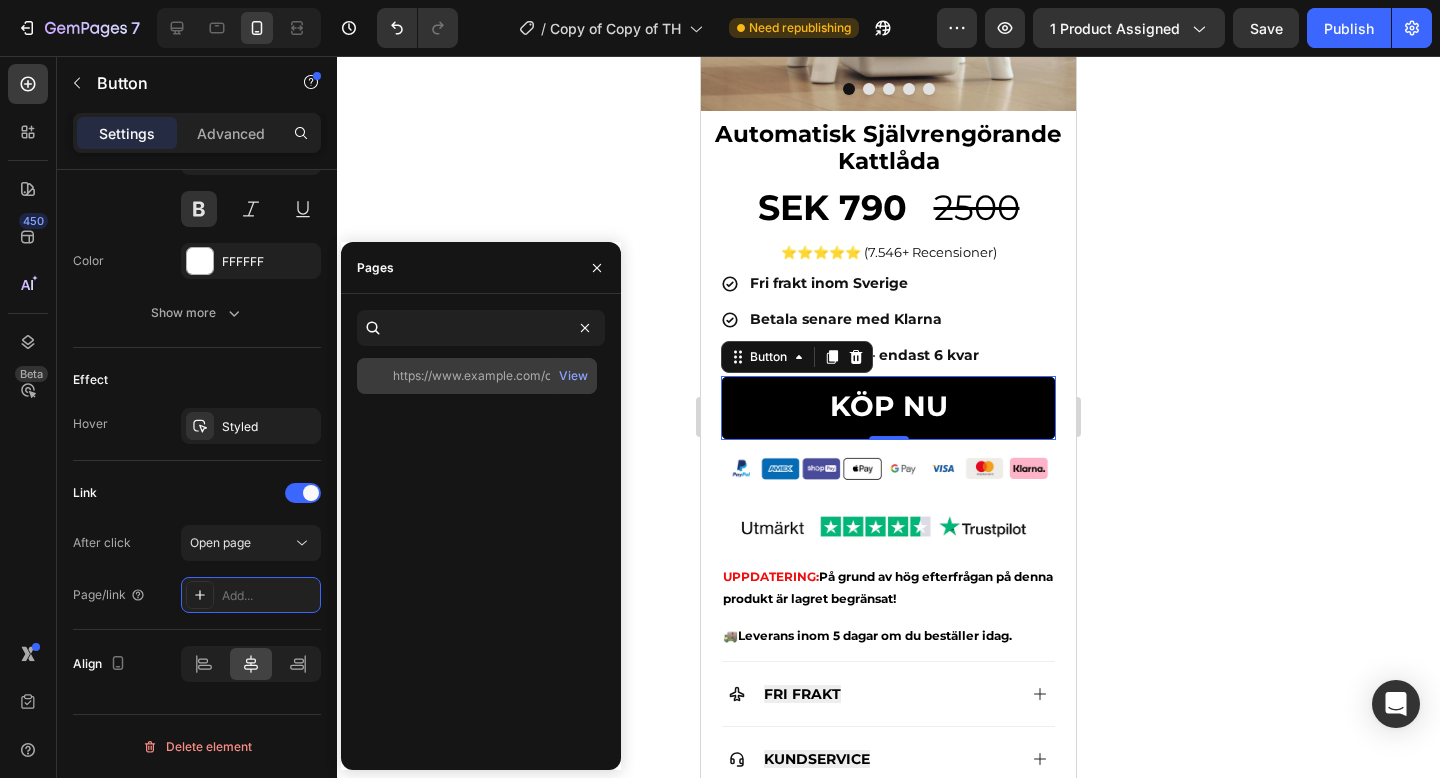 scroll, scrollTop: 0, scrollLeft: 0, axis: both 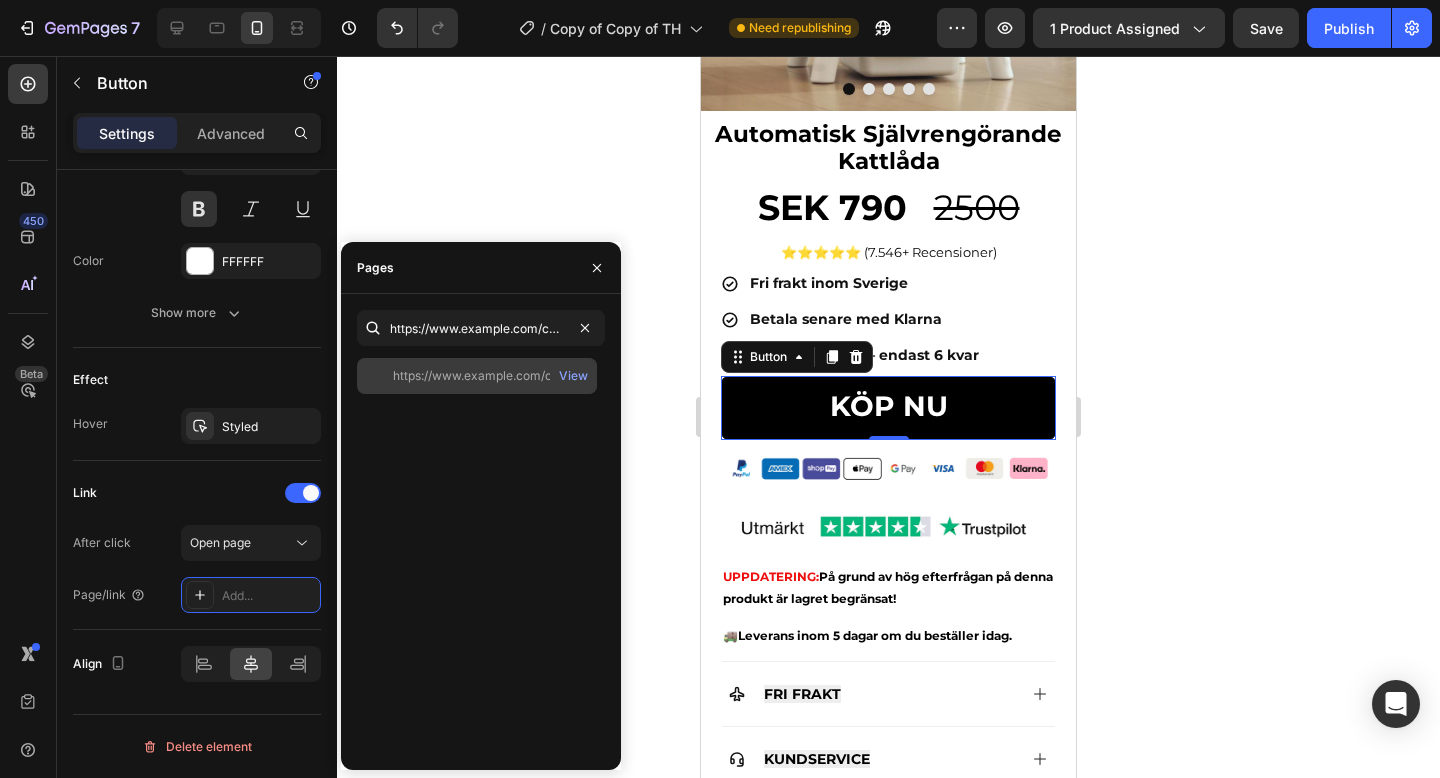 click on "https://www.example.com/checkouts/cn/hWN1KviH1G1Pns1KSzPGs4Qt   View" 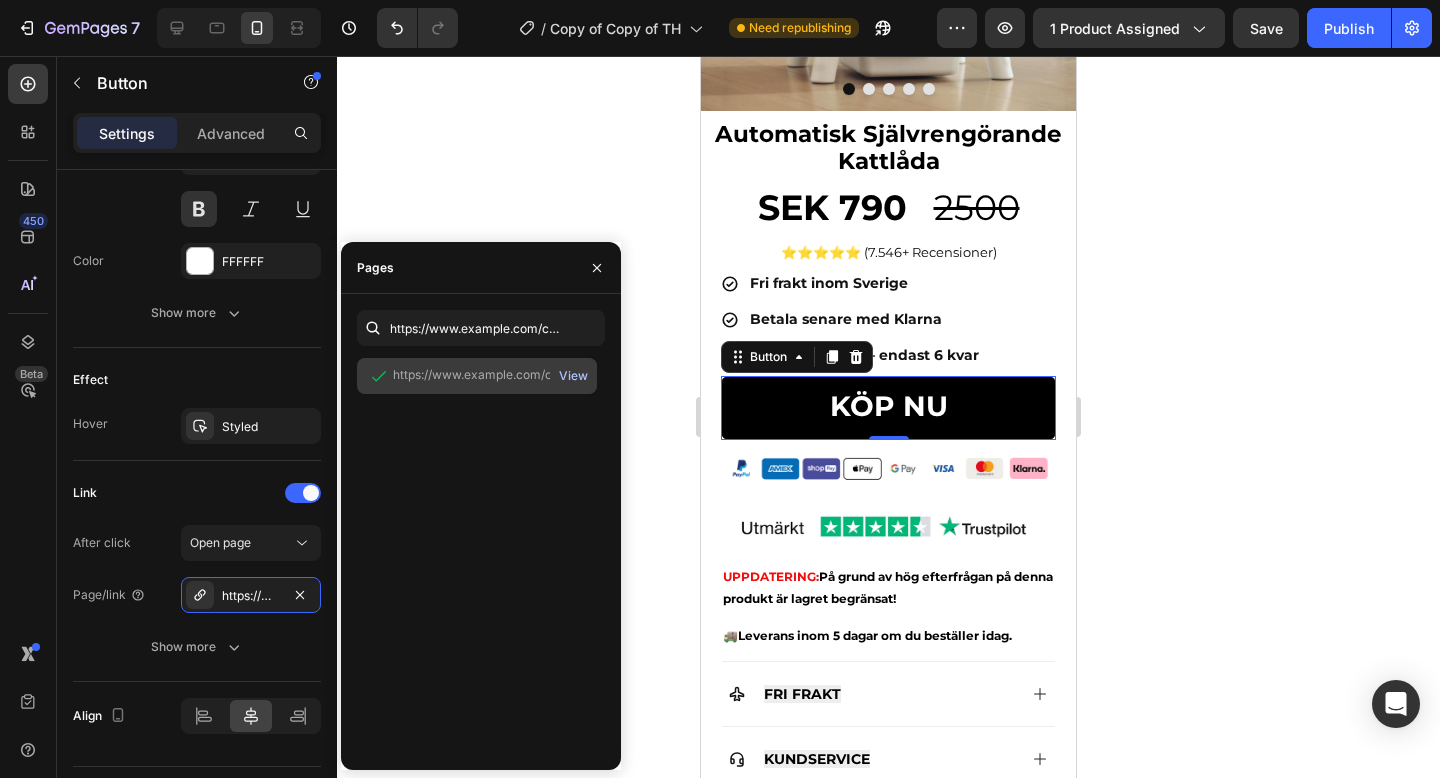 click on "View" at bounding box center (573, 376) 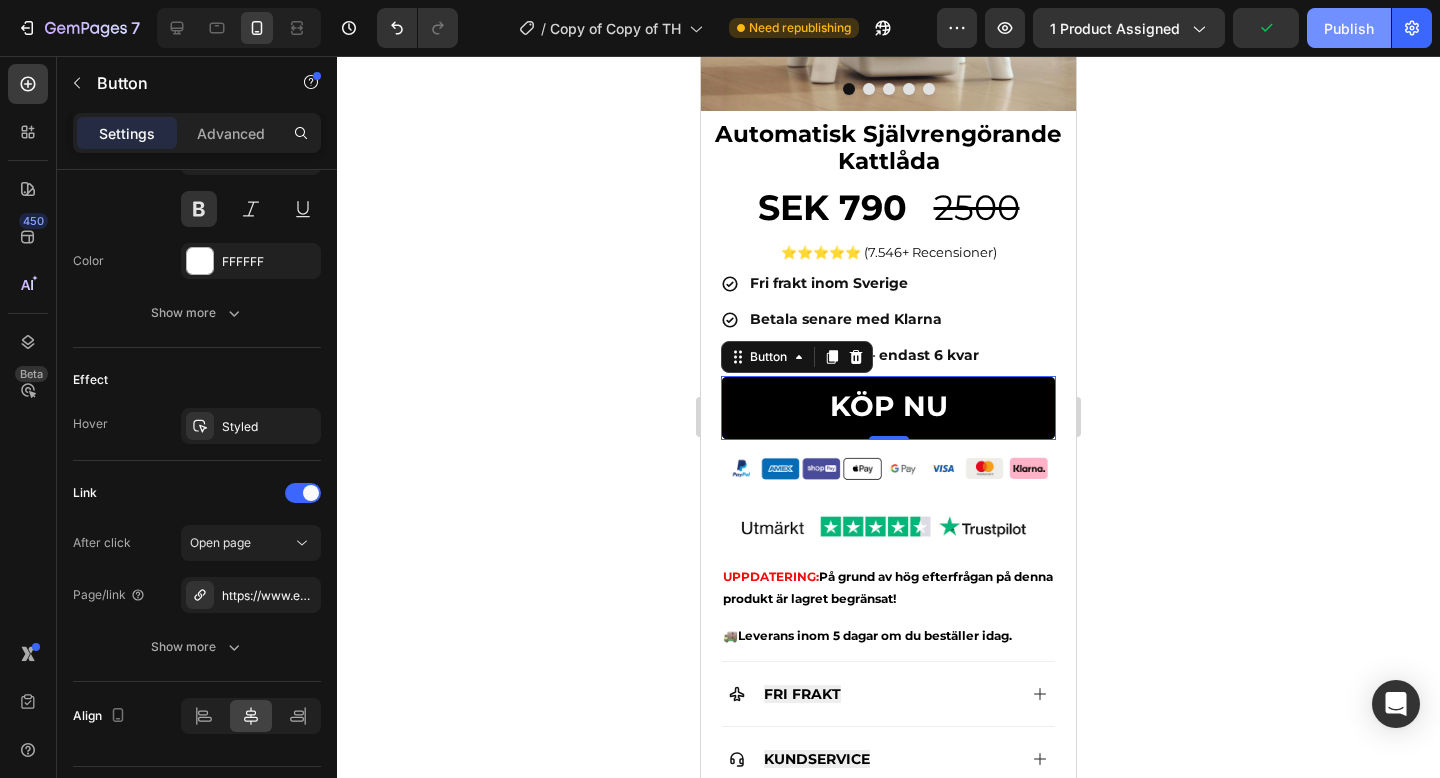 click on "Publish" at bounding box center (1349, 28) 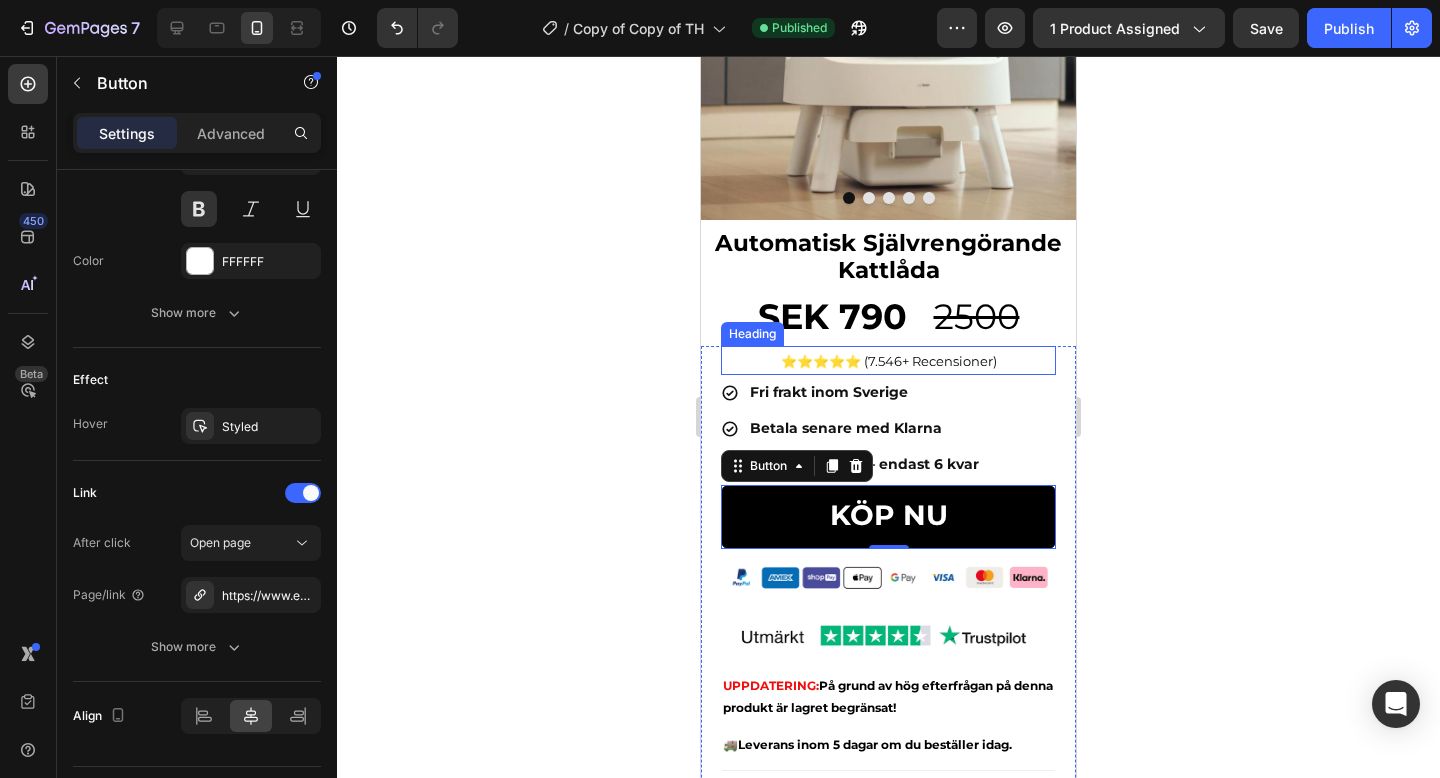 scroll, scrollTop: 0, scrollLeft: 0, axis: both 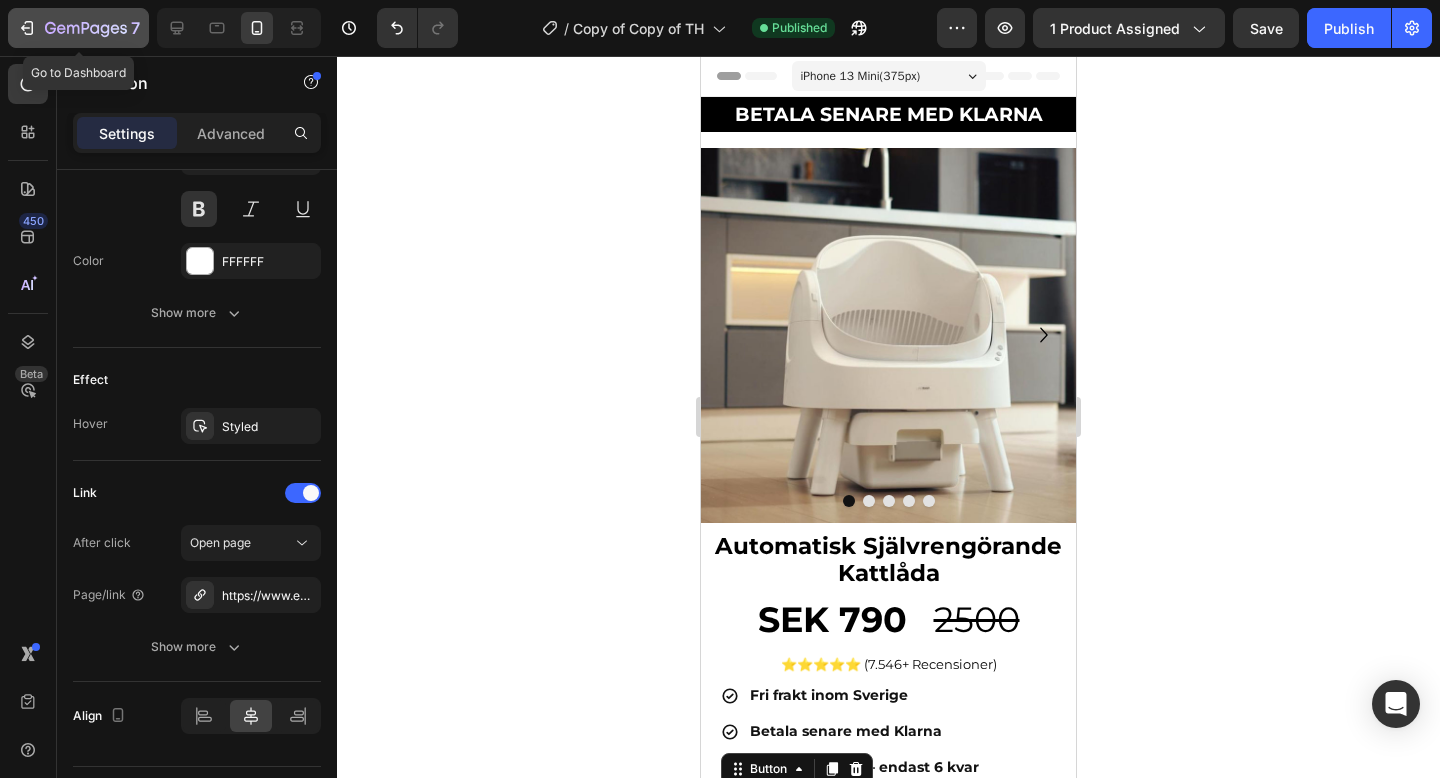 click 